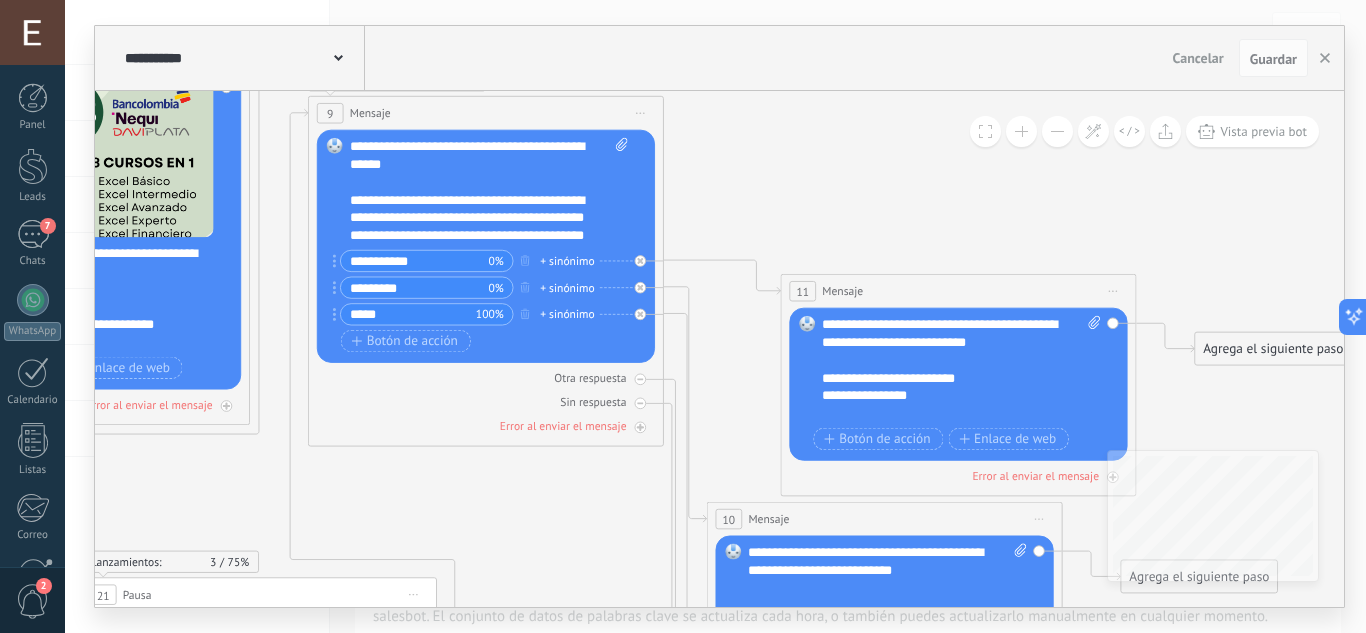 scroll, scrollTop: 35, scrollLeft: 0, axis: vertical 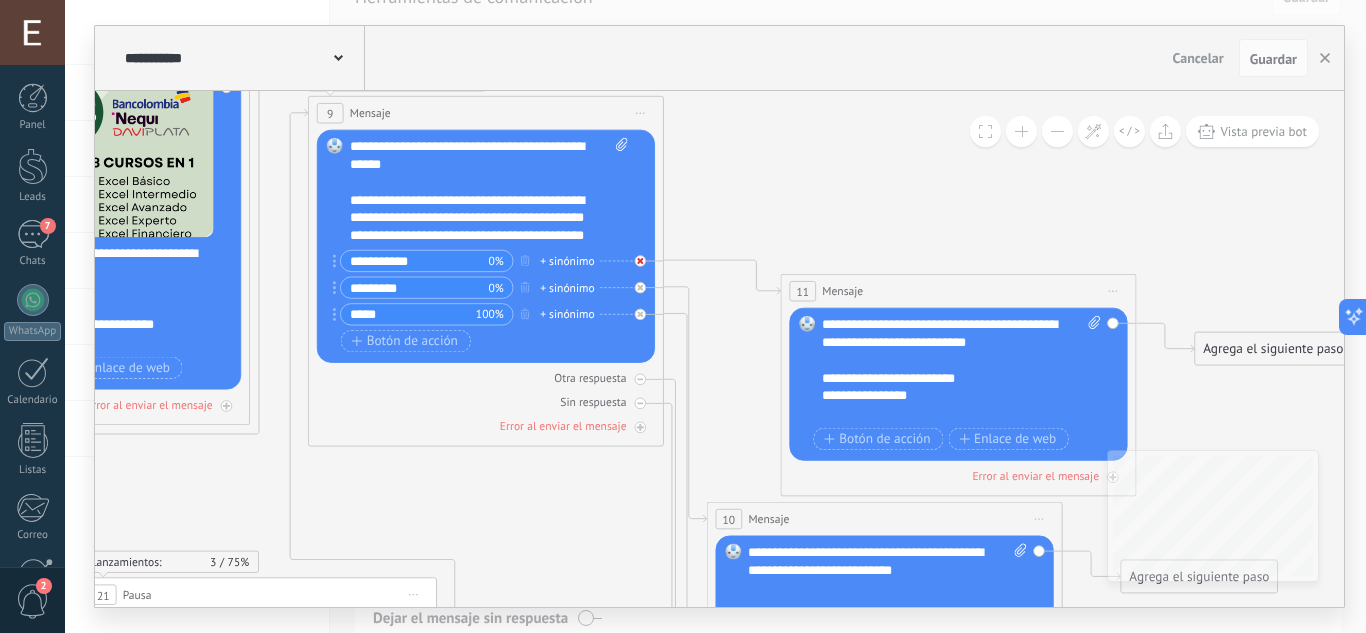 click 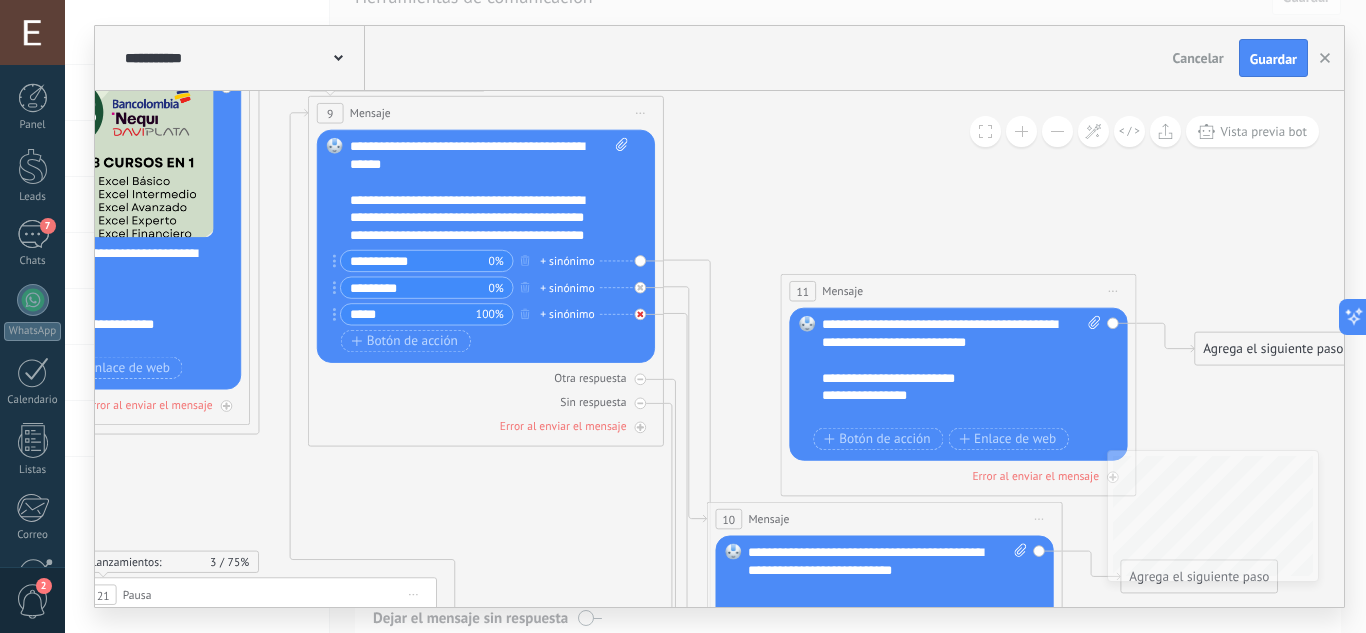 click at bounding box center (645, 309) 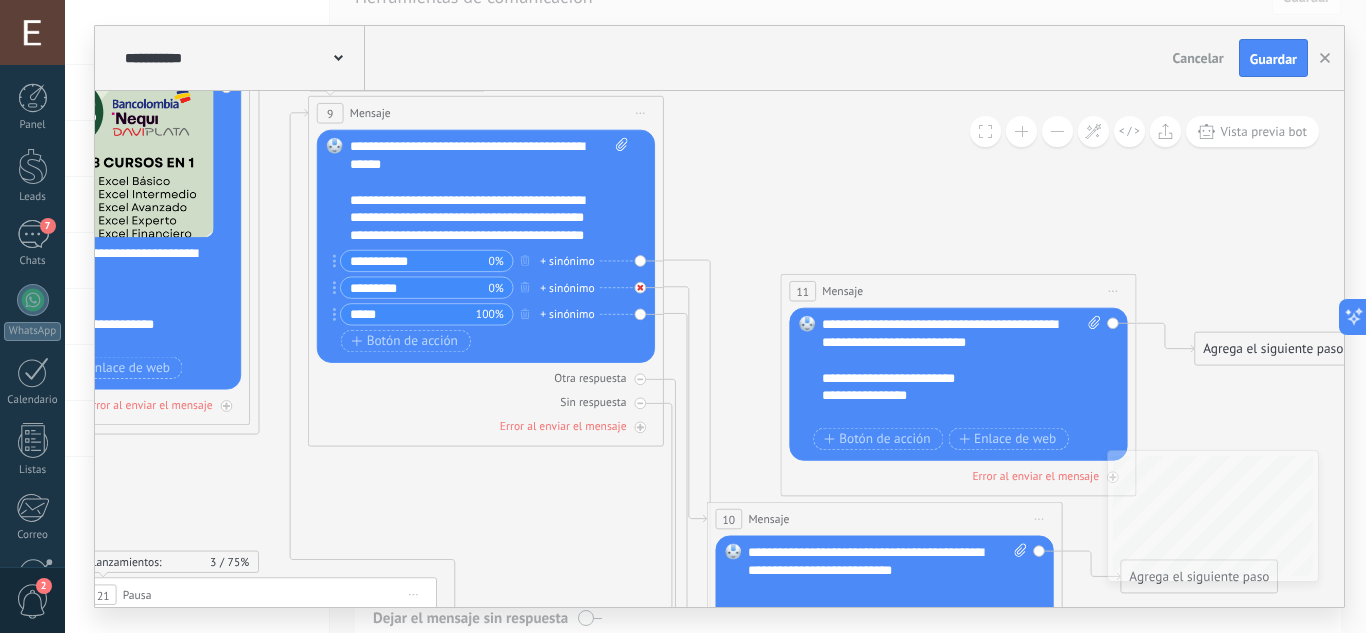 click 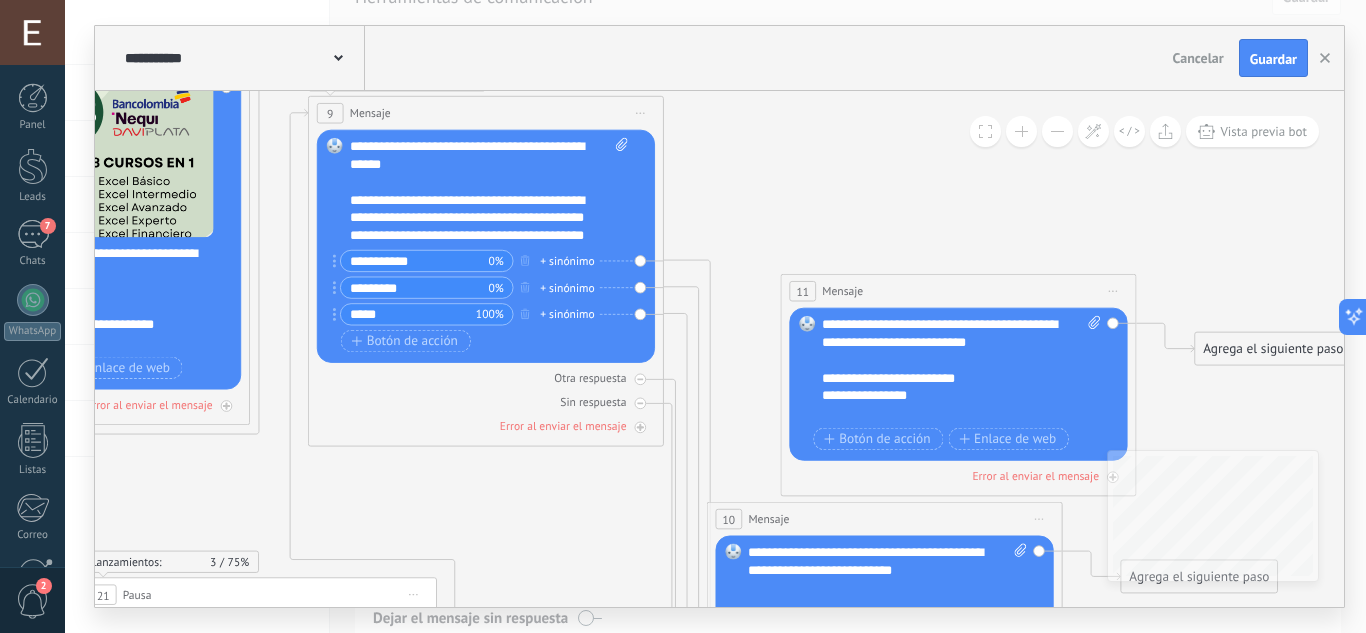 click on "**********" at bounding box center [415, 261] 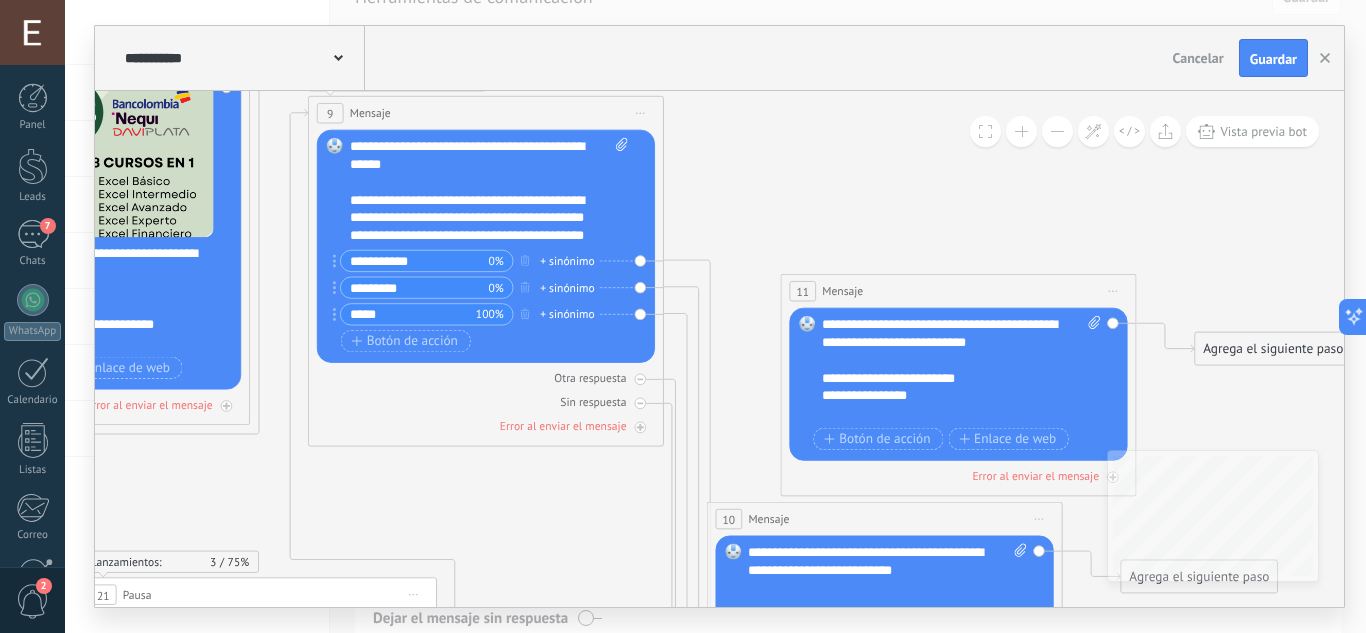 click 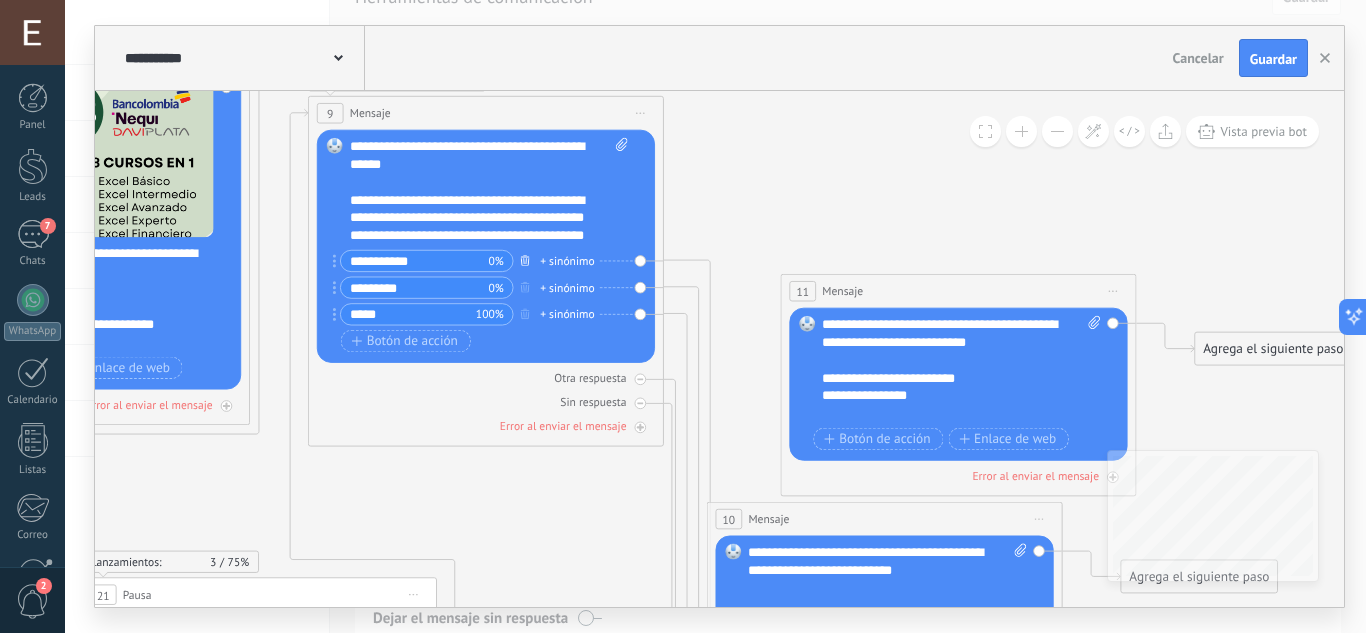 click 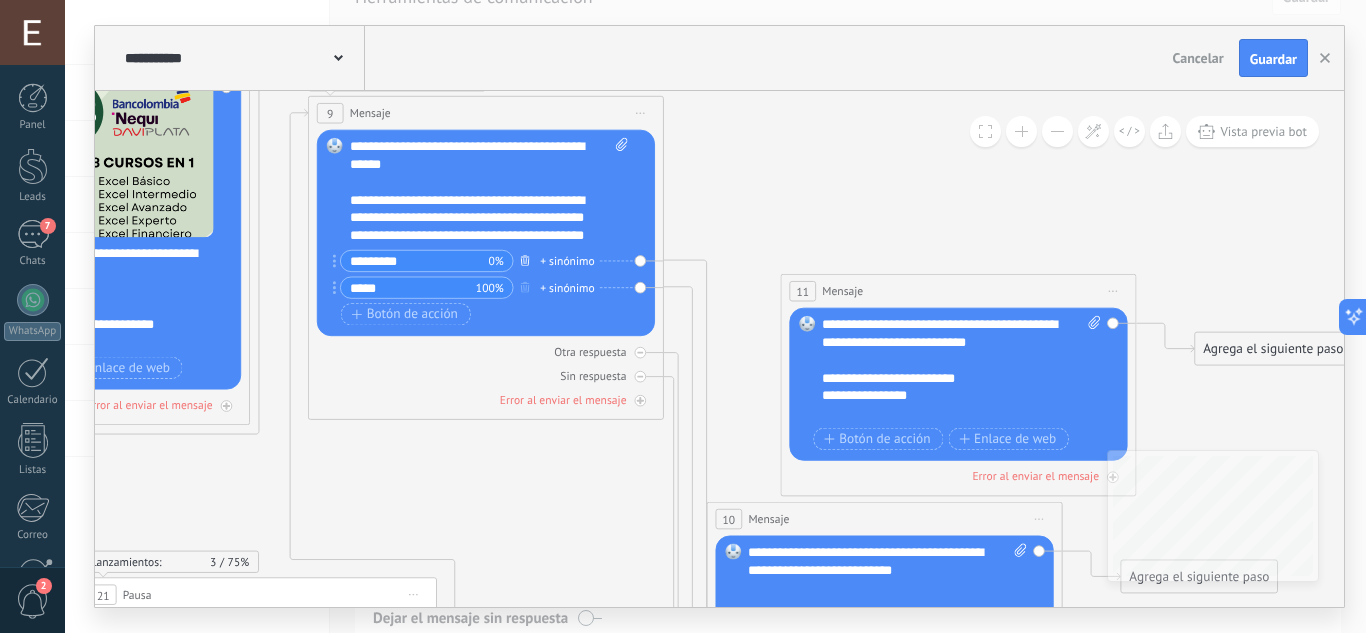 click 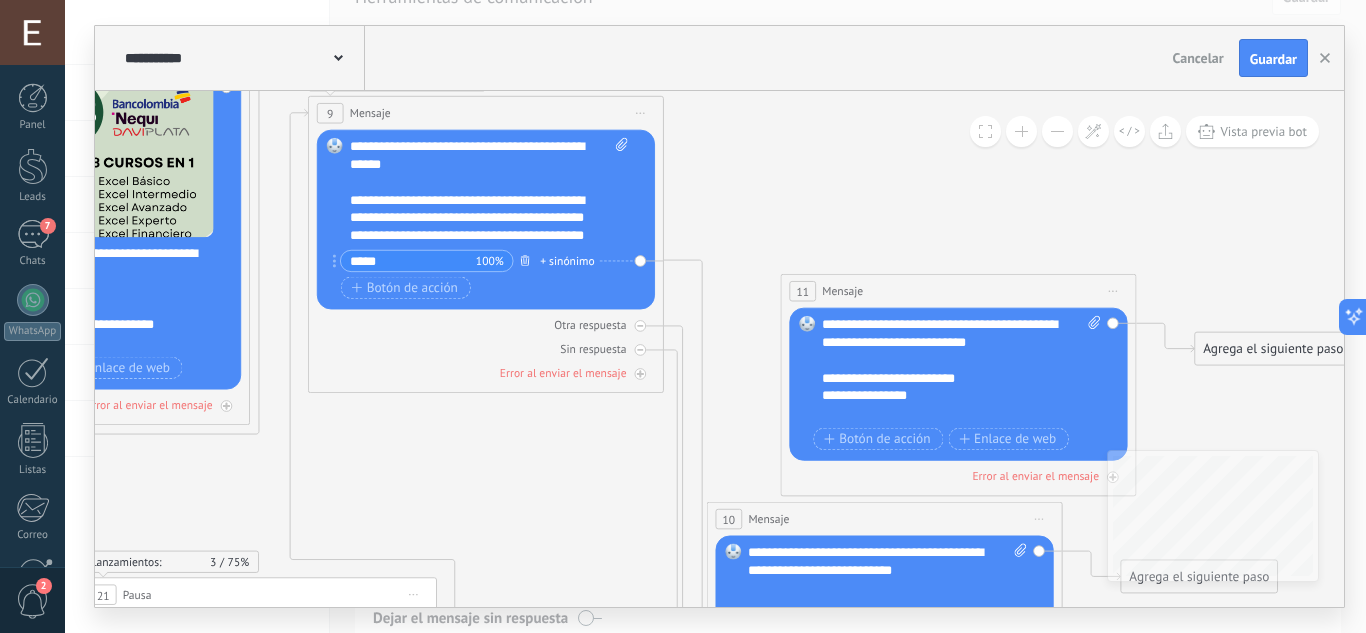 click 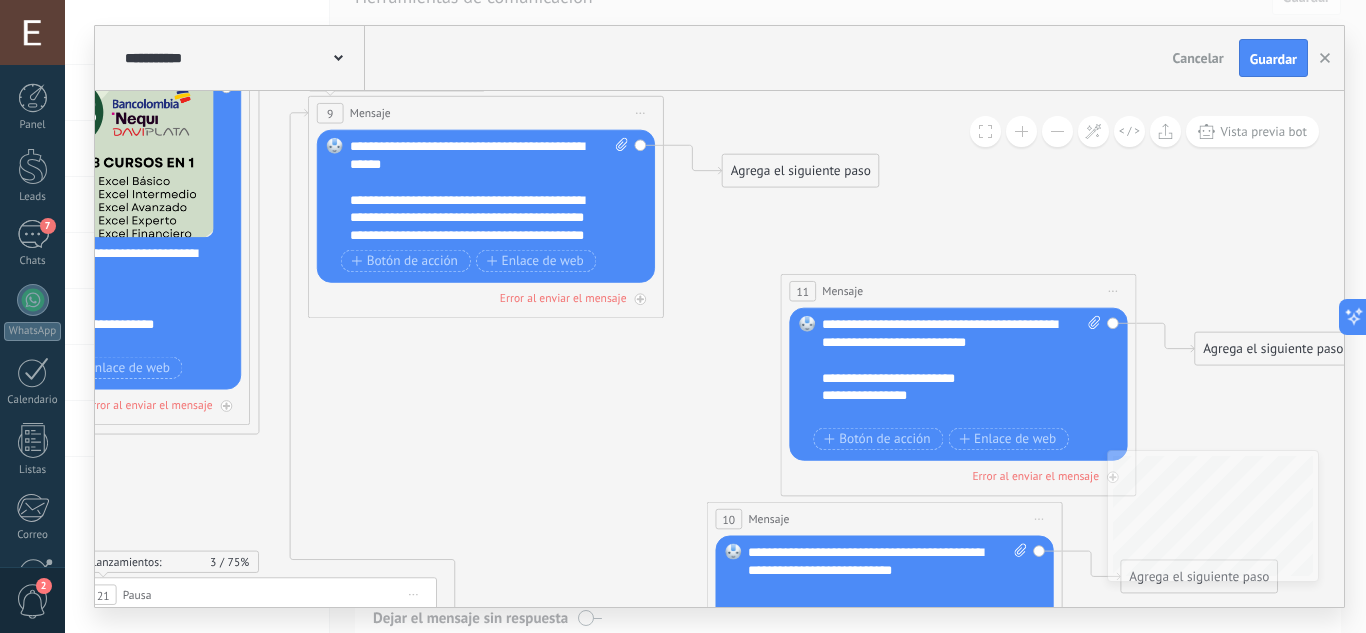 click on "**********" at bounding box center (489, 191) 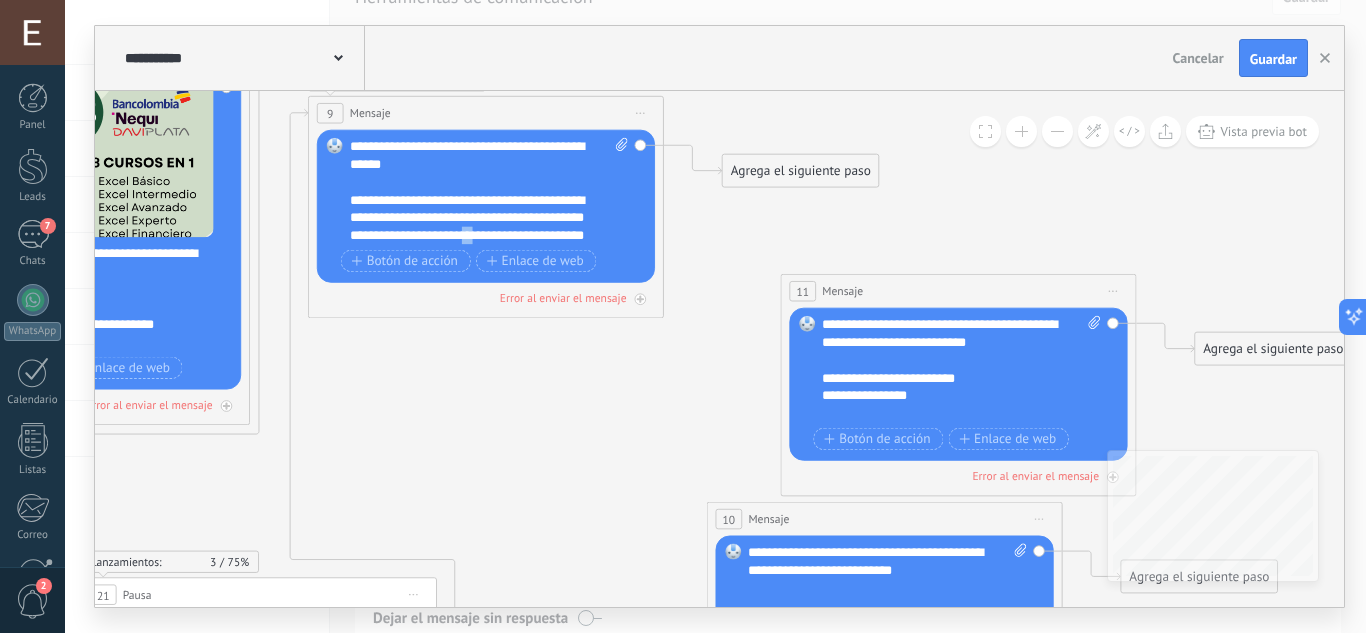 click on "**********" at bounding box center [489, 191] 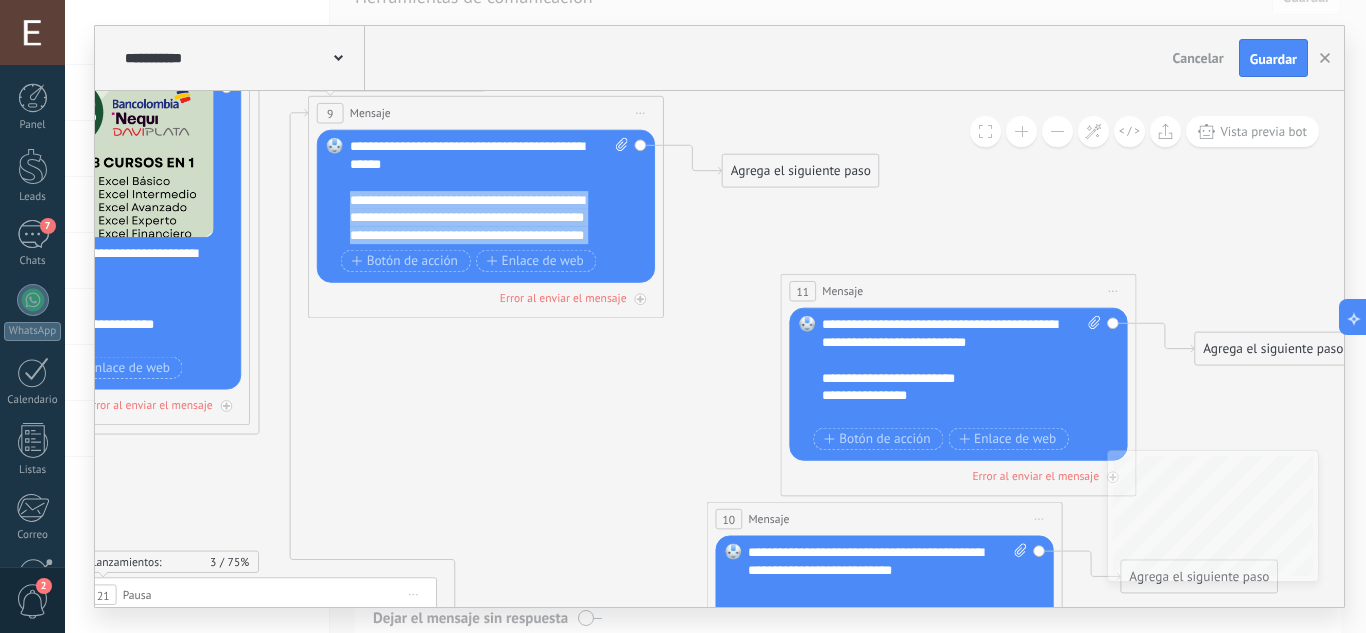 click on "**********" at bounding box center [489, 191] 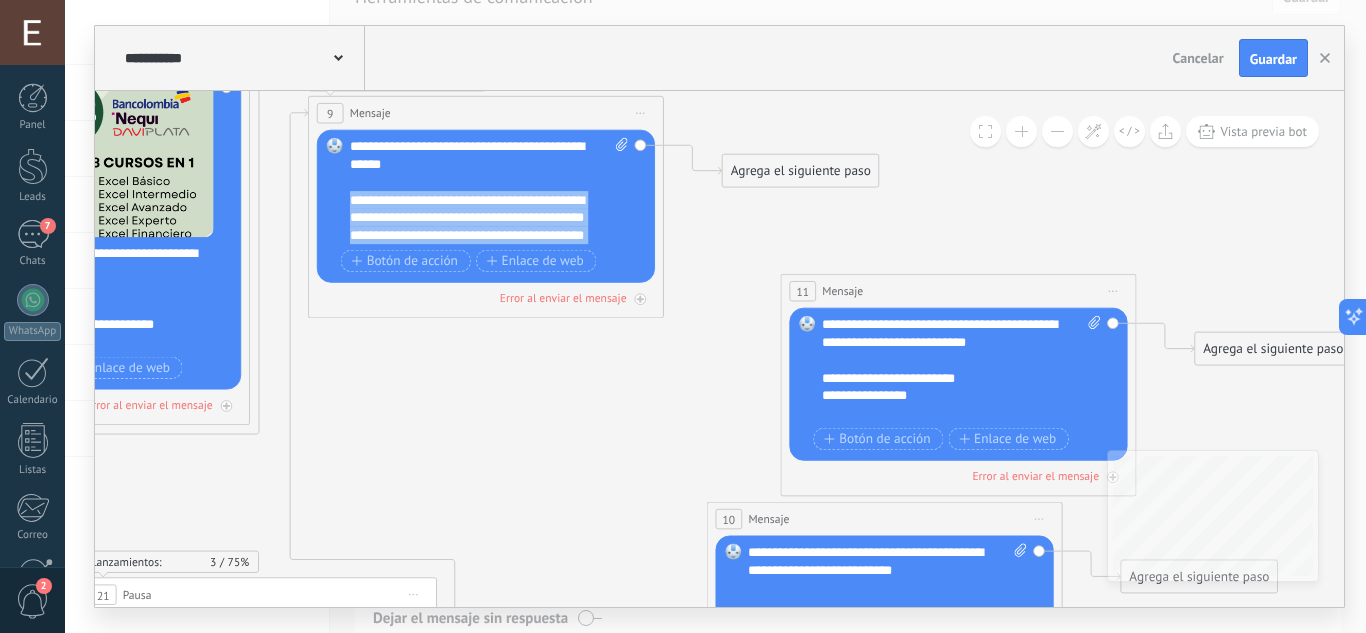 click on "**********" at bounding box center [489, 191] 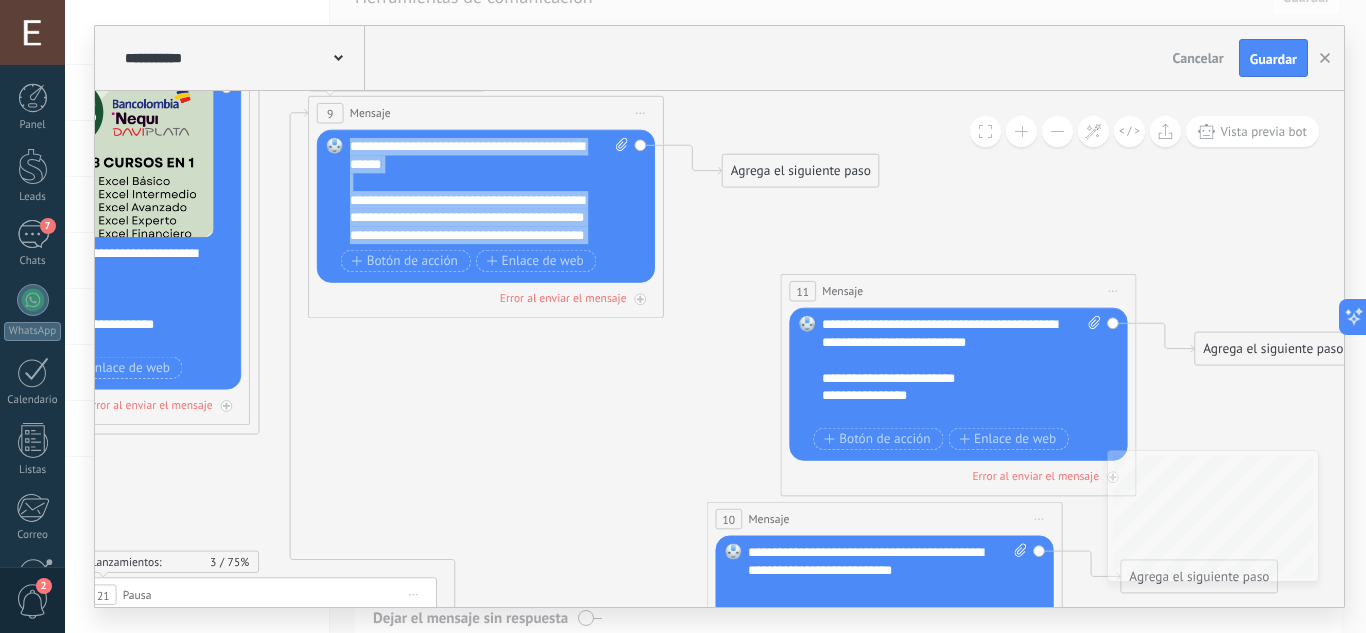 paste 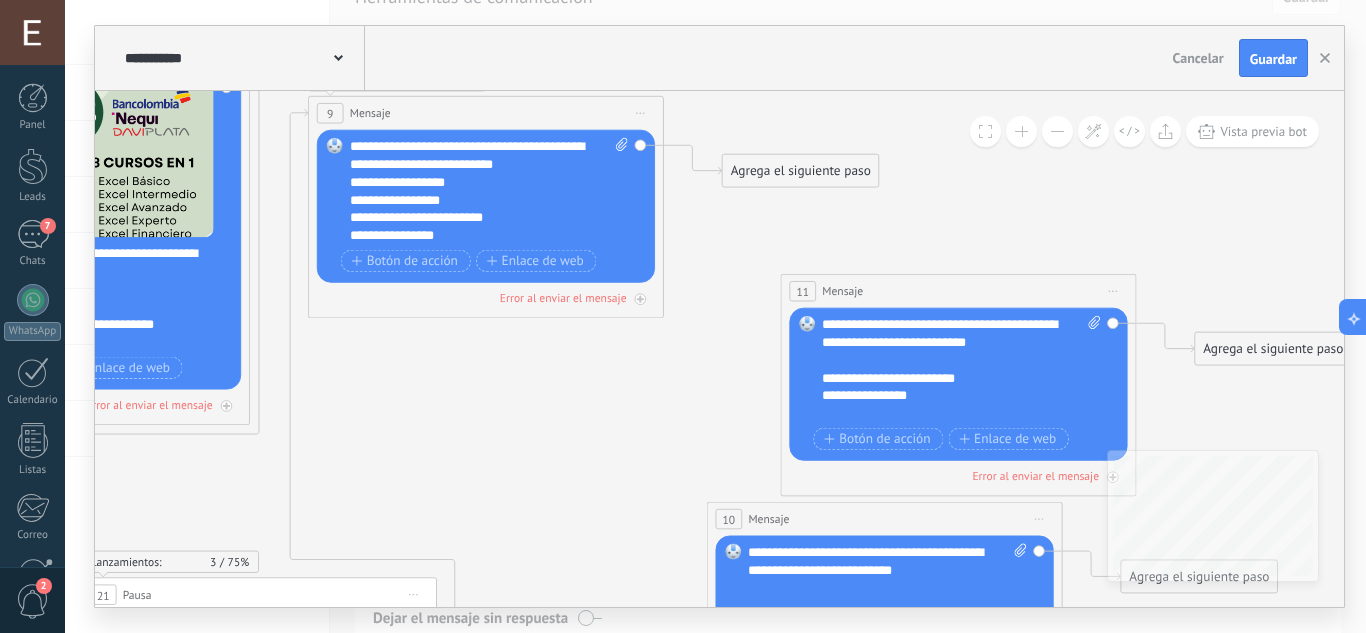 click on "**********" at bounding box center (489, 191) 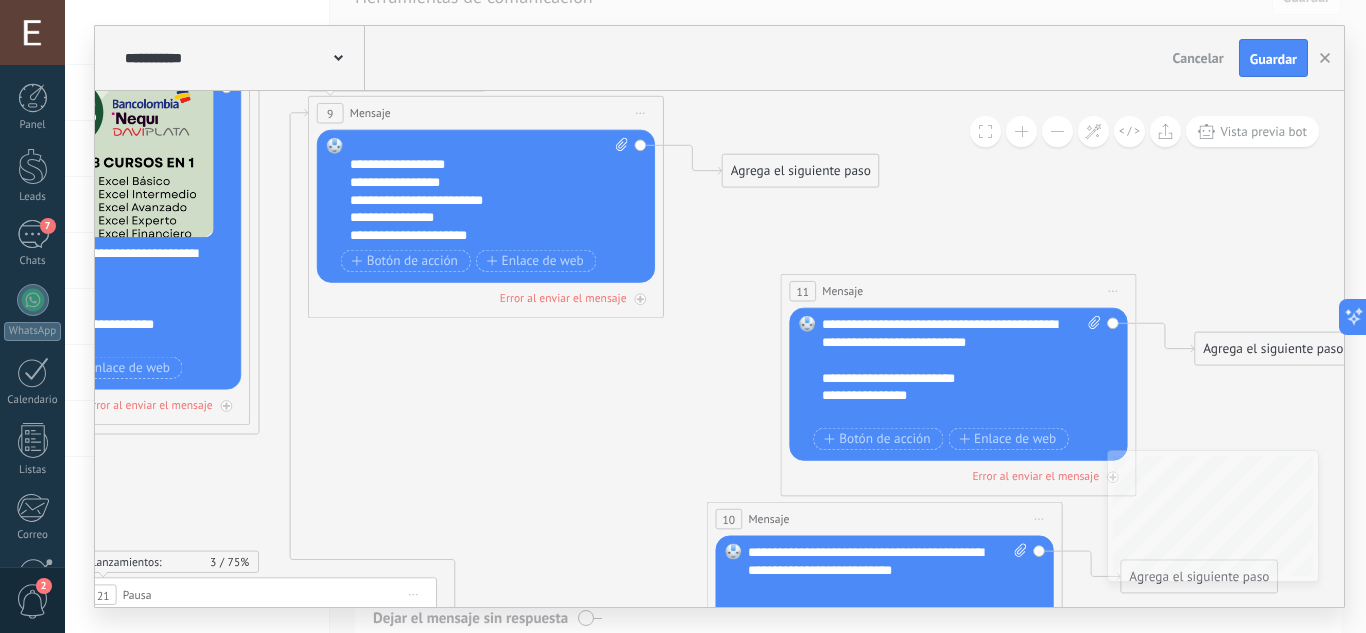 scroll, scrollTop: 60, scrollLeft: 0, axis: vertical 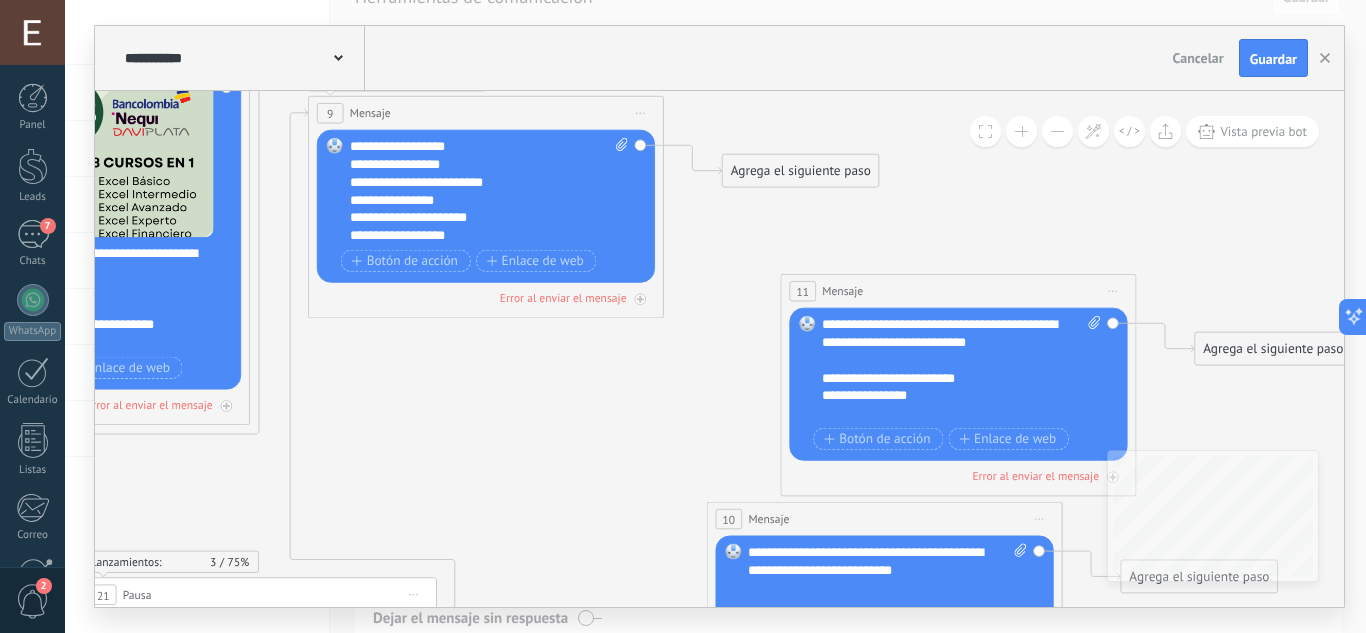 click on "**********" at bounding box center (473, 200) 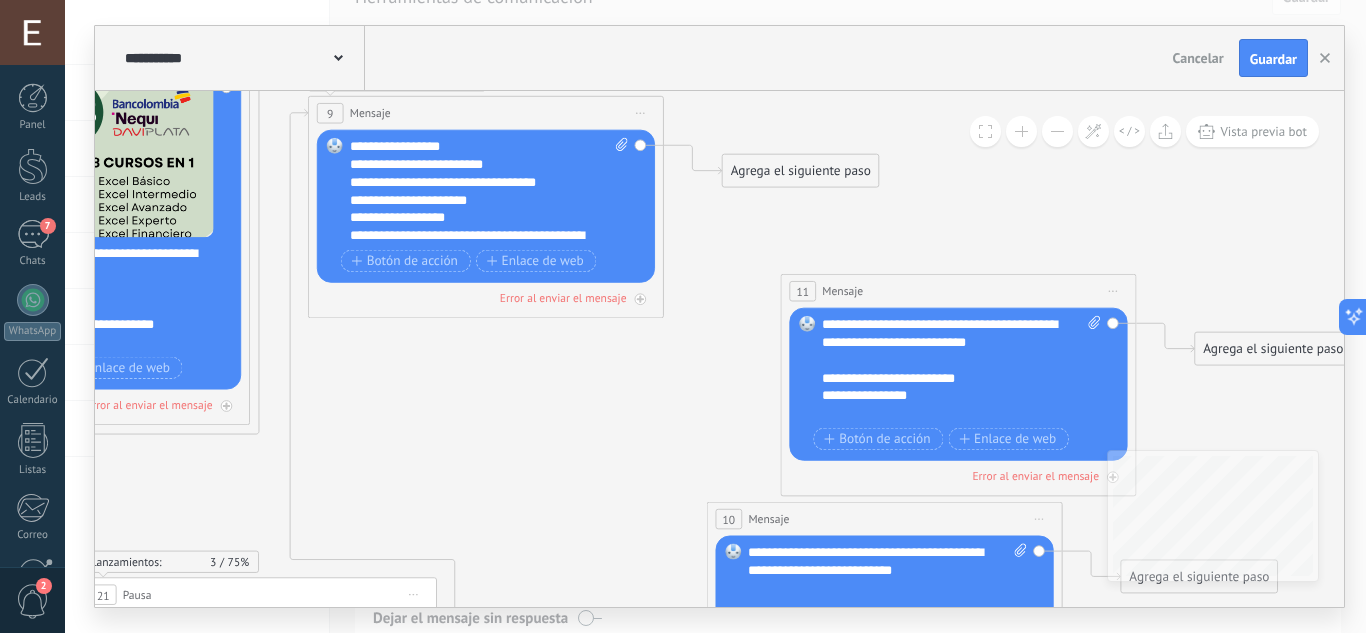 scroll, scrollTop: 100, scrollLeft: 0, axis: vertical 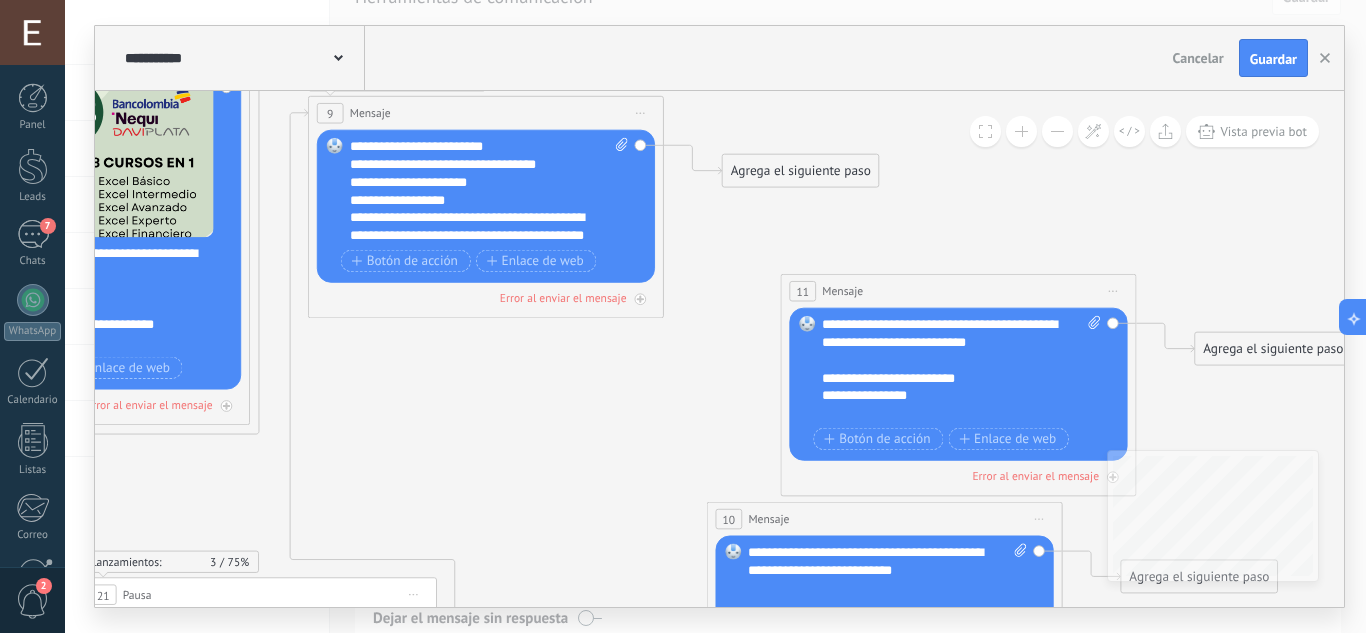 click on "**********" at bounding box center (473, 200) 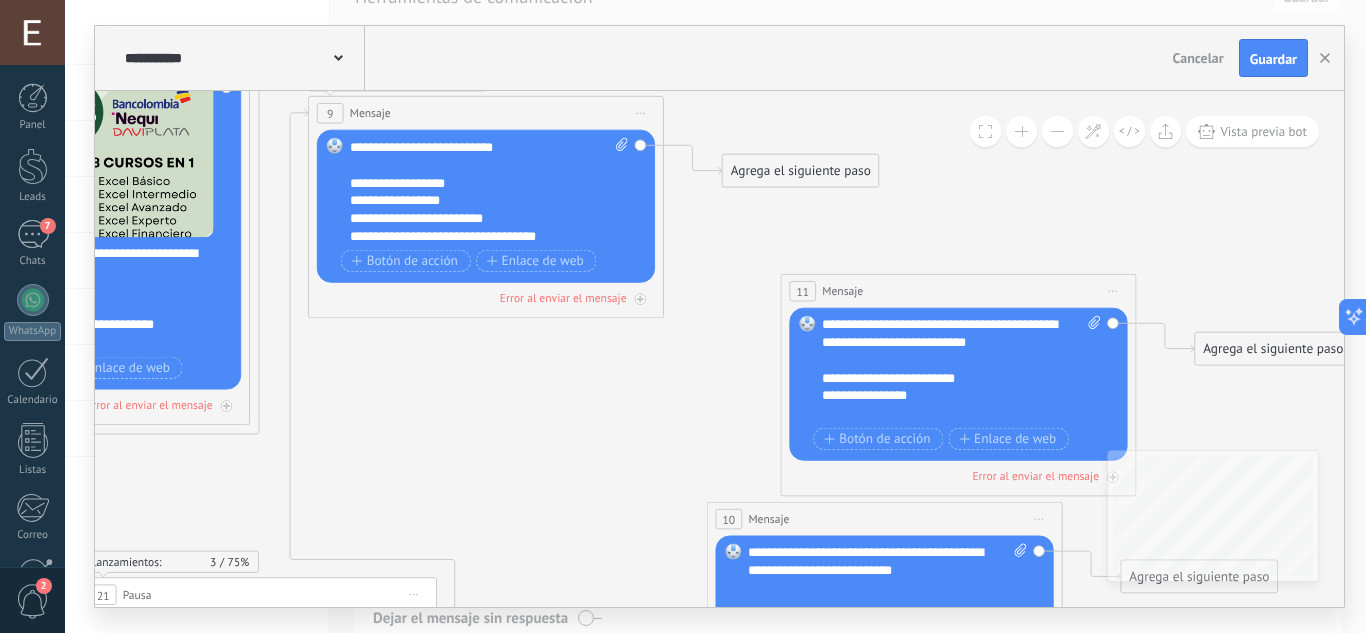 scroll, scrollTop: 0, scrollLeft: 0, axis: both 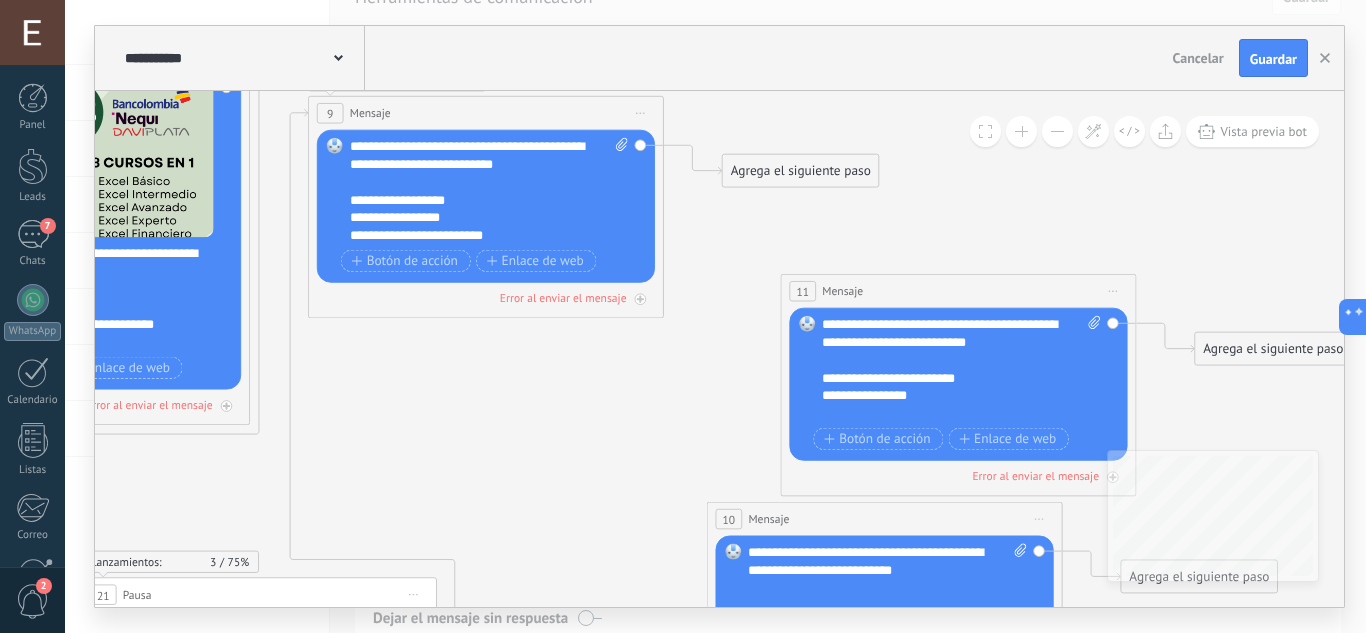 click on "**********" at bounding box center (961, 369) 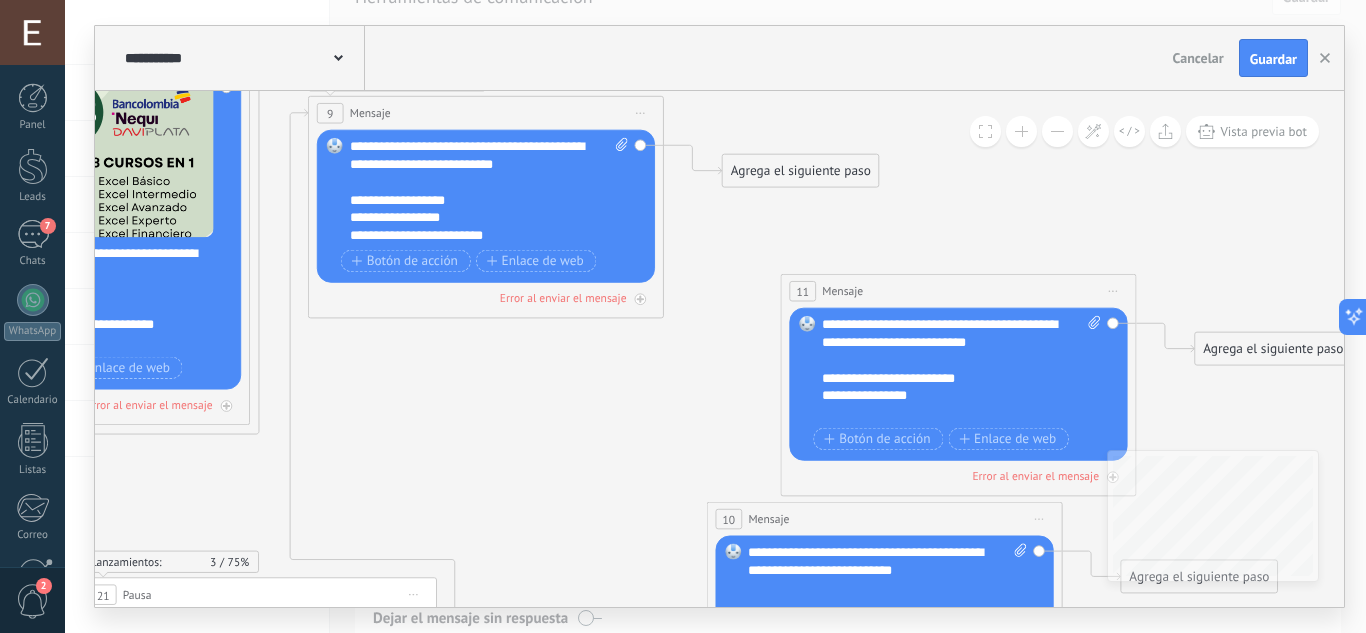 type 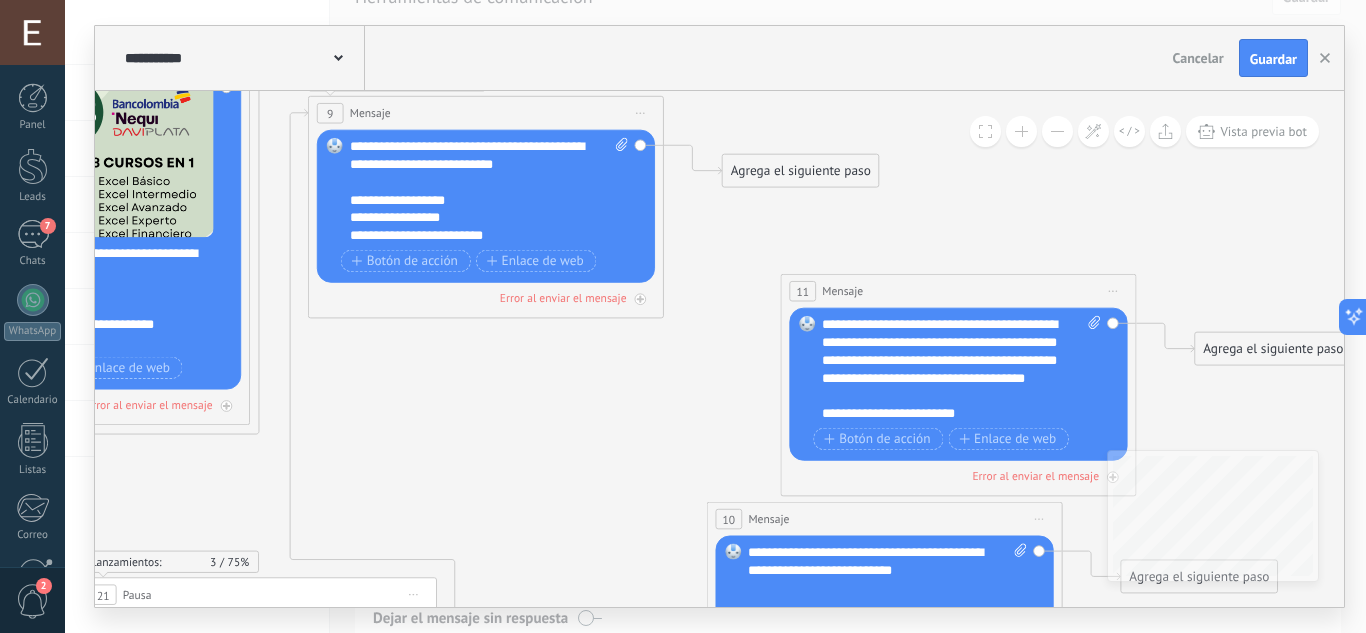 click on "**********" at bounding box center (961, 369) 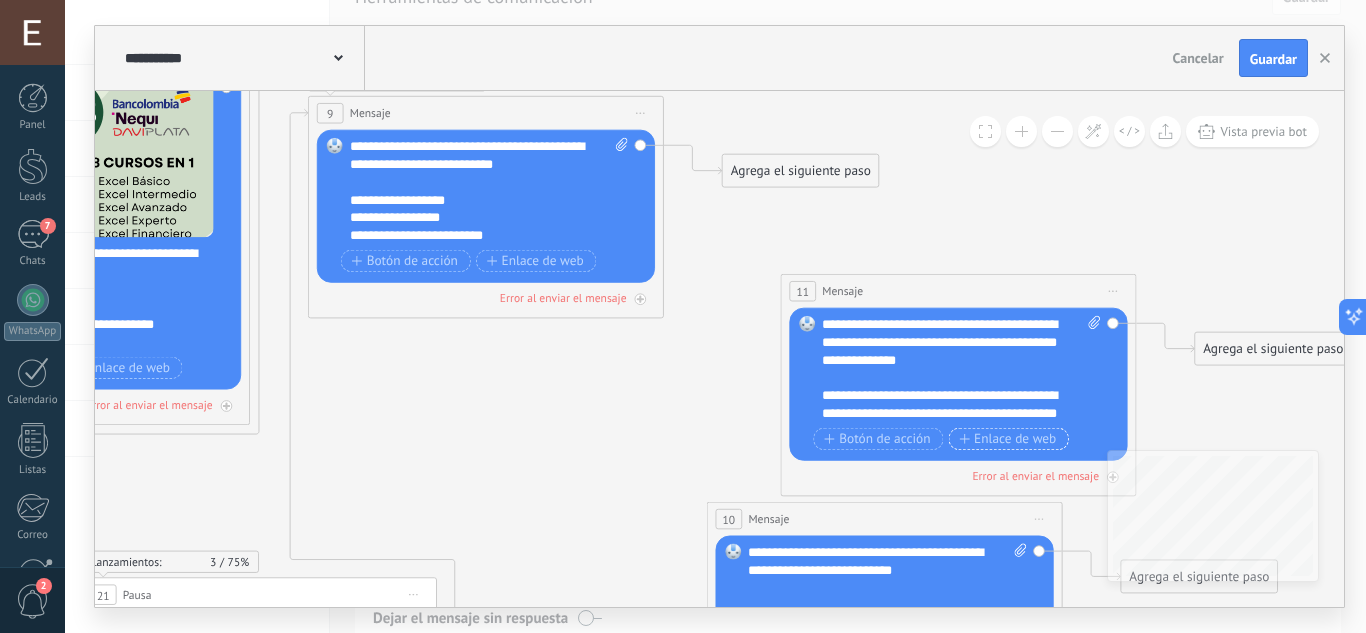 scroll, scrollTop: 240, scrollLeft: 0, axis: vertical 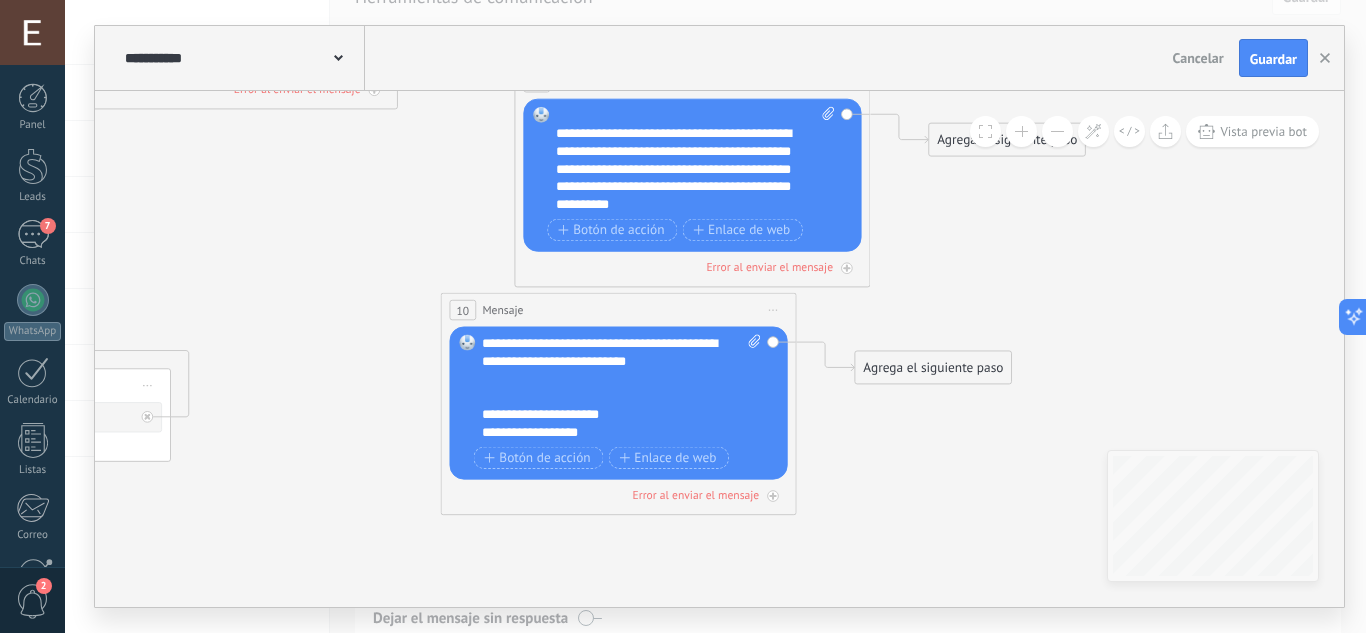 drag, startPoint x: 734, startPoint y: 453, endPoint x: 468, endPoint y: 243, distance: 338.9041 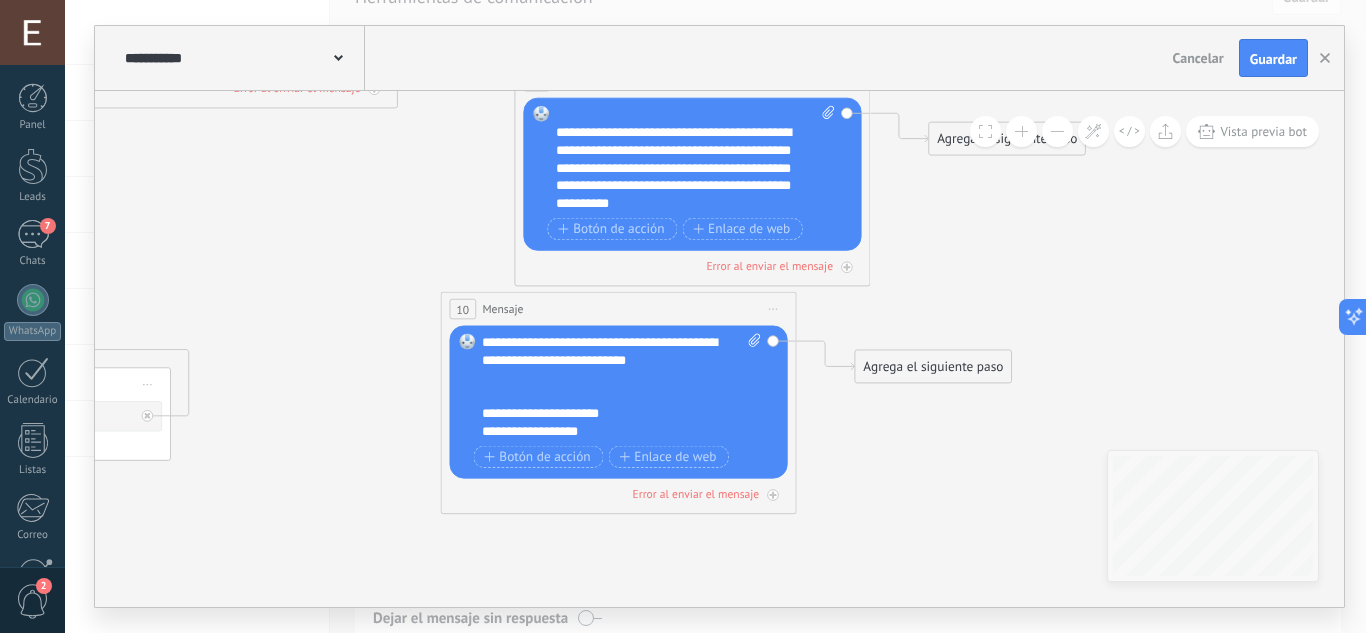 click on "Iniciar vista previa aquí
Cambiar nombre
Duplicar
Borrar" at bounding box center [773, 309] 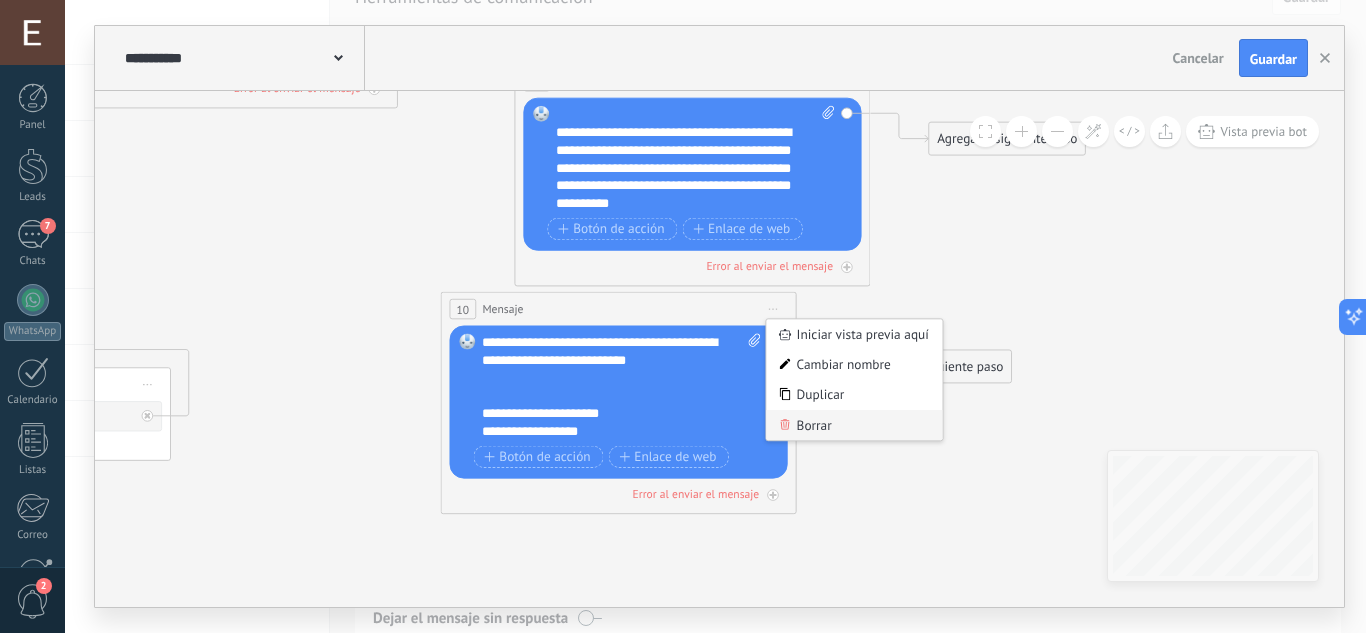 click on "Borrar" at bounding box center (854, 425) 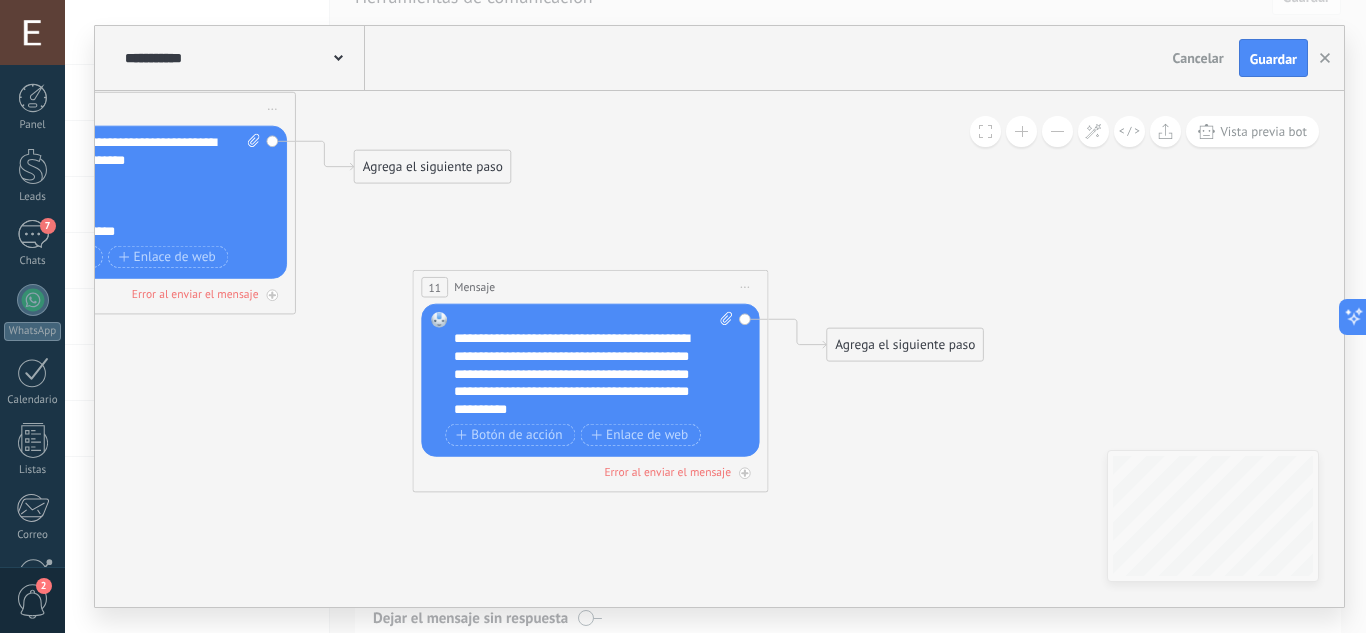 drag, startPoint x: 934, startPoint y: 347, endPoint x: 866, endPoint y: 497, distance: 164.69365 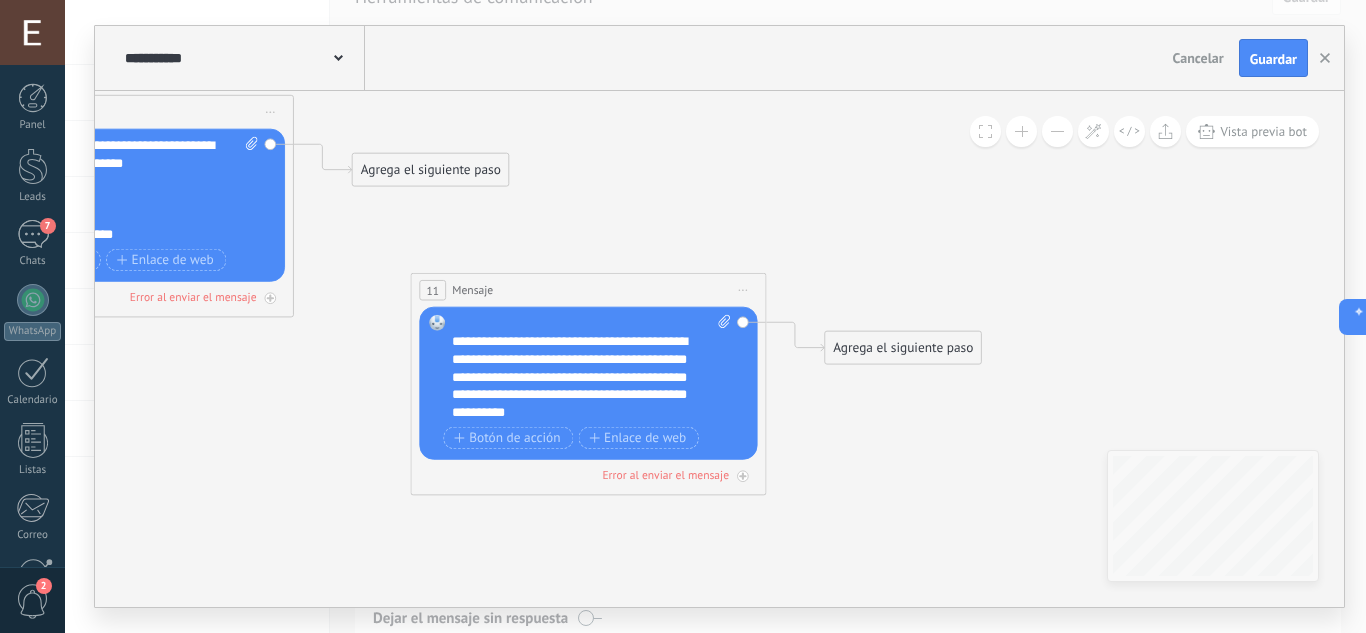 click on "Agrega el siguiente paso" at bounding box center [903, 347] 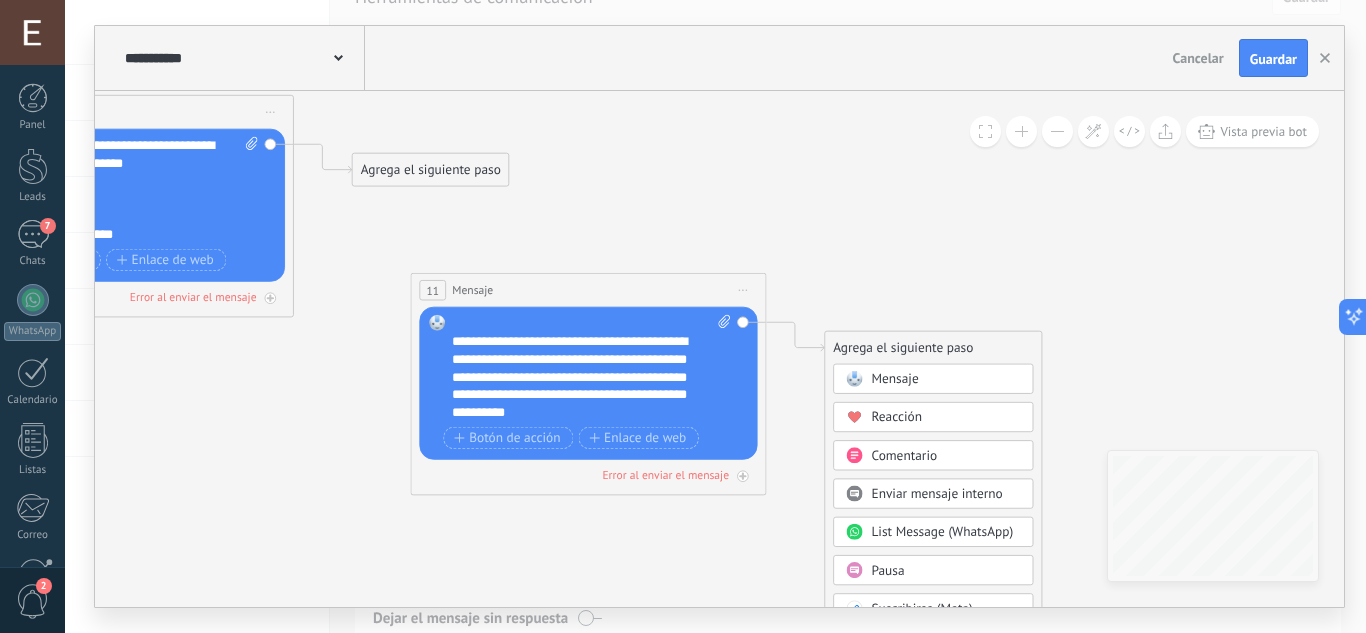 click on "Mensaje" at bounding box center [894, 379] 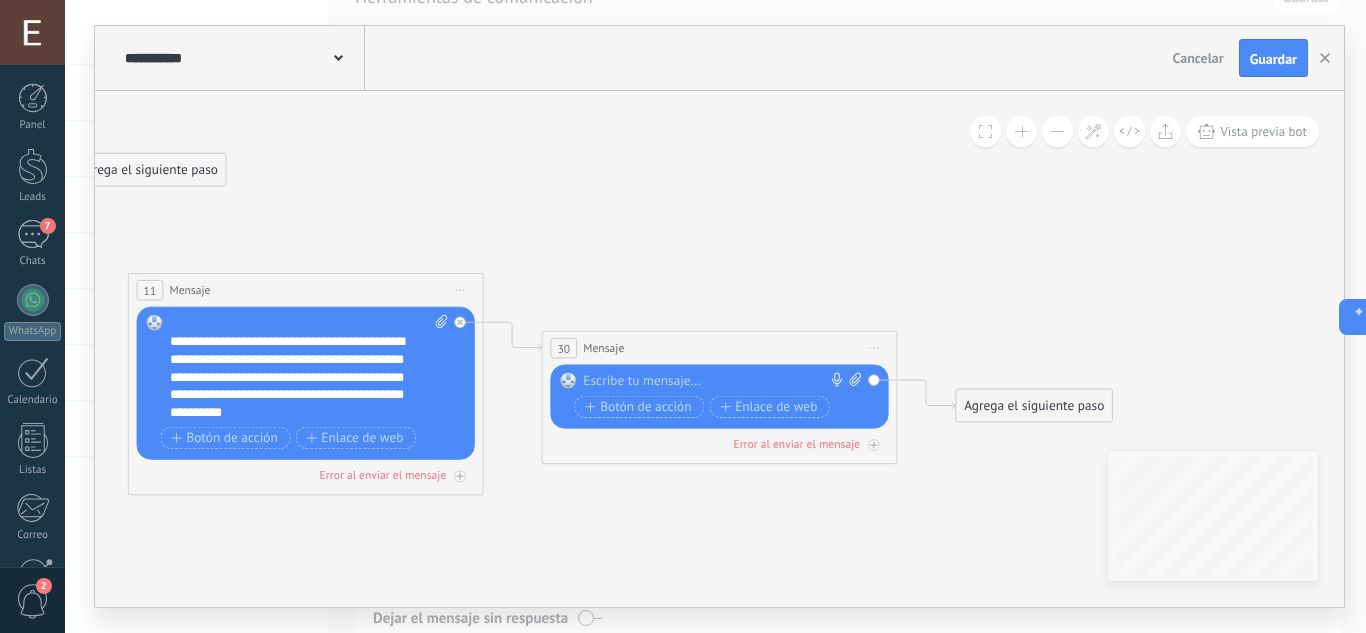 paste 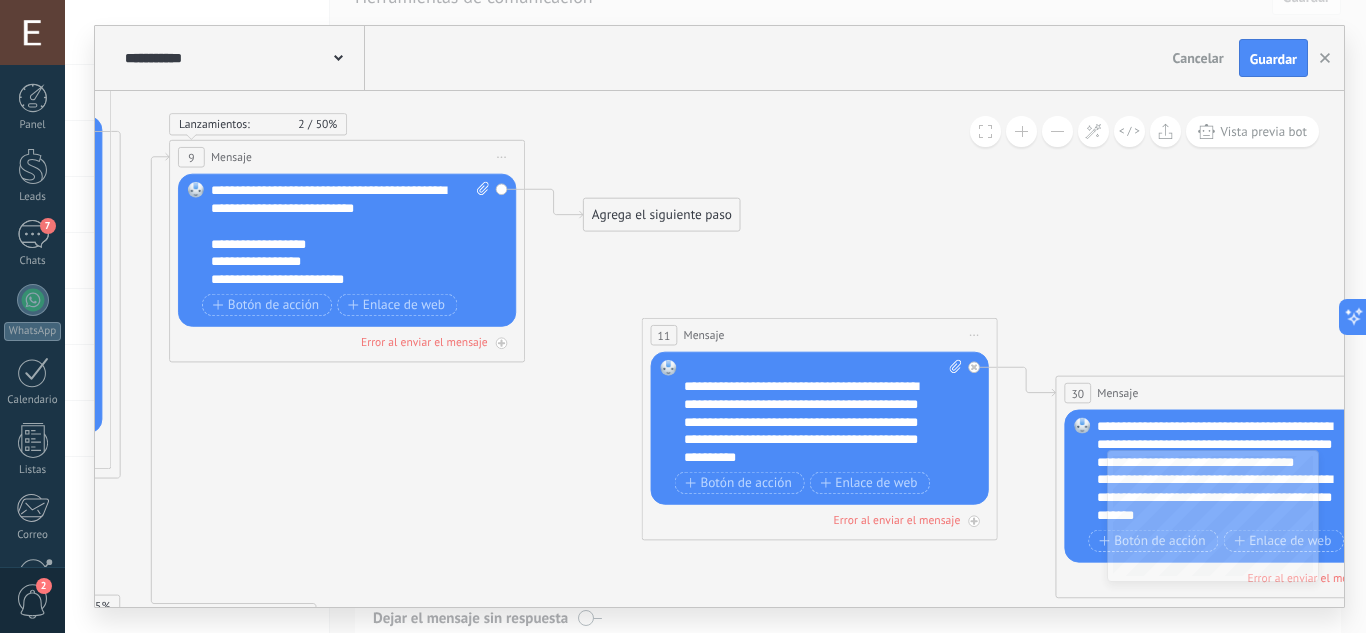 drag, startPoint x: 564, startPoint y: 236, endPoint x: 1188, endPoint y: 327, distance: 630.6005 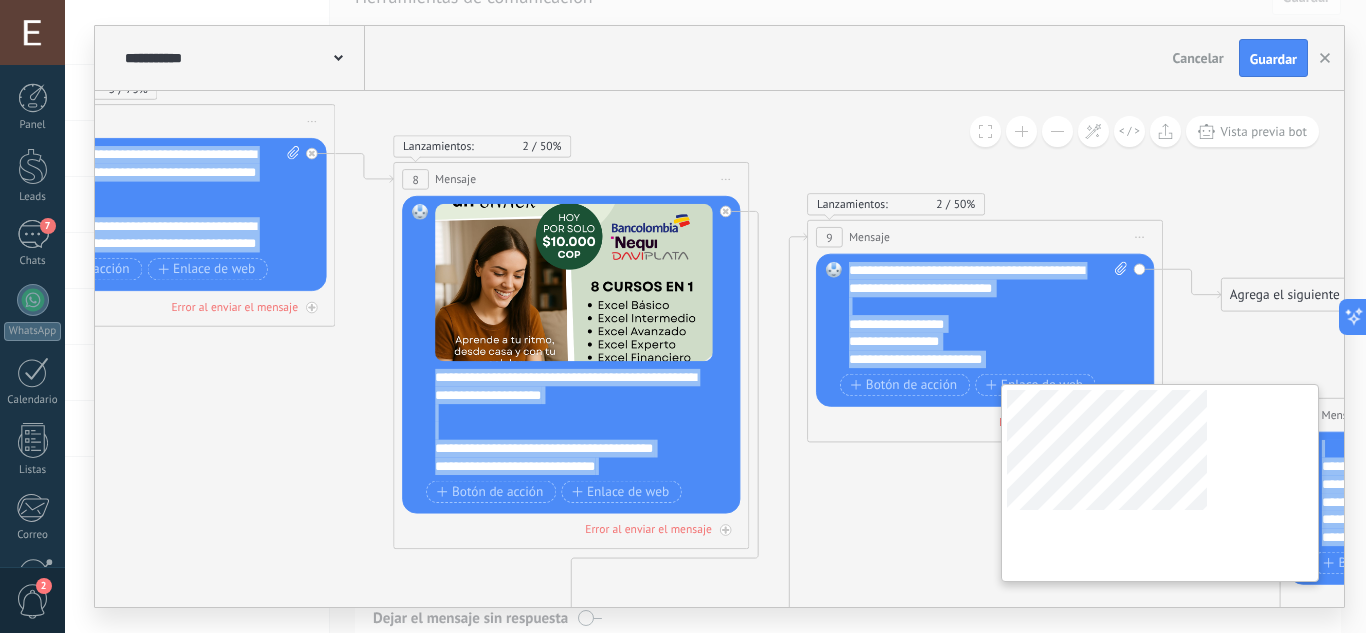 click on "**********" at bounding box center (719, 349) 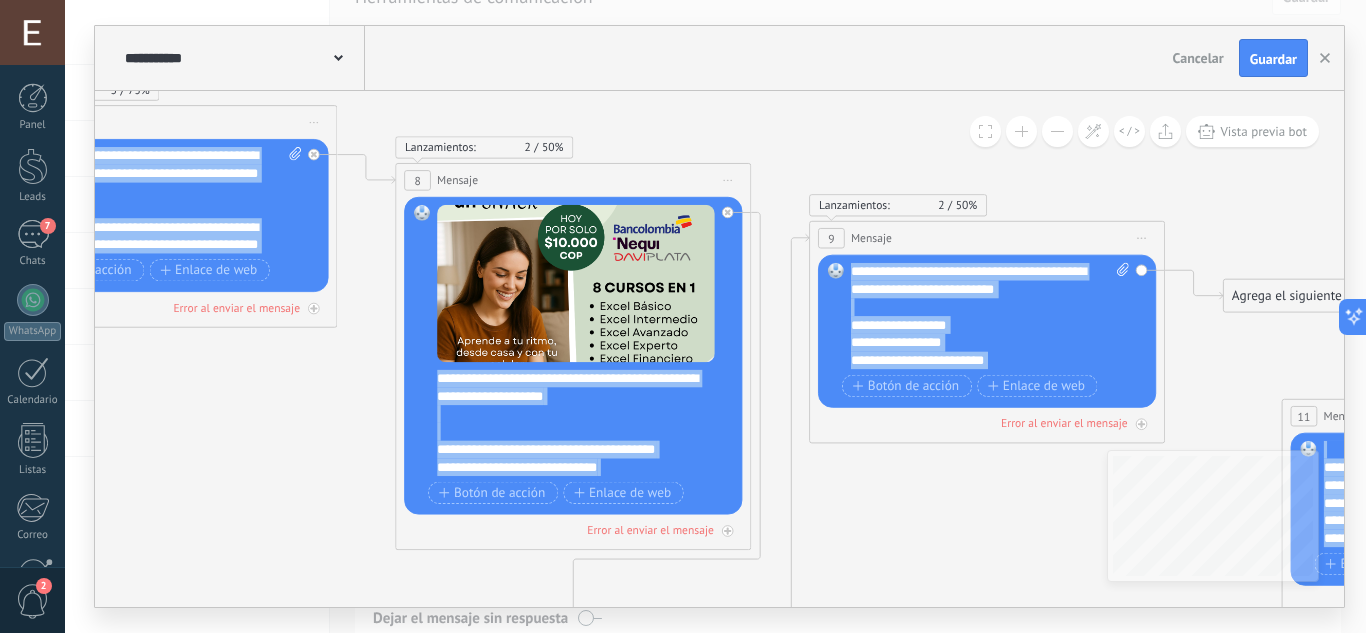 click on "**********" at bounding box center (584, 422) 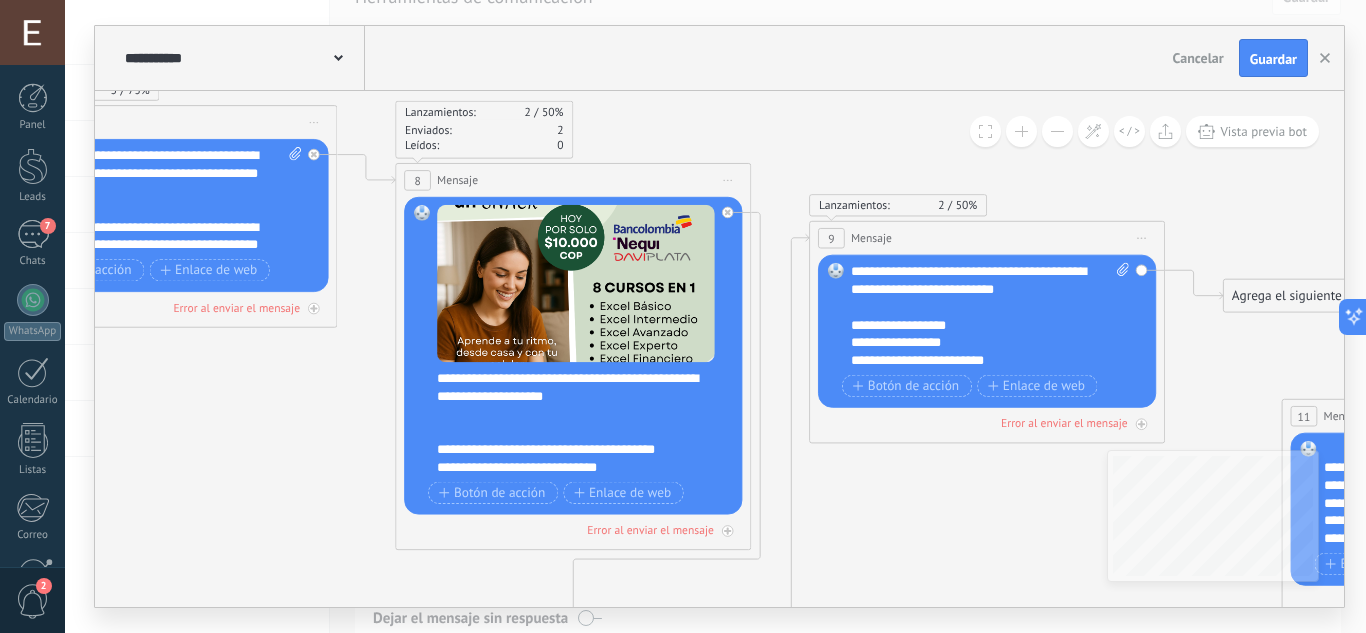 click on "**********" at bounding box center [584, 422] 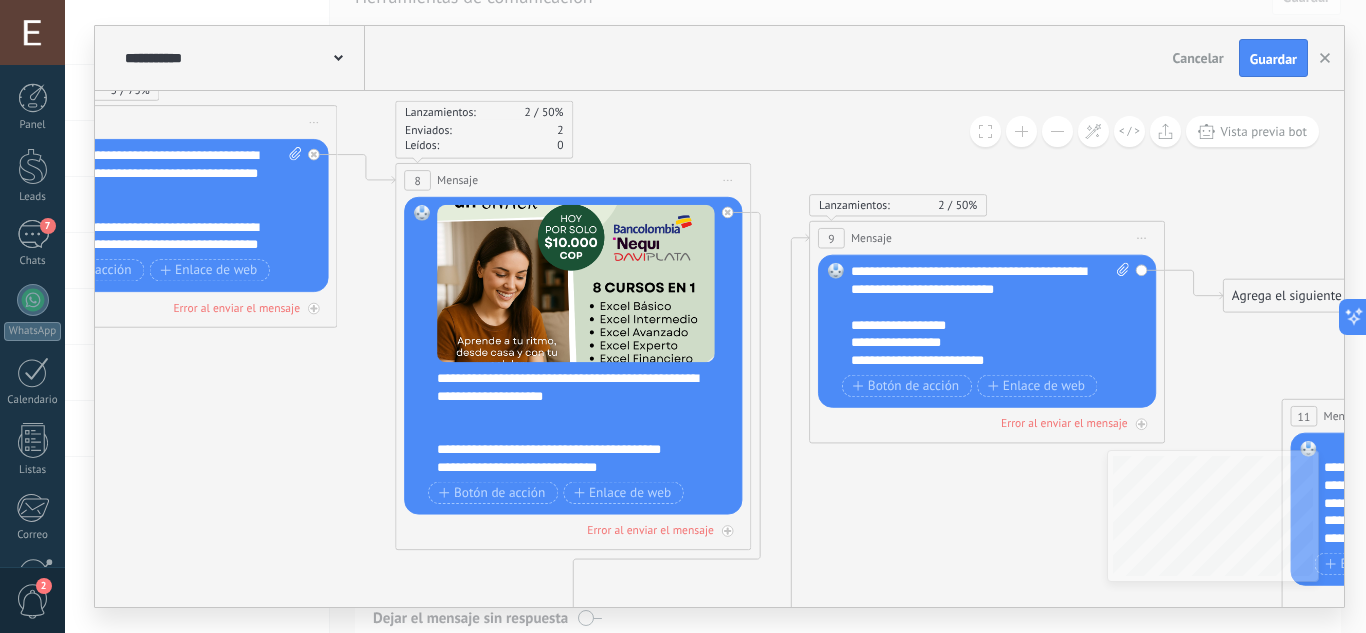 click on "**********" at bounding box center [584, 422] 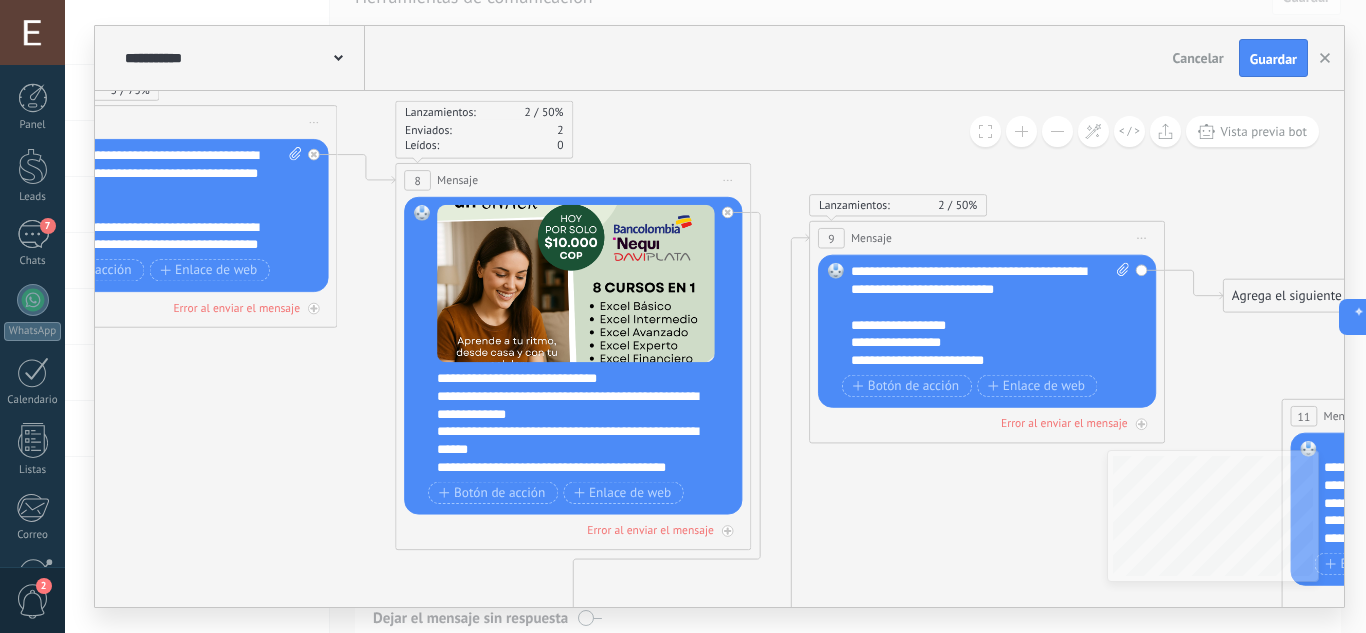 scroll, scrollTop: 120, scrollLeft: 0, axis: vertical 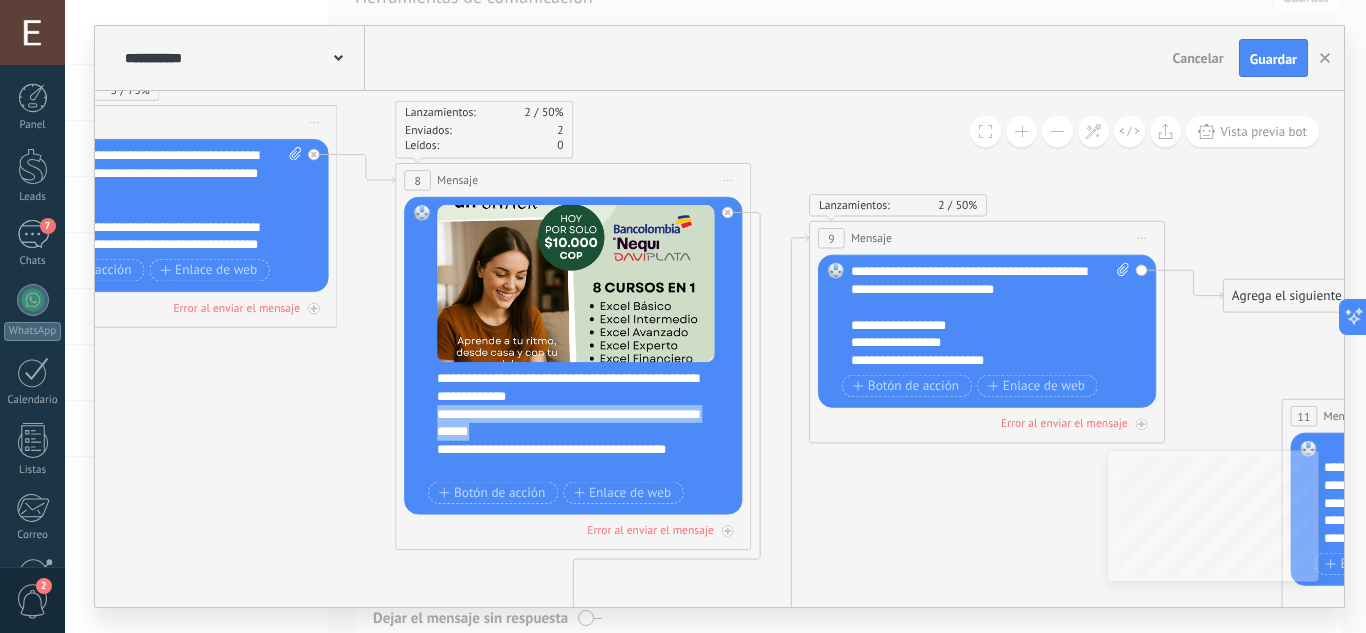 drag, startPoint x: 652, startPoint y: 447, endPoint x: 441, endPoint y: 429, distance: 211.76639 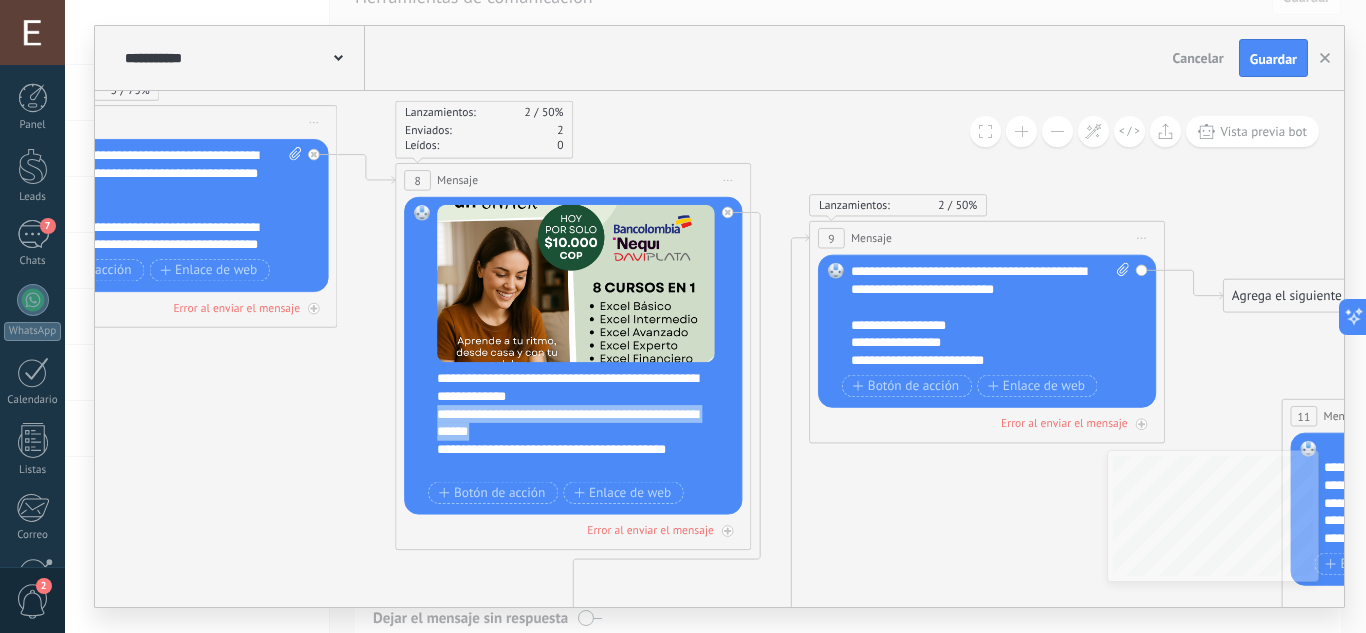 click on "**********" at bounding box center [584, 422] 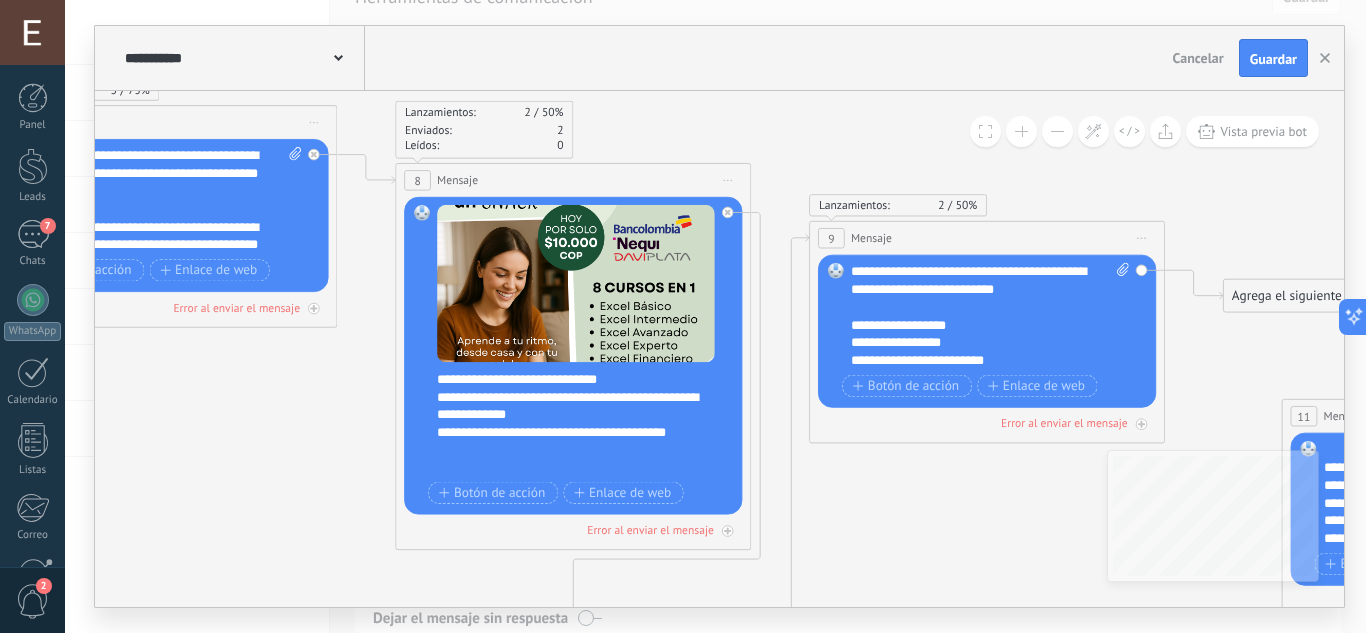 scroll, scrollTop: 79, scrollLeft: 0, axis: vertical 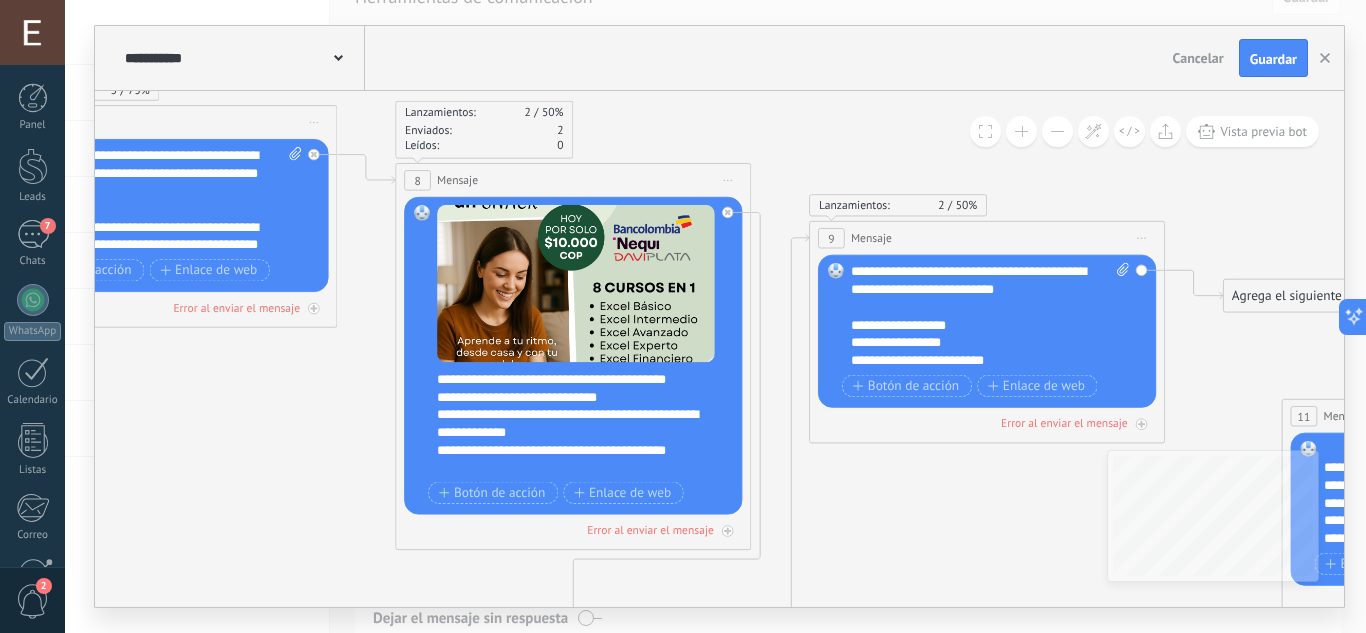 click on "**********" at bounding box center (584, 422) 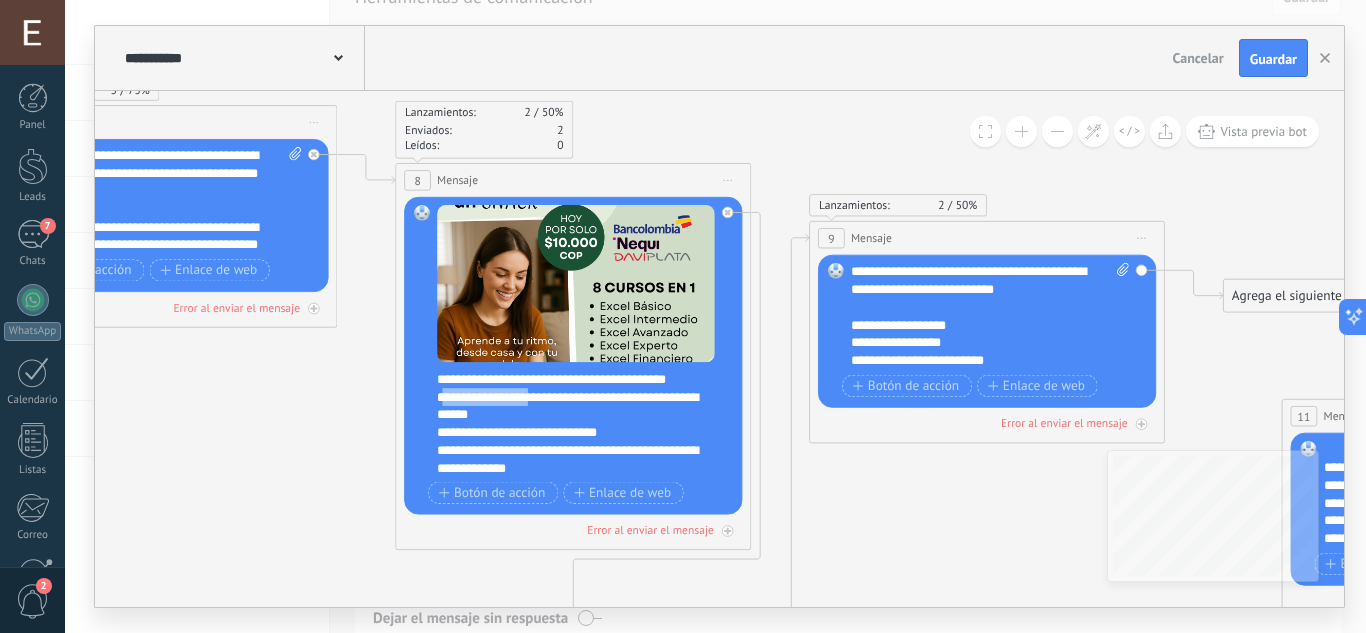 drag, startPoint x: 566, startPoint y: 415, endPoint x: 456, endPoint y: 414, distance: 110.00455 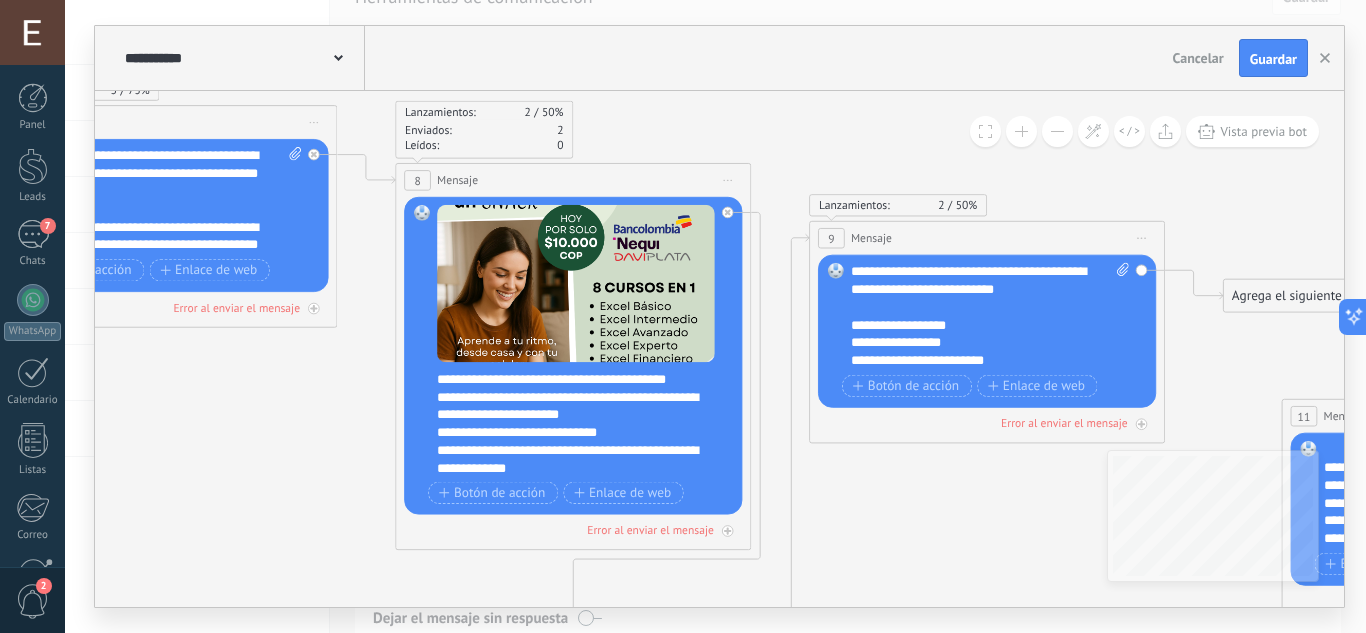 click on "**********" at bounding box center [569, 486] 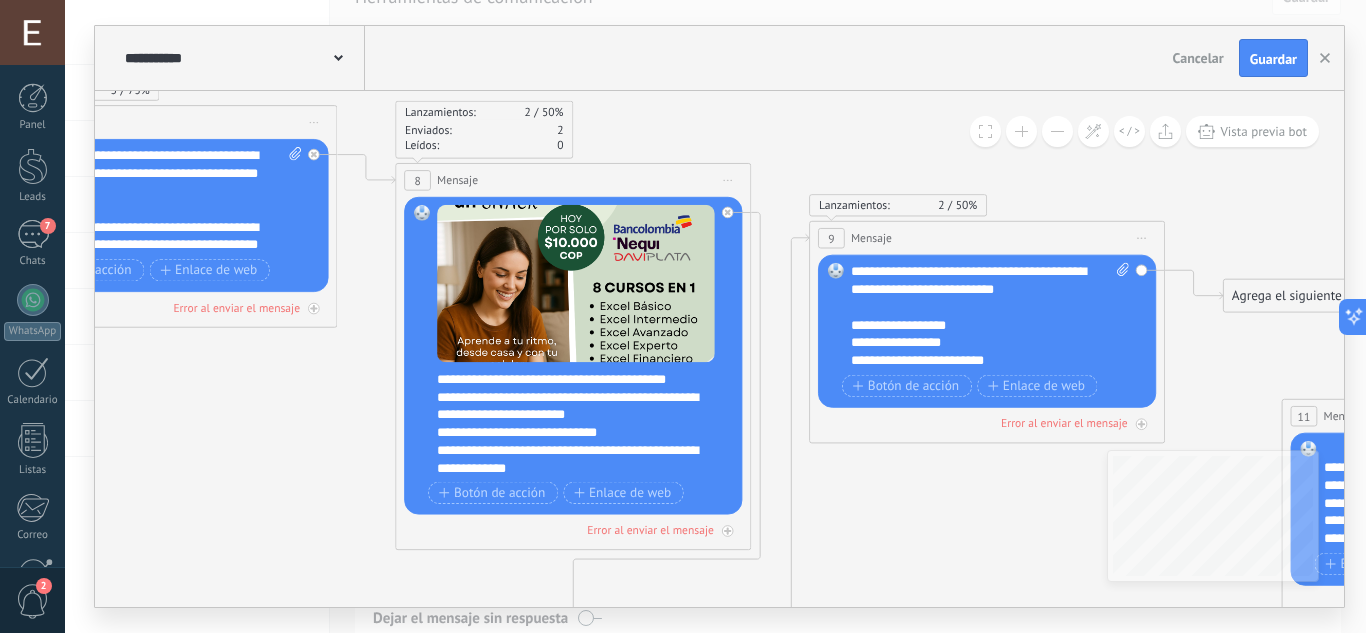 click on "**********" at bounding box center (569, 486) 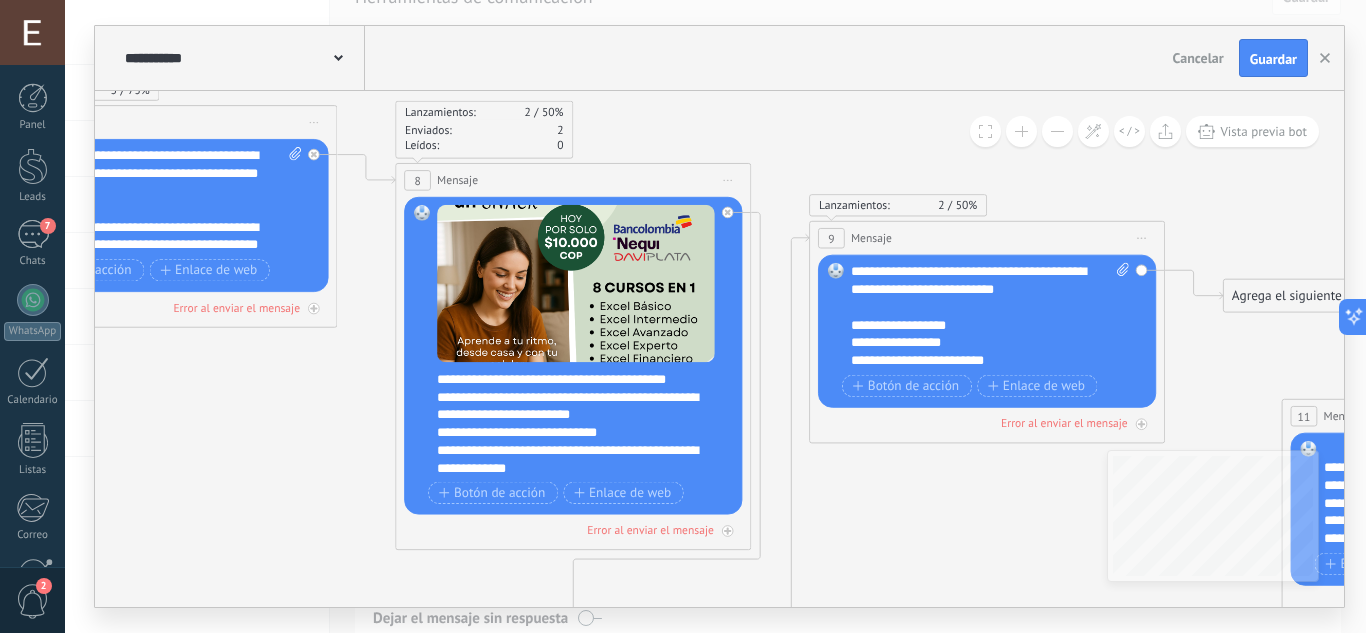 click on "**********" at bounding box center [569, 486] 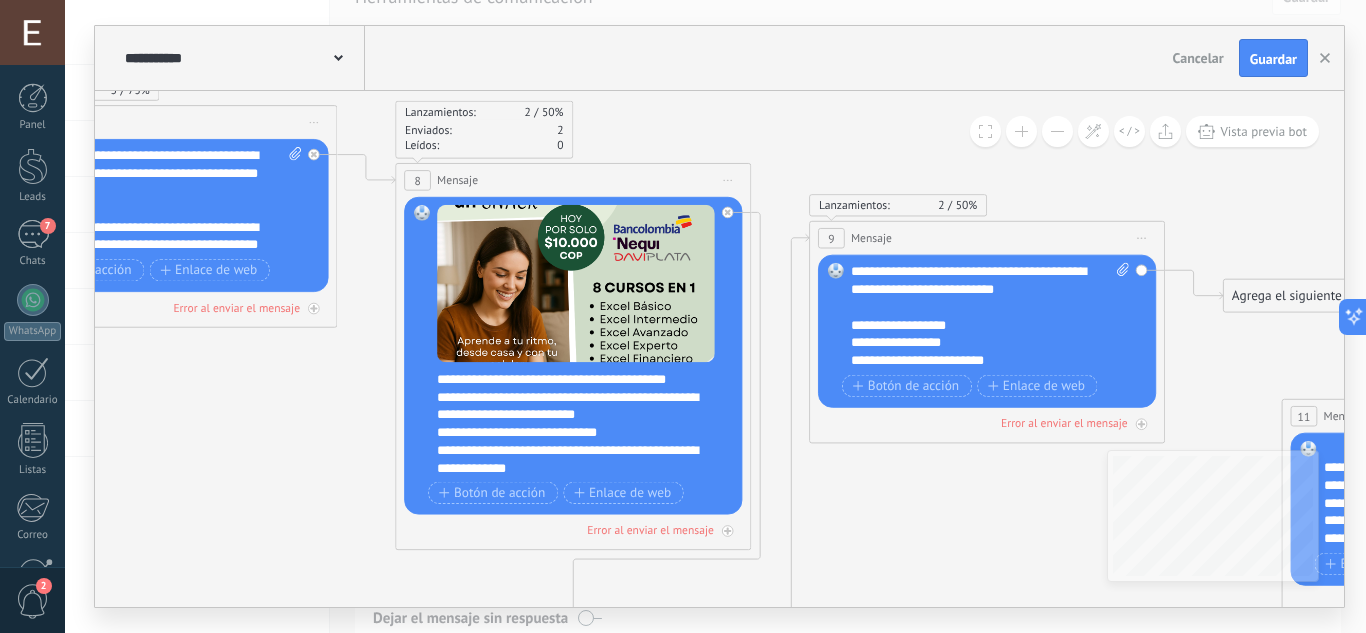 click on "**********" at bounding box center (569, 486) 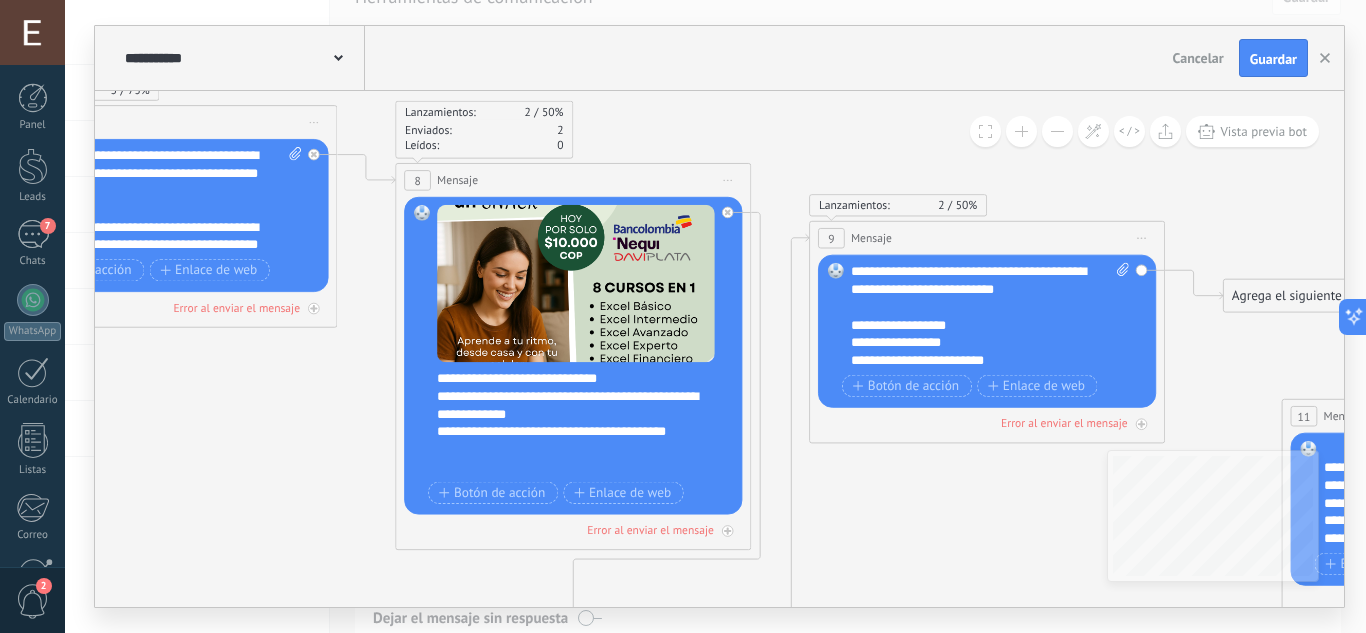 scroll, scrollTop: 160, scrollLeft: 0, axis: vertical 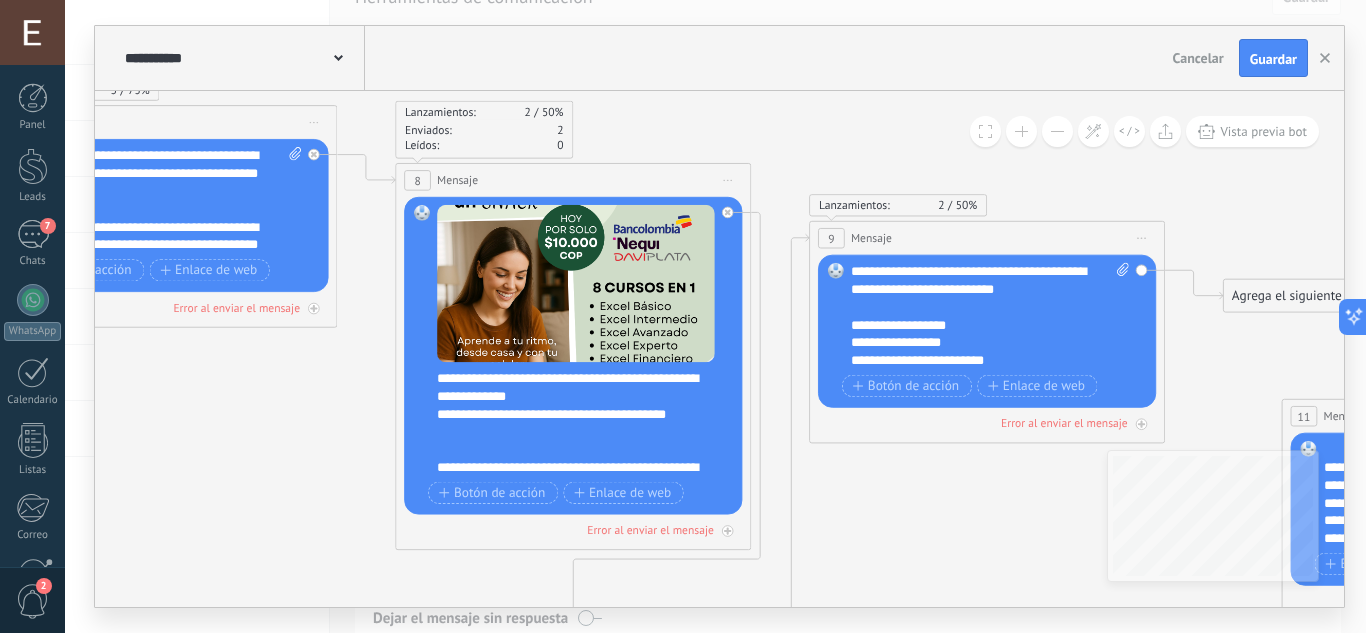 drag, startPoint x: 633, startPoint y: 394, endPoint x: 433, endPoint y: 402, distance: 200.15994 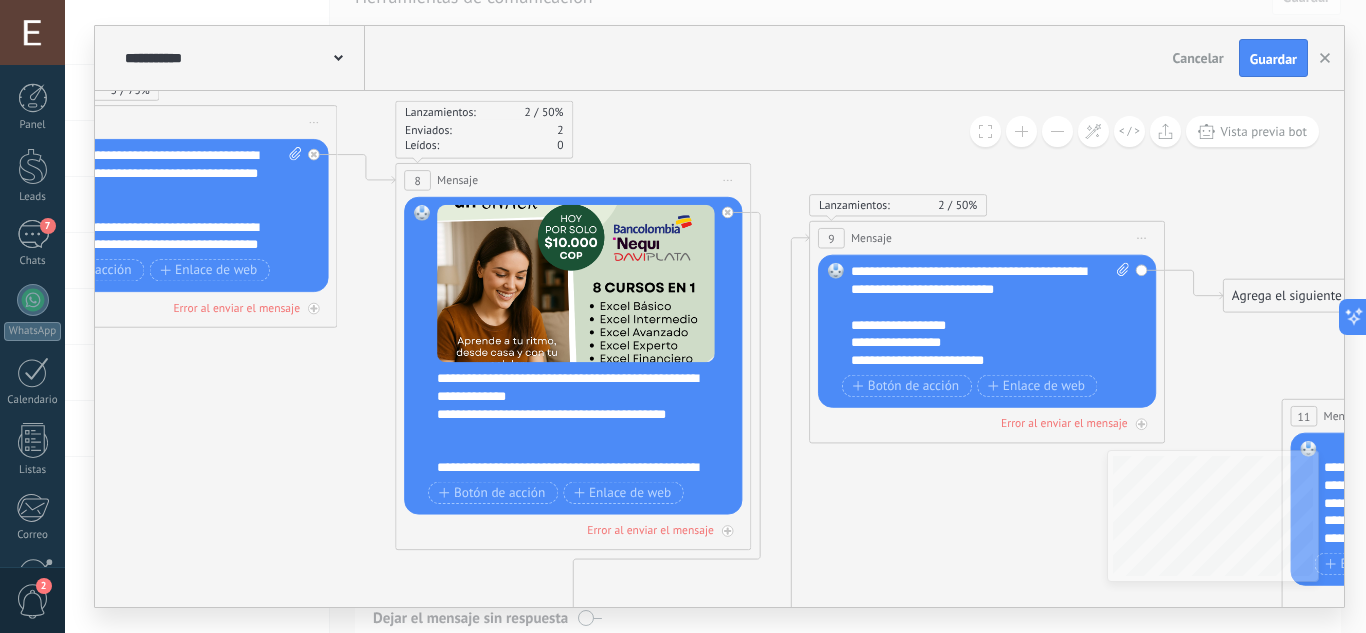 click on "Reemplazar
Quitar
Convertir a mensaje de voz
Arrastre la imagen aquí para adjuntarla.
Añadir imagen
Subir
Arrastrar y soltar
Archivo no encontrado
Escribe tu mensaje..." at bounding box center (573, 356) 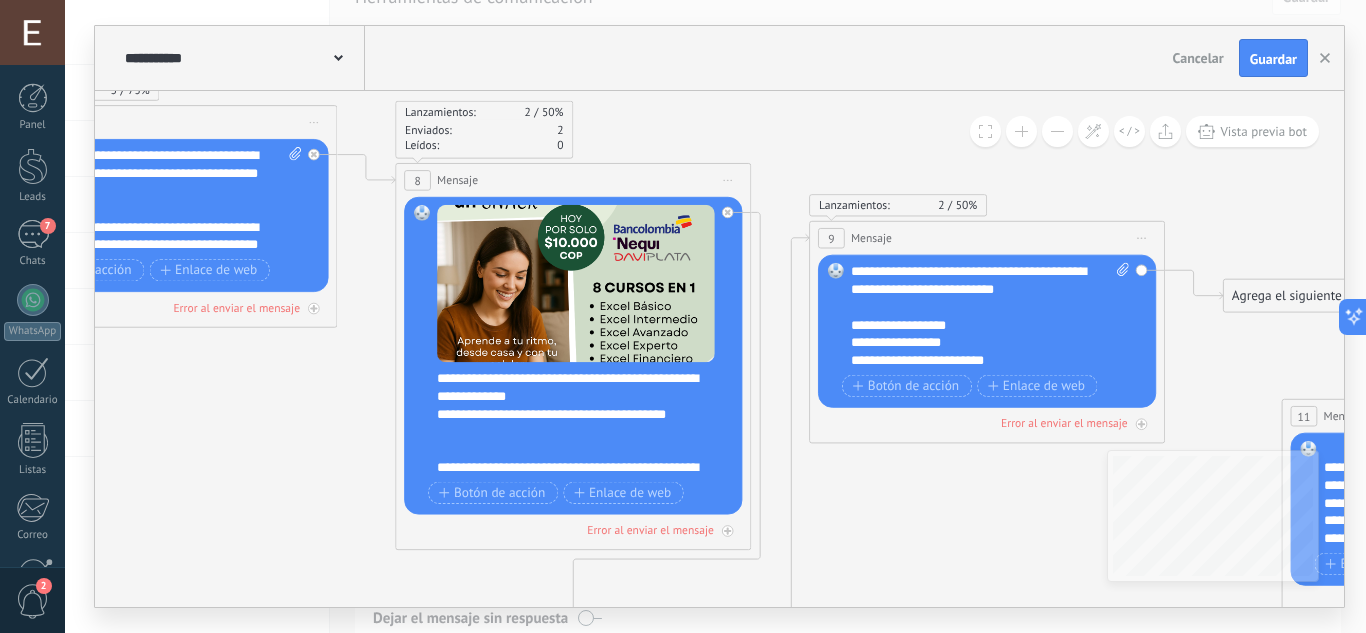 scroll, scrollTop: 159, scrollLeft: 0, axis: vertical 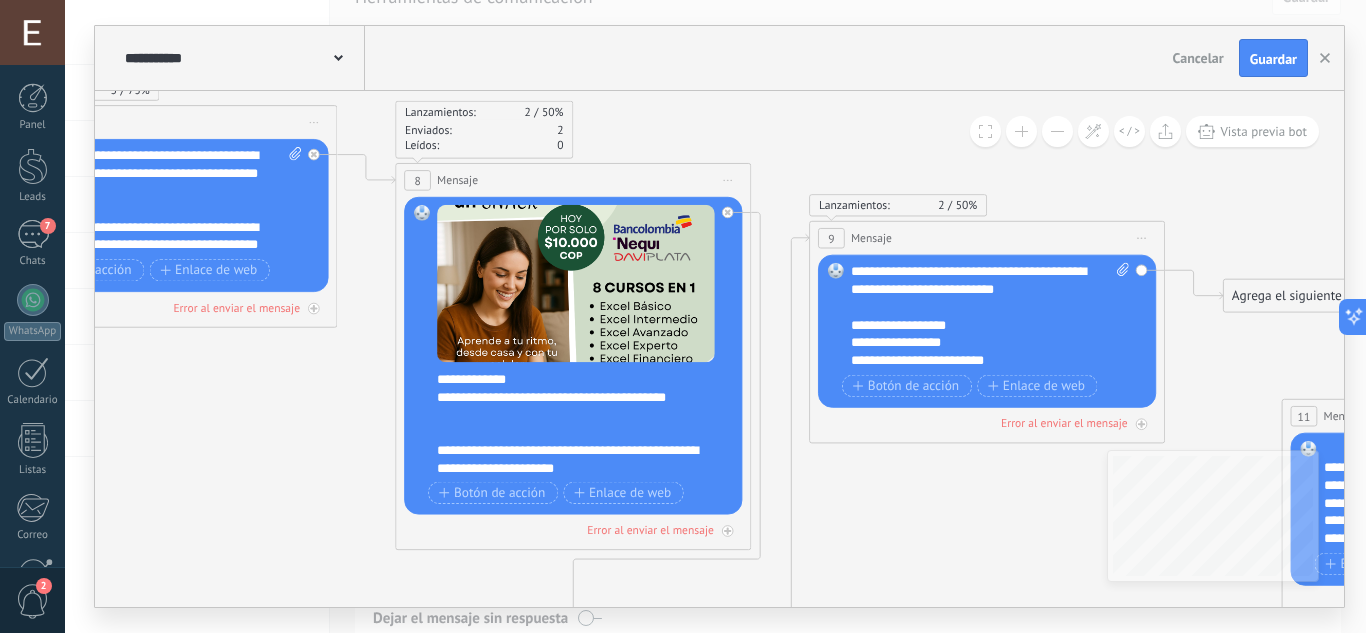 click on "**********" at bounding box center [569, 406] 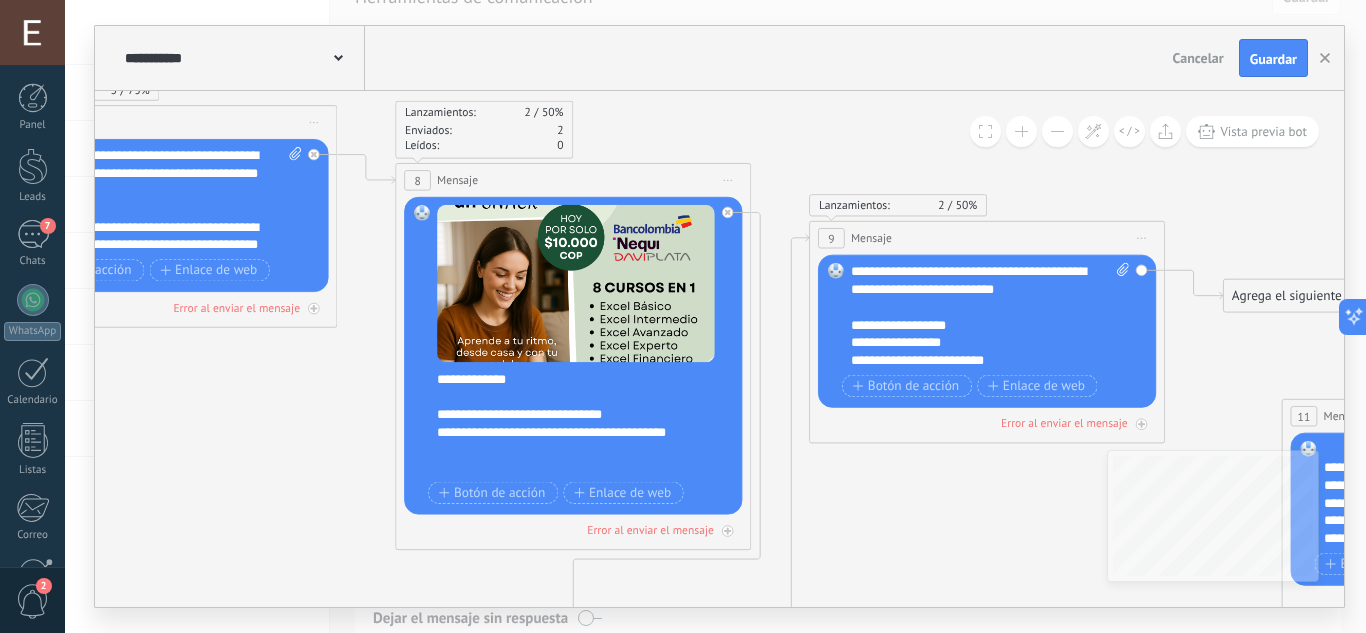 click on "**********" at bounding box center (569, 459) 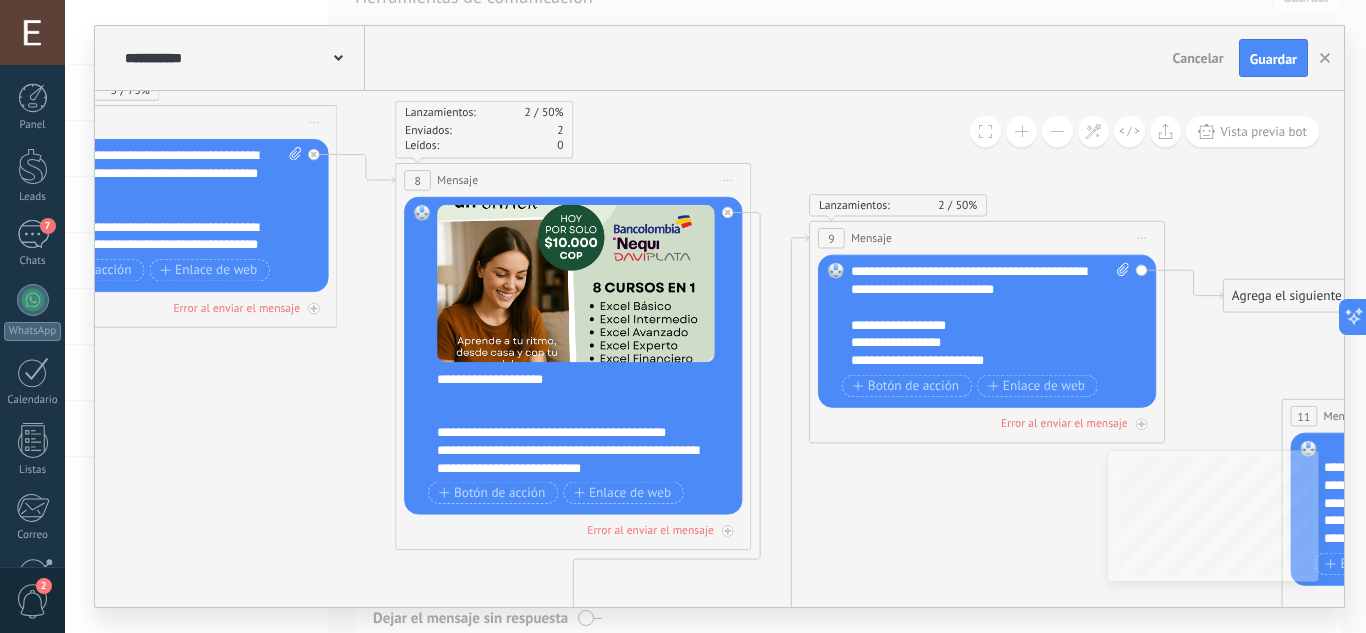 scroll, scrollTop: 0, scrollLeft: 0, axis: both 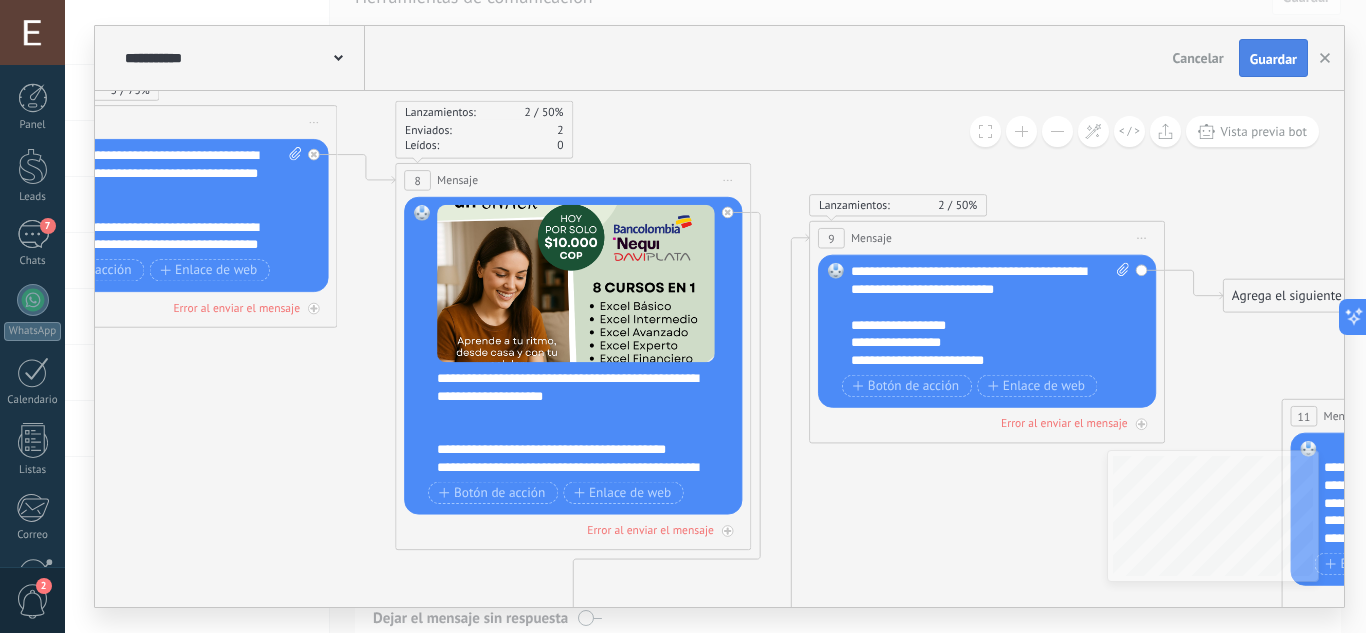 click on "Guardar" at bounding box center [1273, 59] 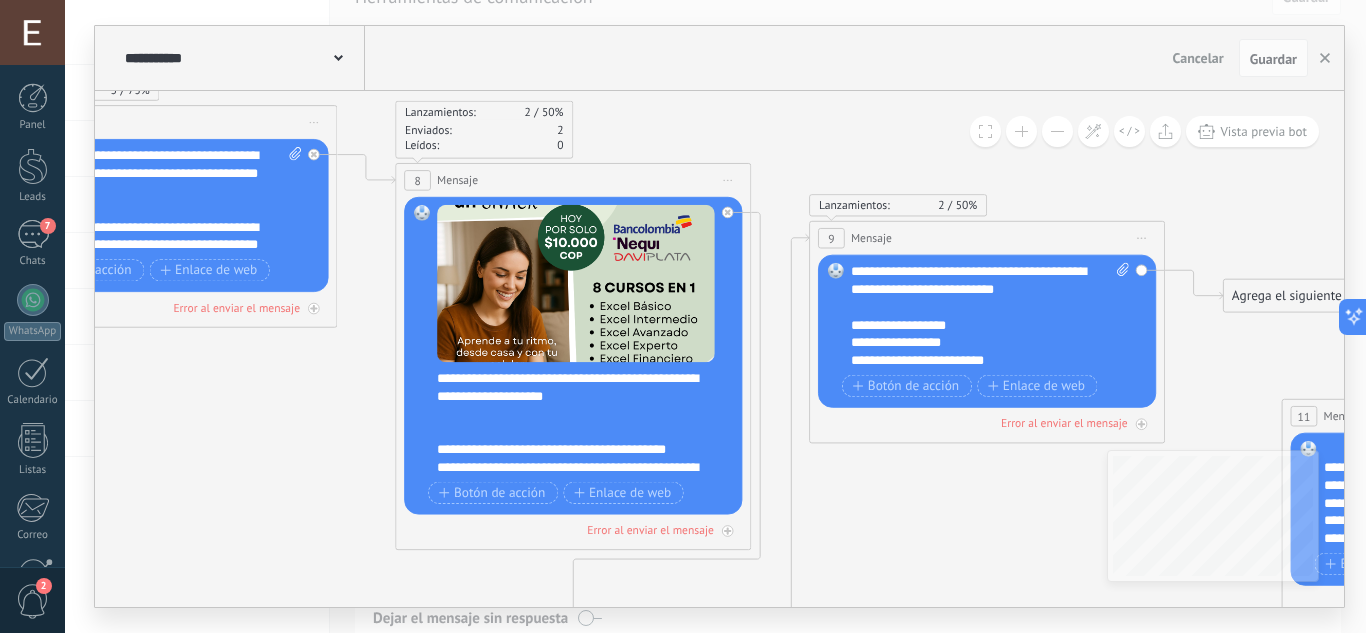 click on "**********" at bounding box center (584, 422) 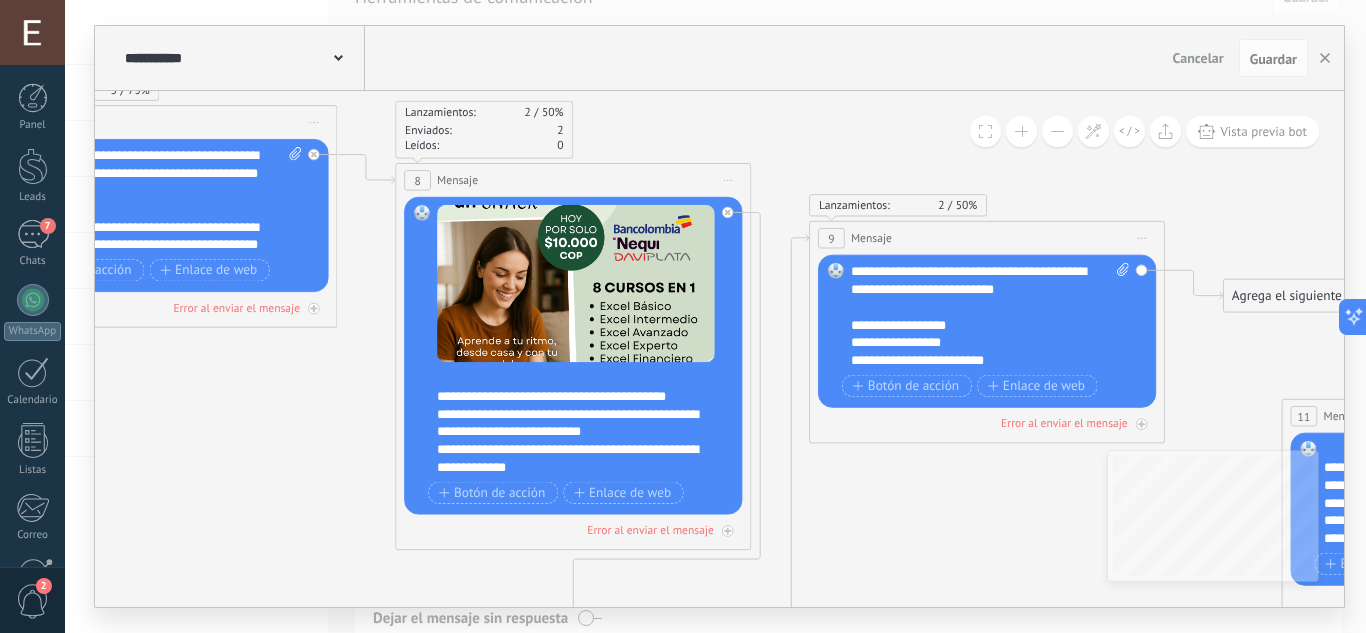 scroll, scrollTop: 80, scrollLeft: 0, axis: vertical 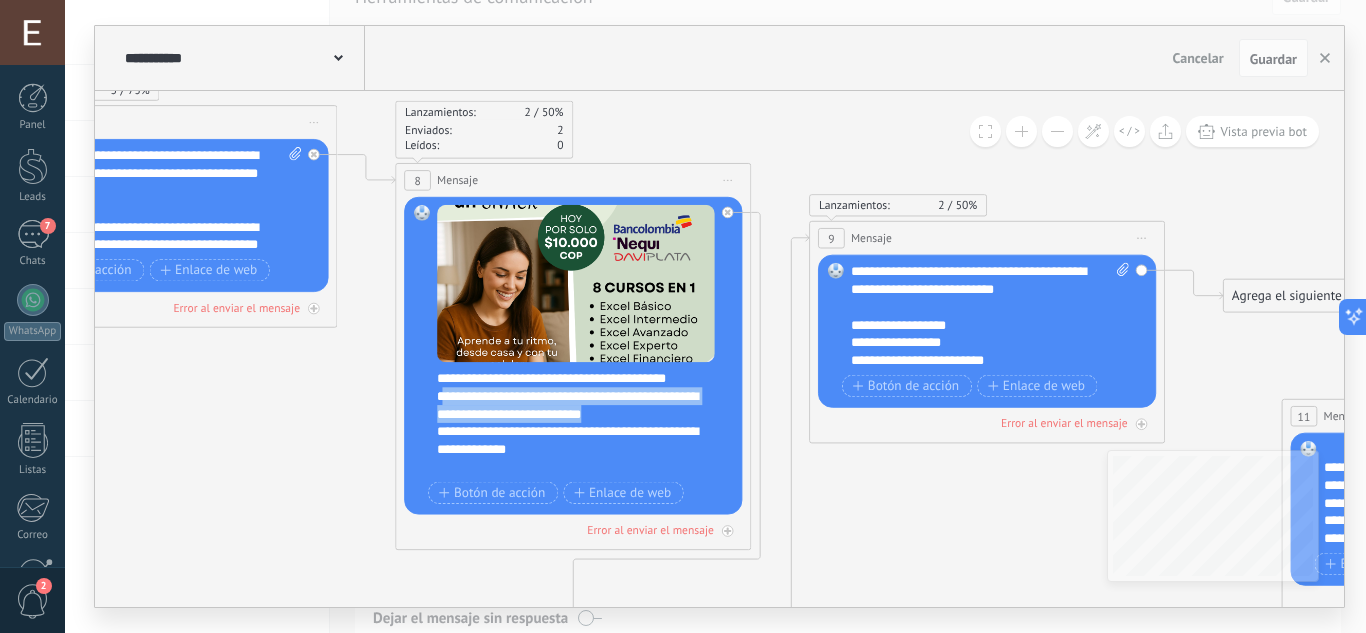 drag, startPoint x: 585, startPoint y: 447, endPoint x: 457, endPoint y: 413, distance: 132.43866 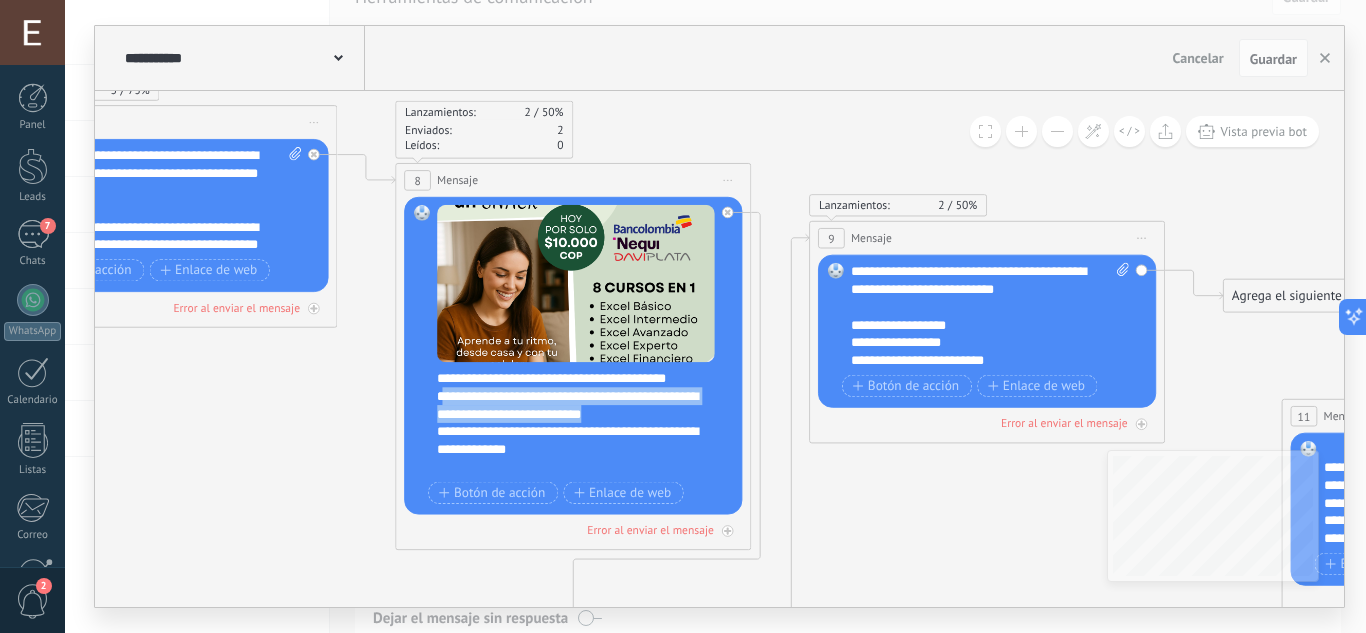 click on "**********" at bounding box center [569, 431] 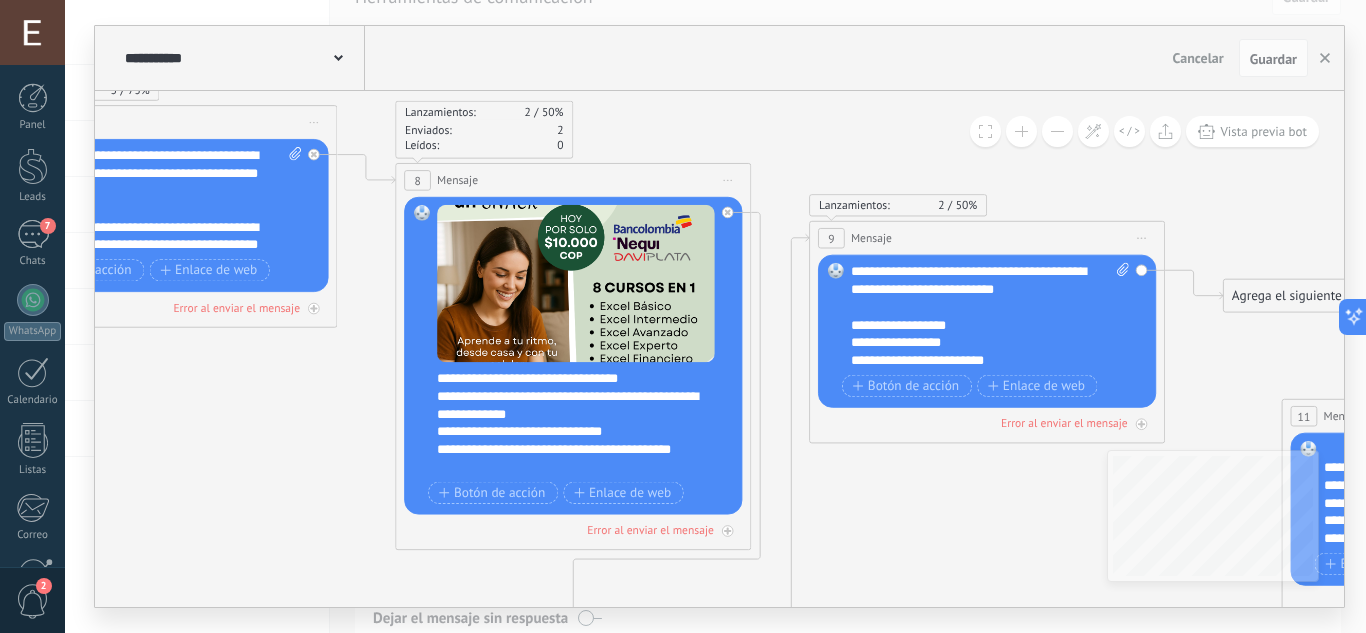 scroll, scrollTop: 120, scrollLeft: 0, axis: vertical 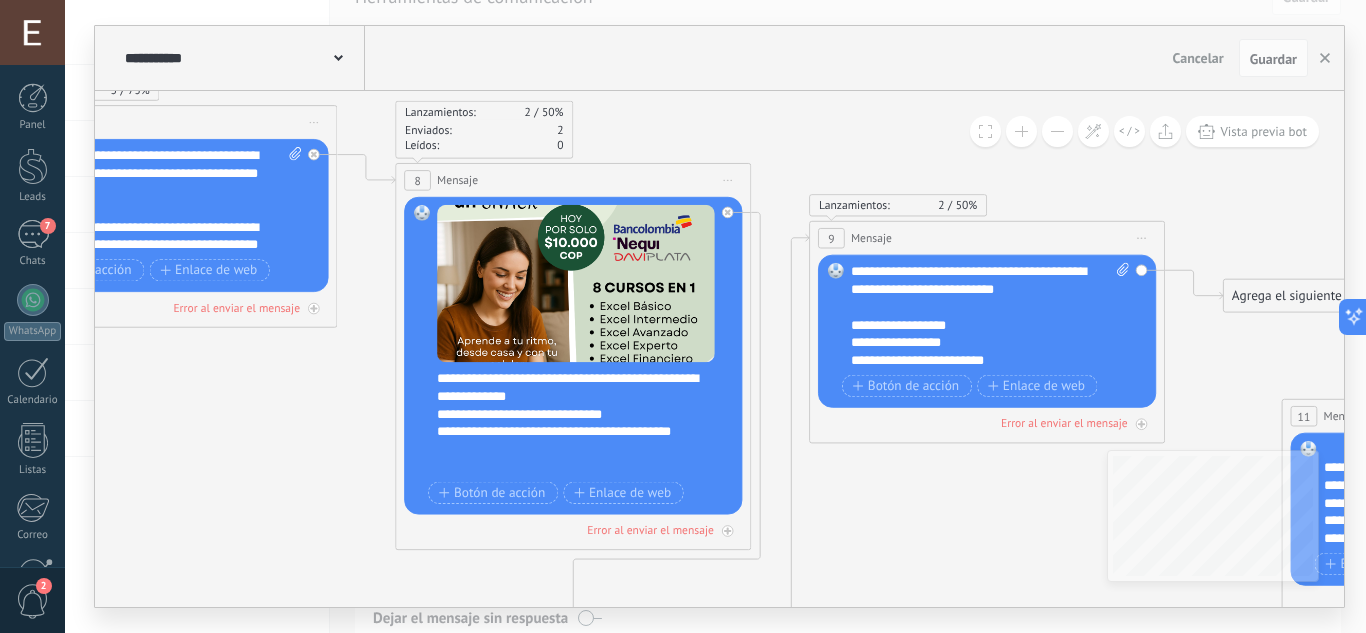 click 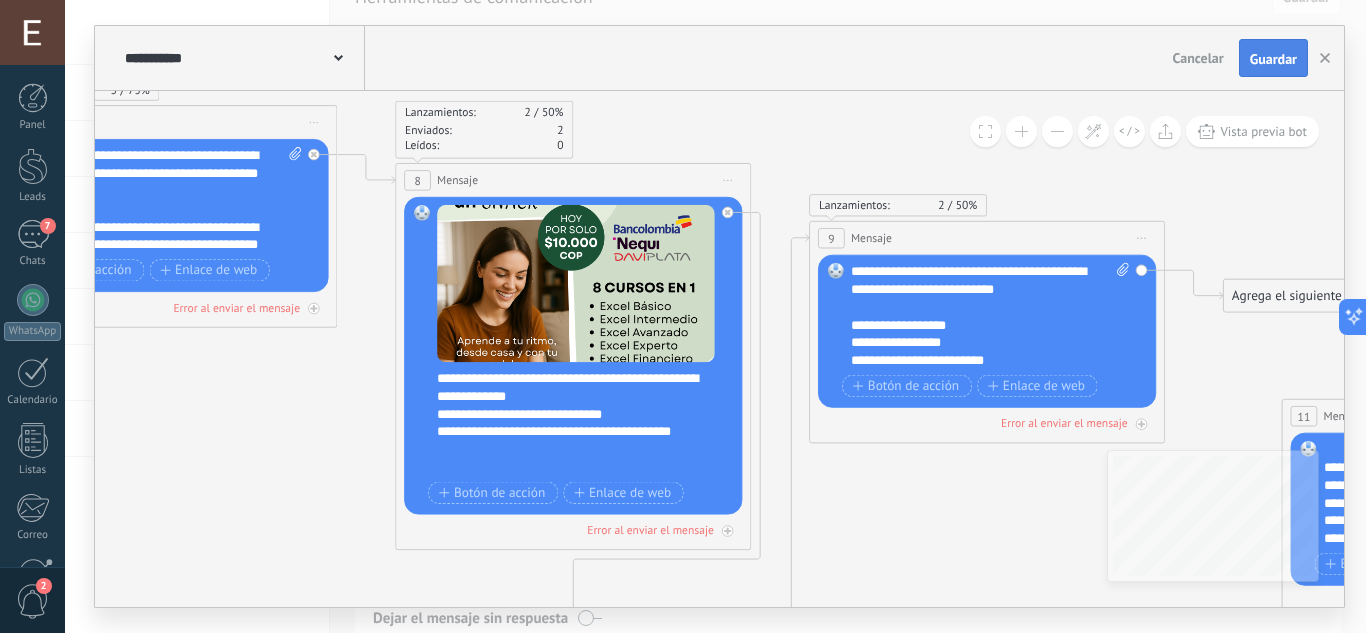 click on "Guardar" at bounding box center (1273, 58) 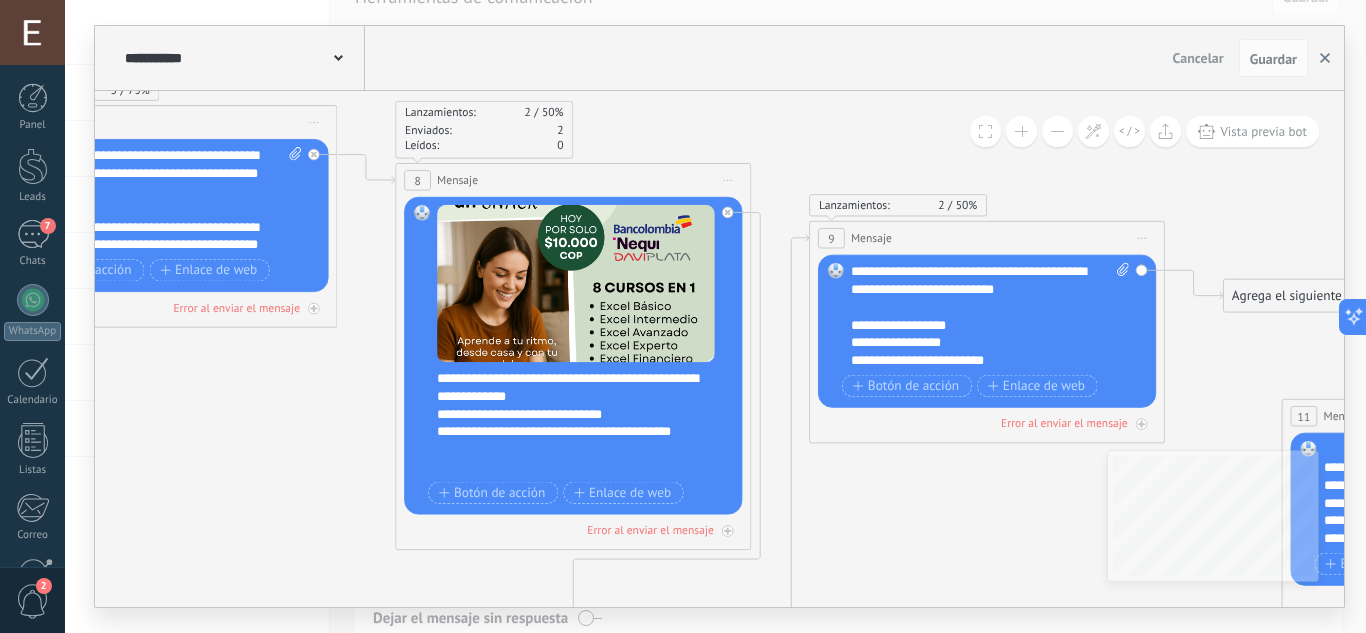 click 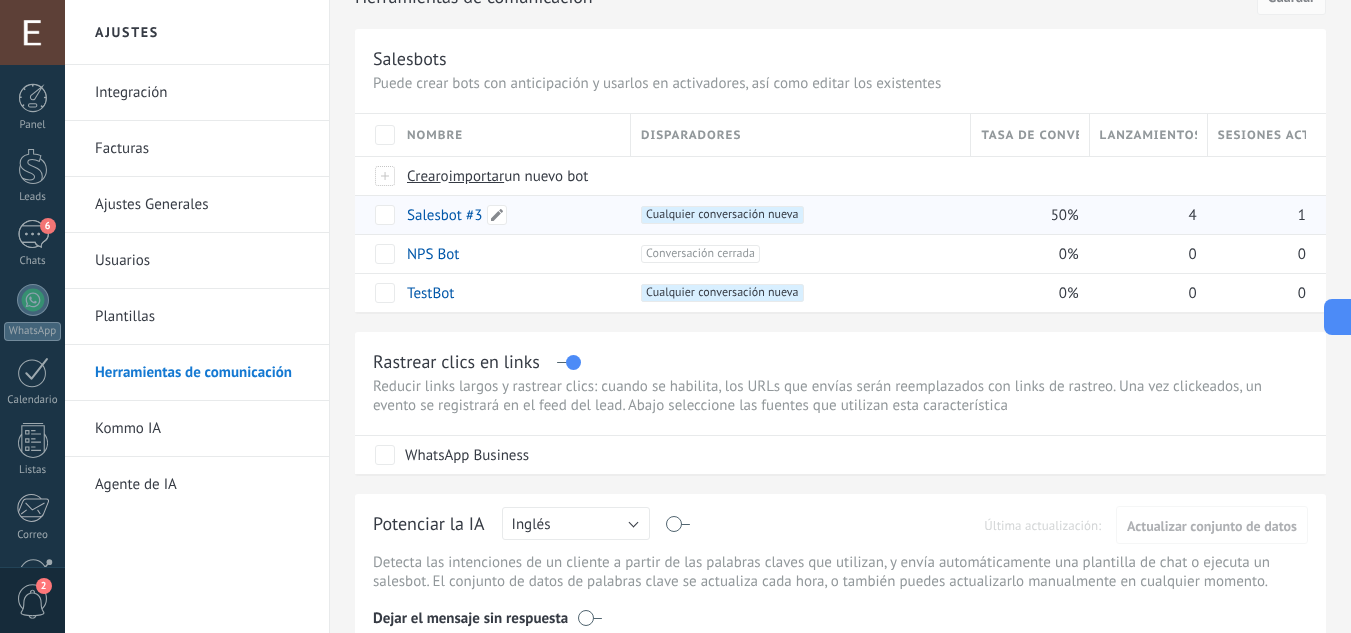 click on "Salesbot #3" at bounding box center (444, 215) 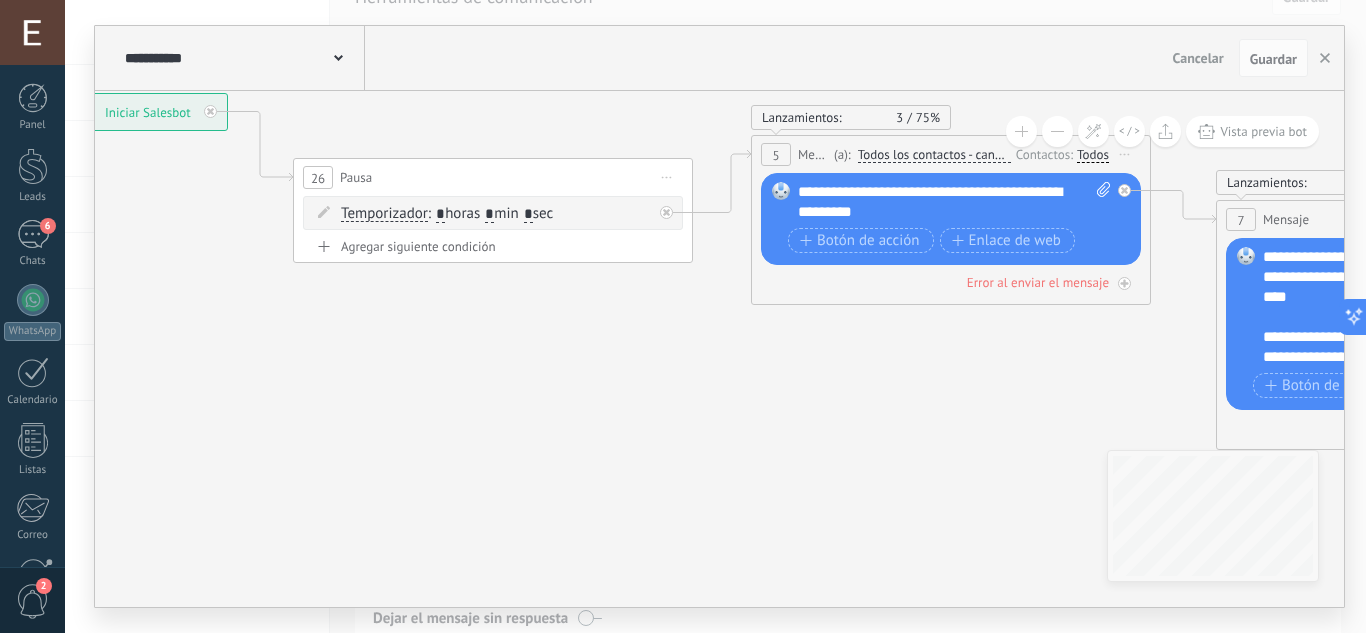 drag, startPoint x: 833, startPoint y: 524, endPoint x: 350, endPoint y: 375, distance: 505.46017 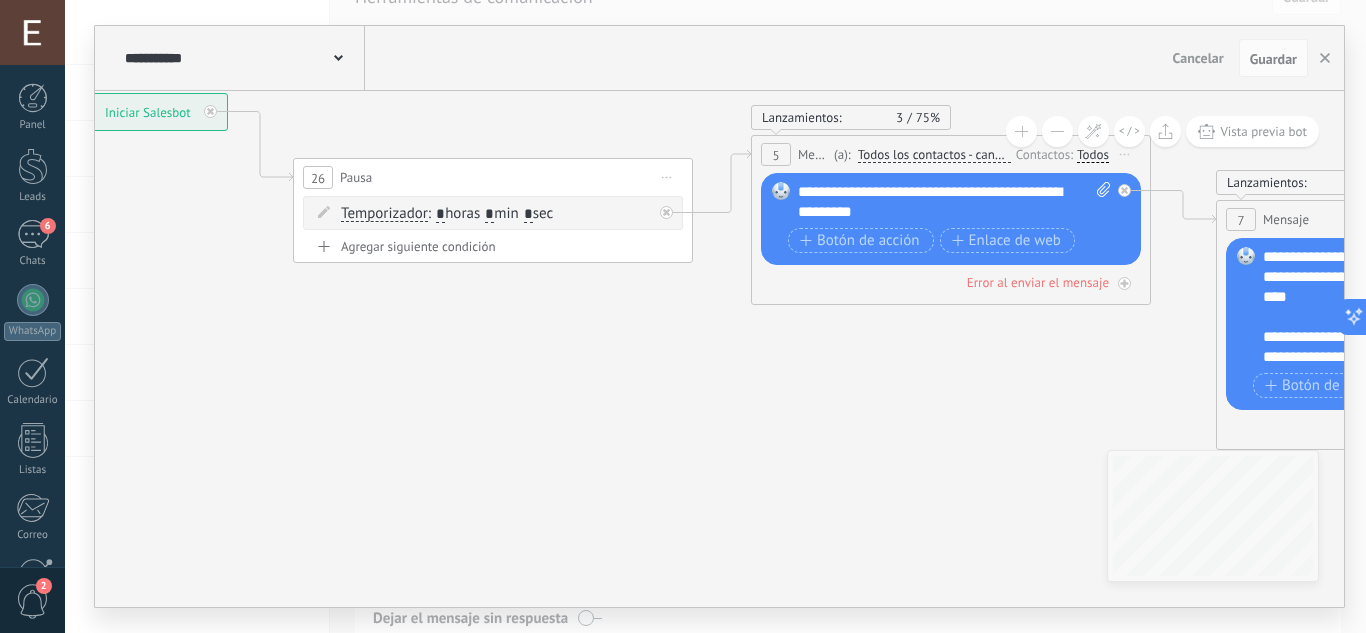 click 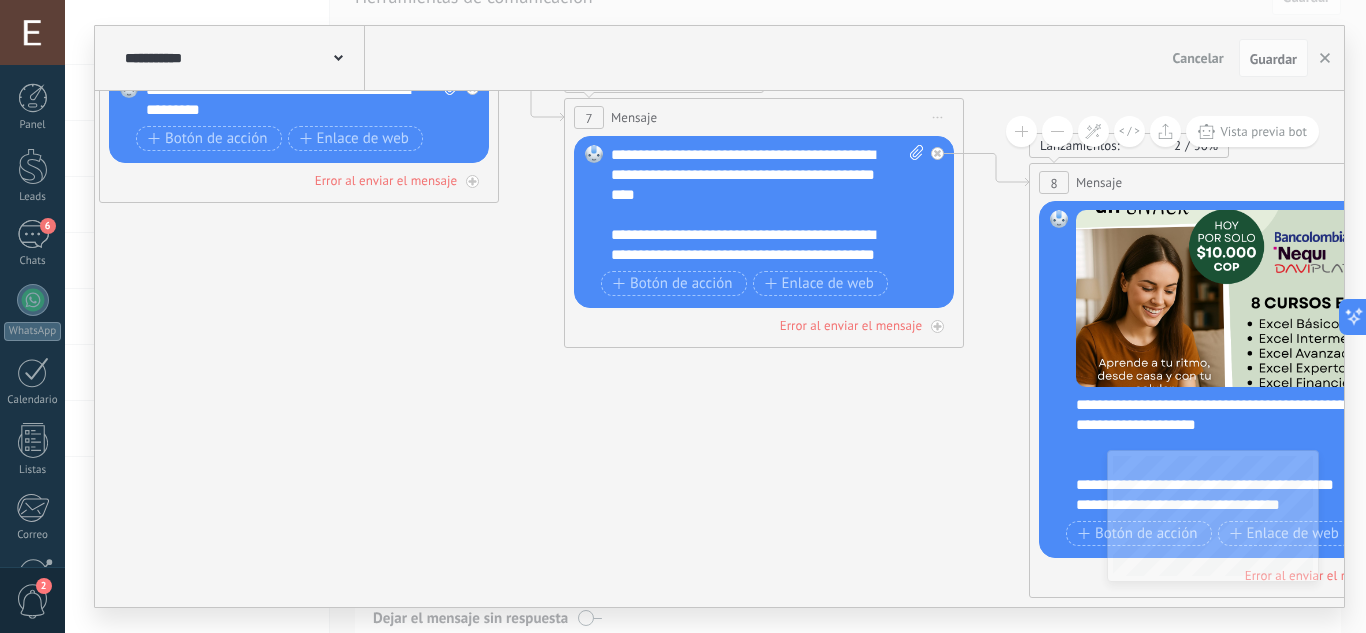 drag, startPoint x: 772, startPoint y: 399, endPoint x: 141, endPoint y: 298, distance: 639.0321 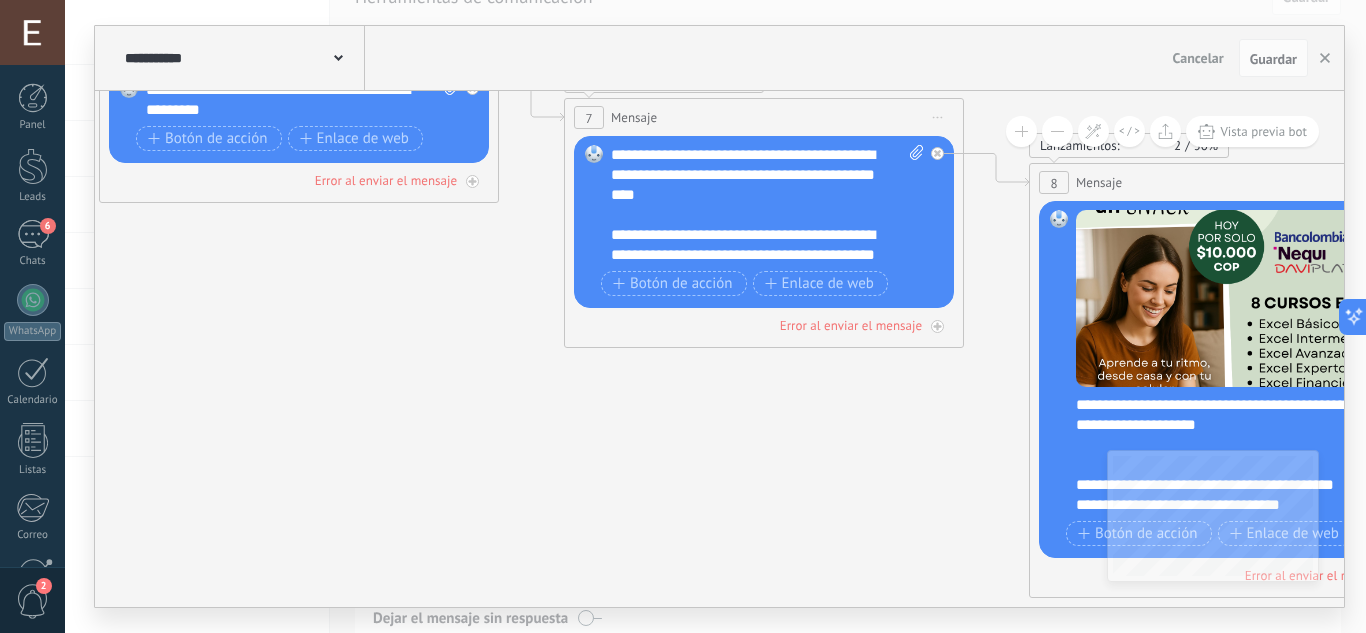click 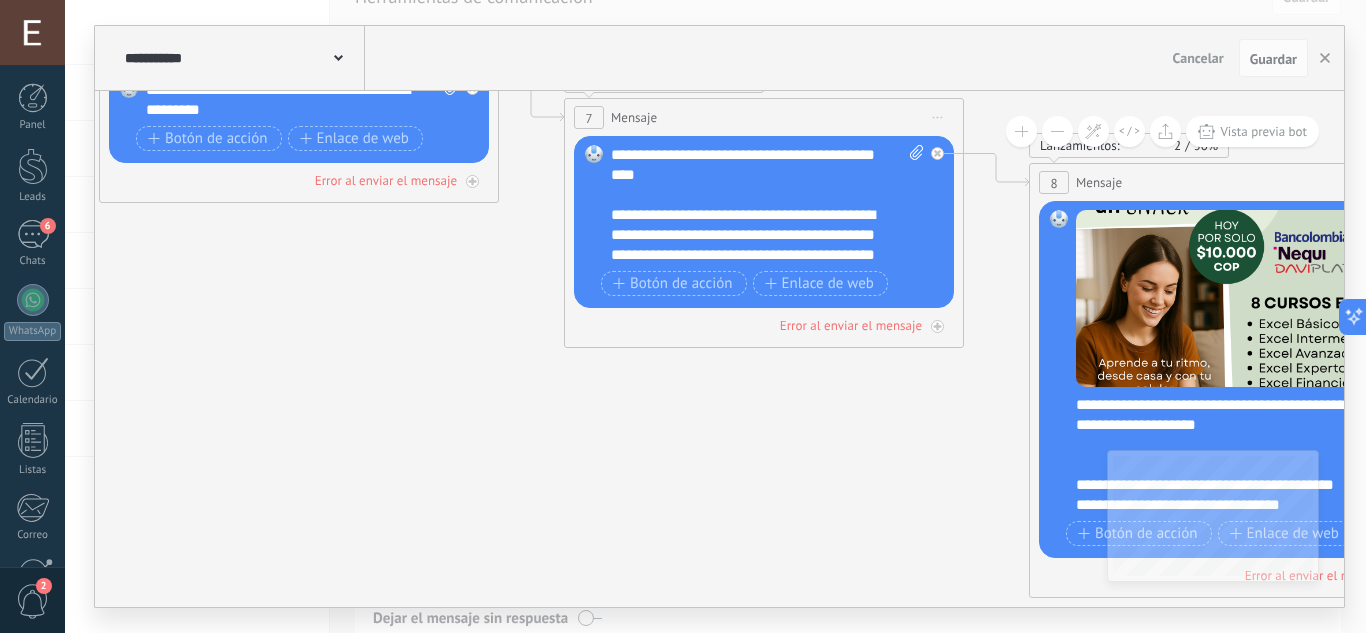 scroll, scrollTop: 0, scrollLeft: 0, axis: both 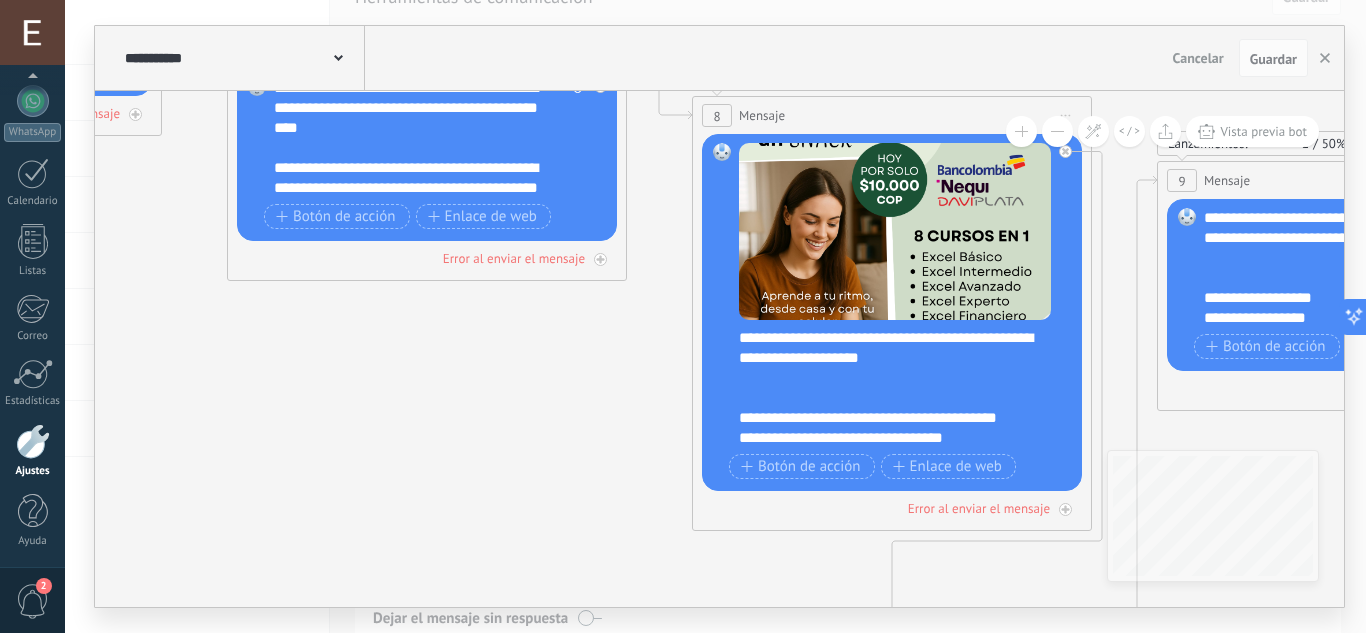 drag, startPoint x: 962, startPoint y: 437, endPoint x: 625, endPoint y: 370, distance: 343.5957 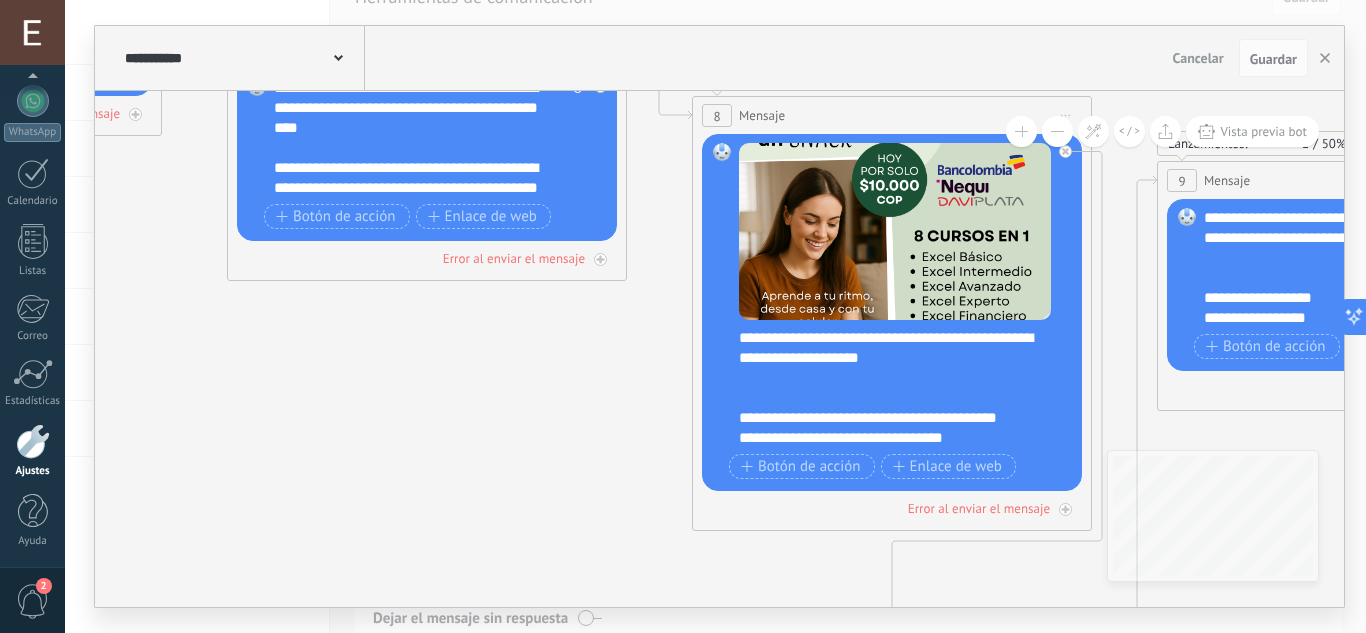 click 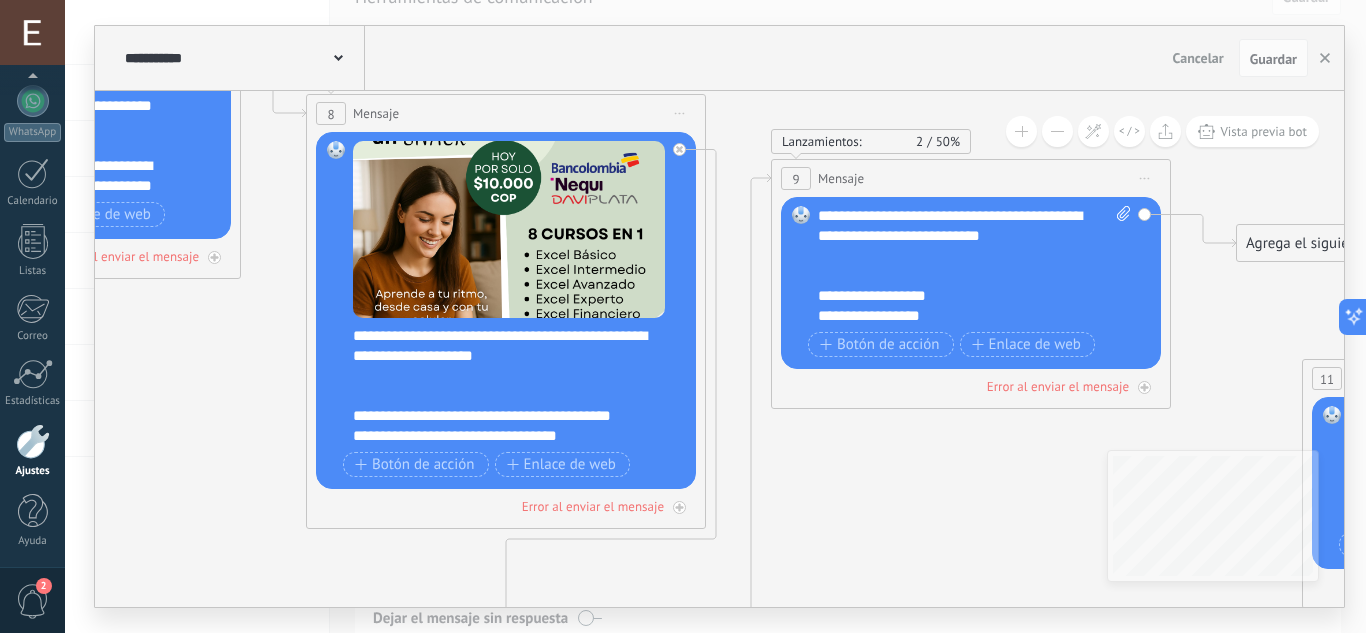 drag, startPoint x: 1118, startPoint y: 250, endPoint x: 732, endPoint y: 248, distance: 386.0052 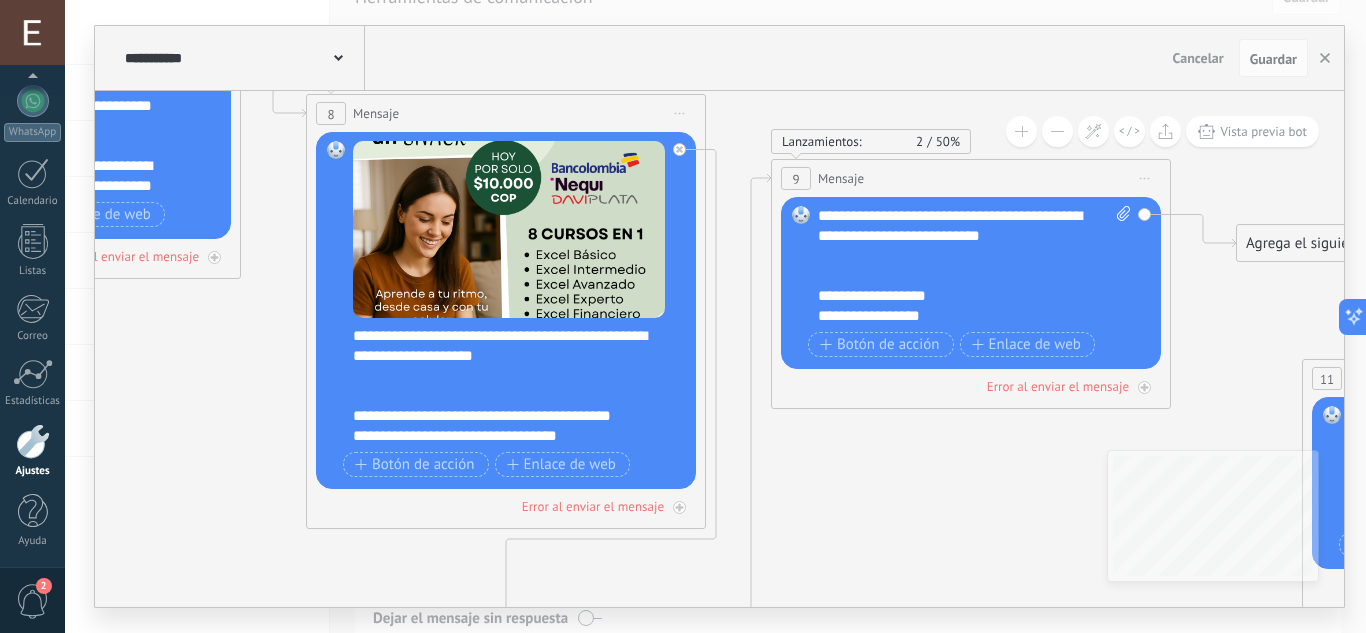 click 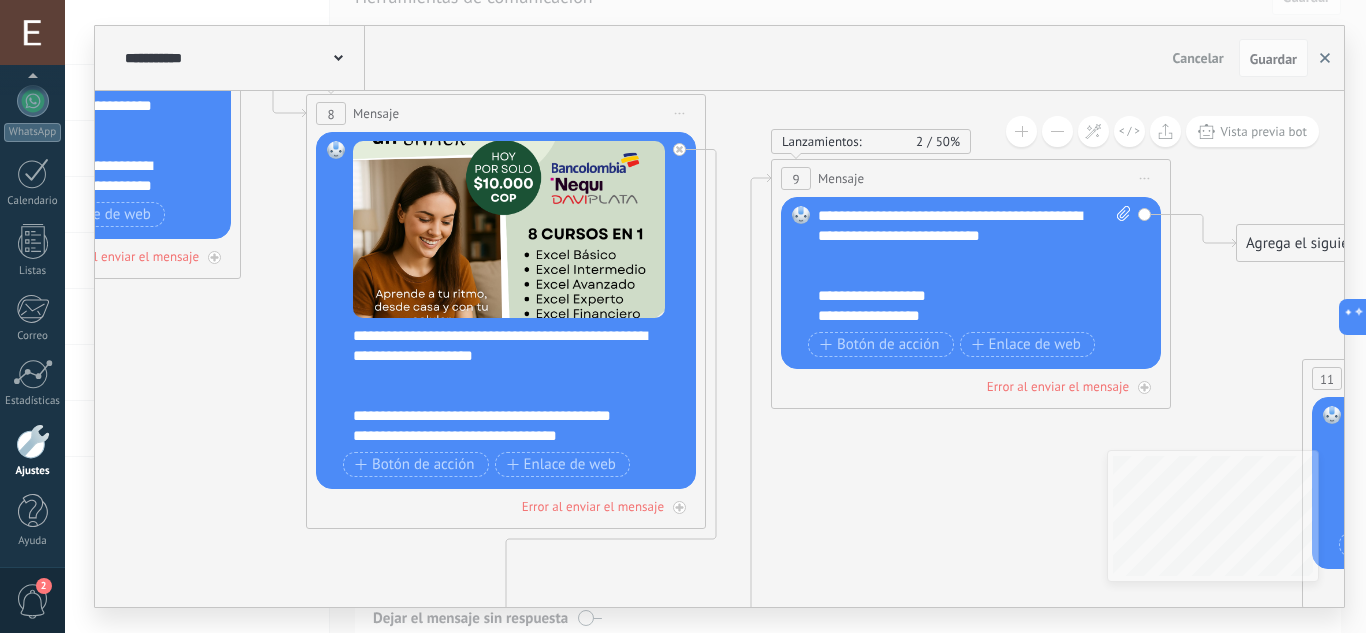click 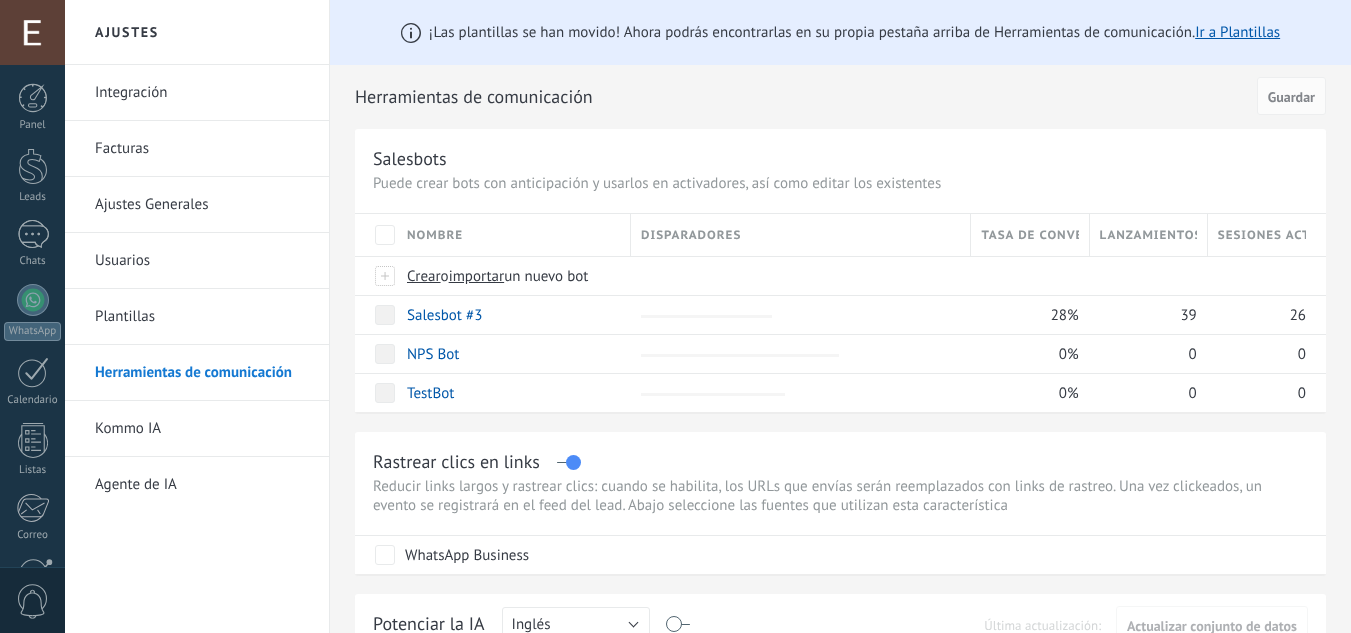 scroll, scrollTop: 92, scrollLeft: 0, axis: vertical 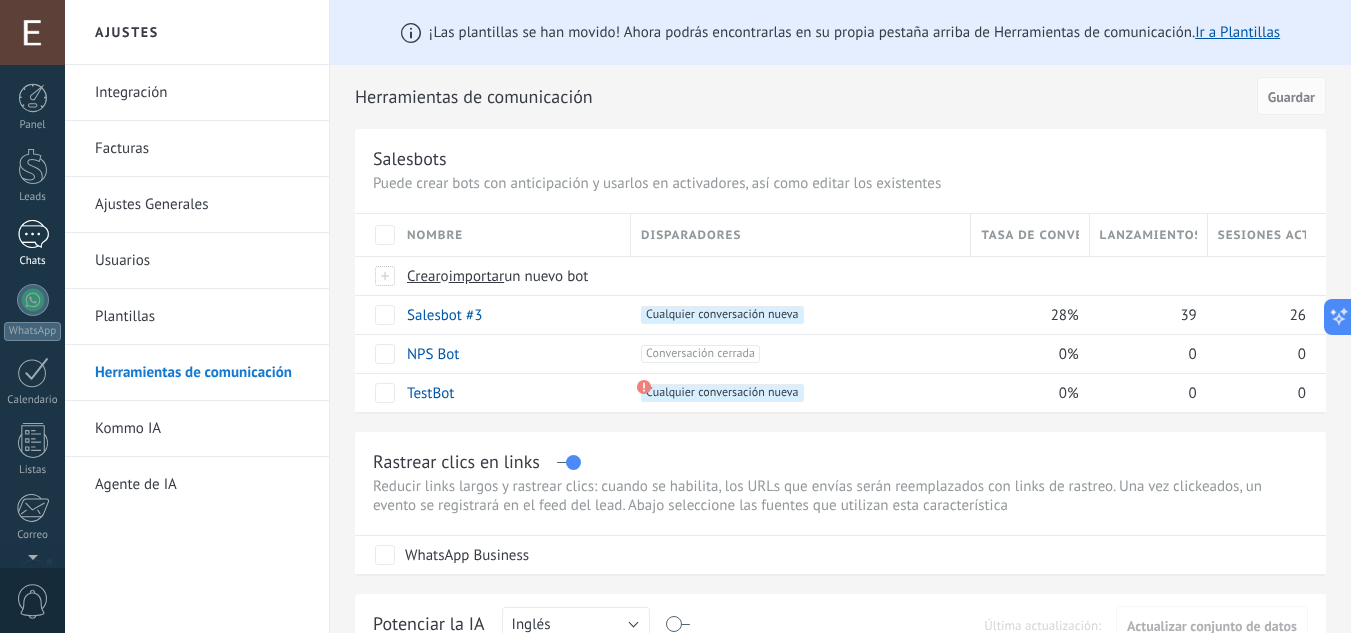 click at bounding box center (33, 234) 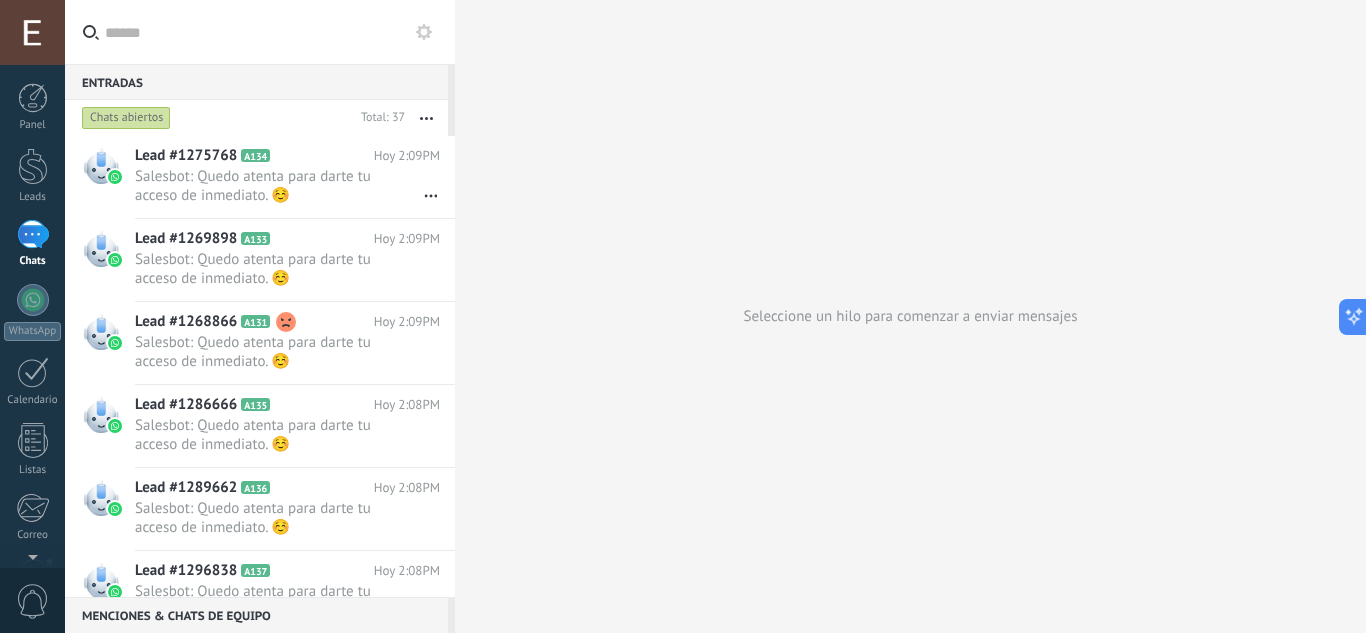 click on "Chats abiertos" at bounding box center [126, 118] 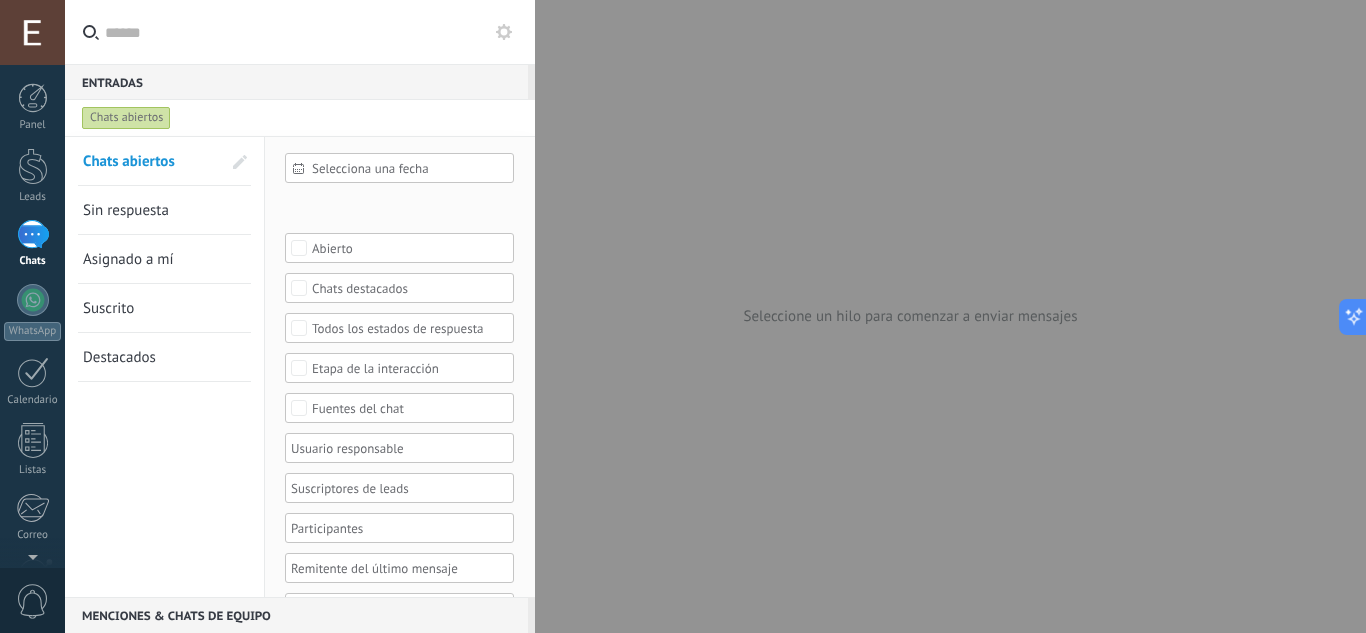 click at bounding box center [683, 316] 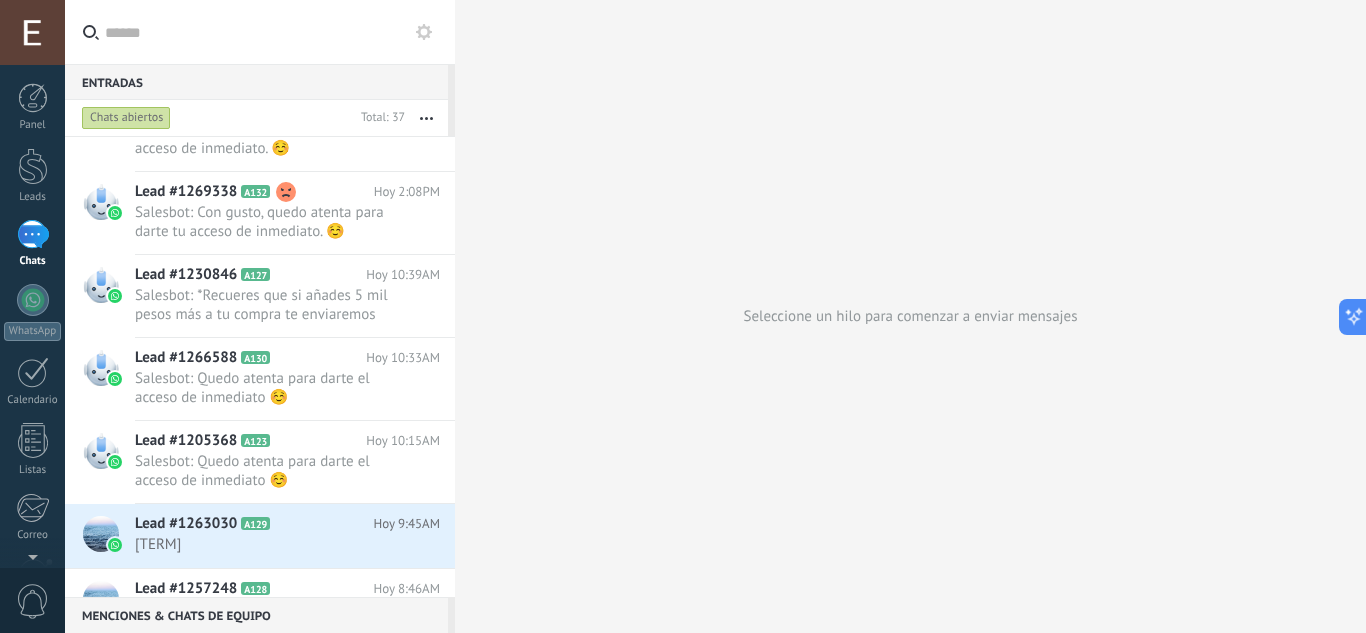 scroll, scrollTop: 2309, scrollLeft: 0, axis: vertical 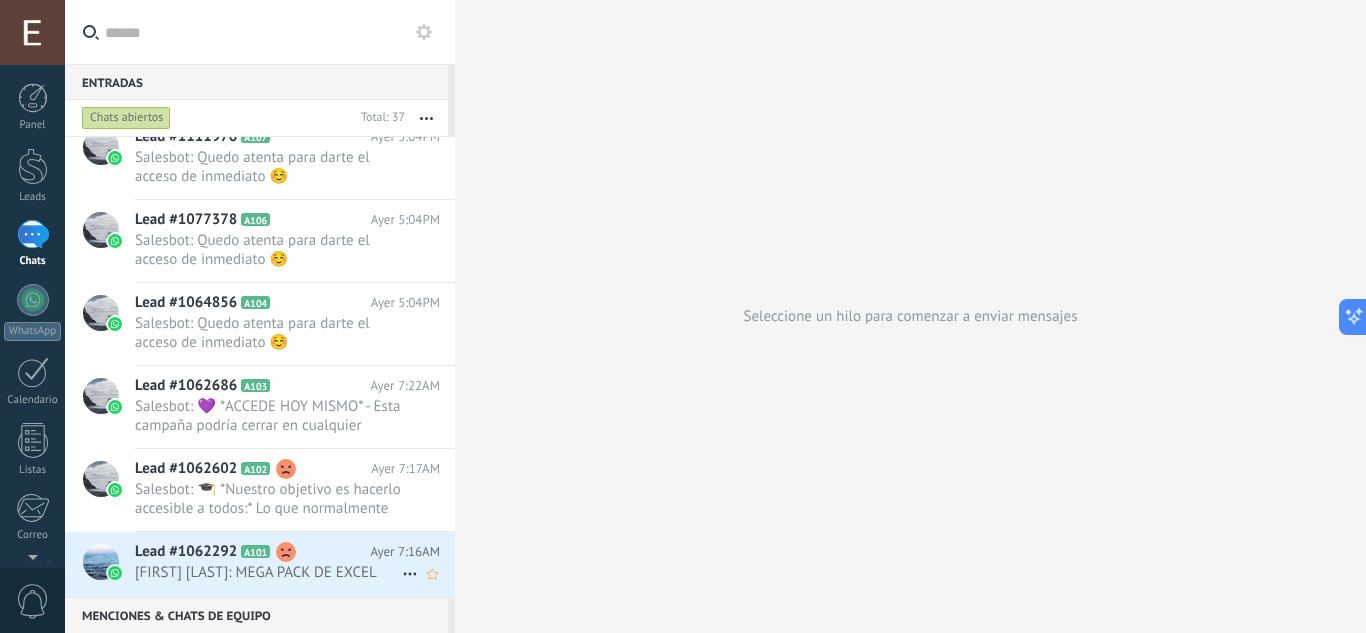 click on "Lead #1062292
A101" at bounding box center [252, 552] 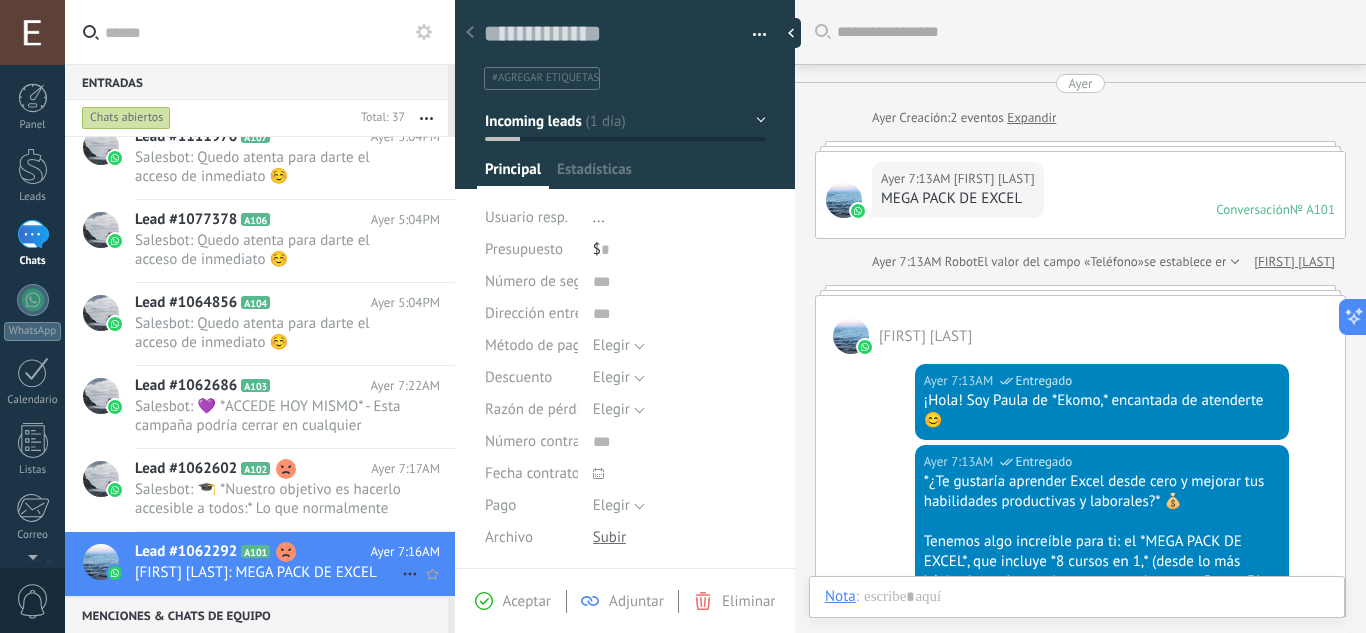 scroll, scrollTop: 30, scrollLeft: 0, axis: vertical 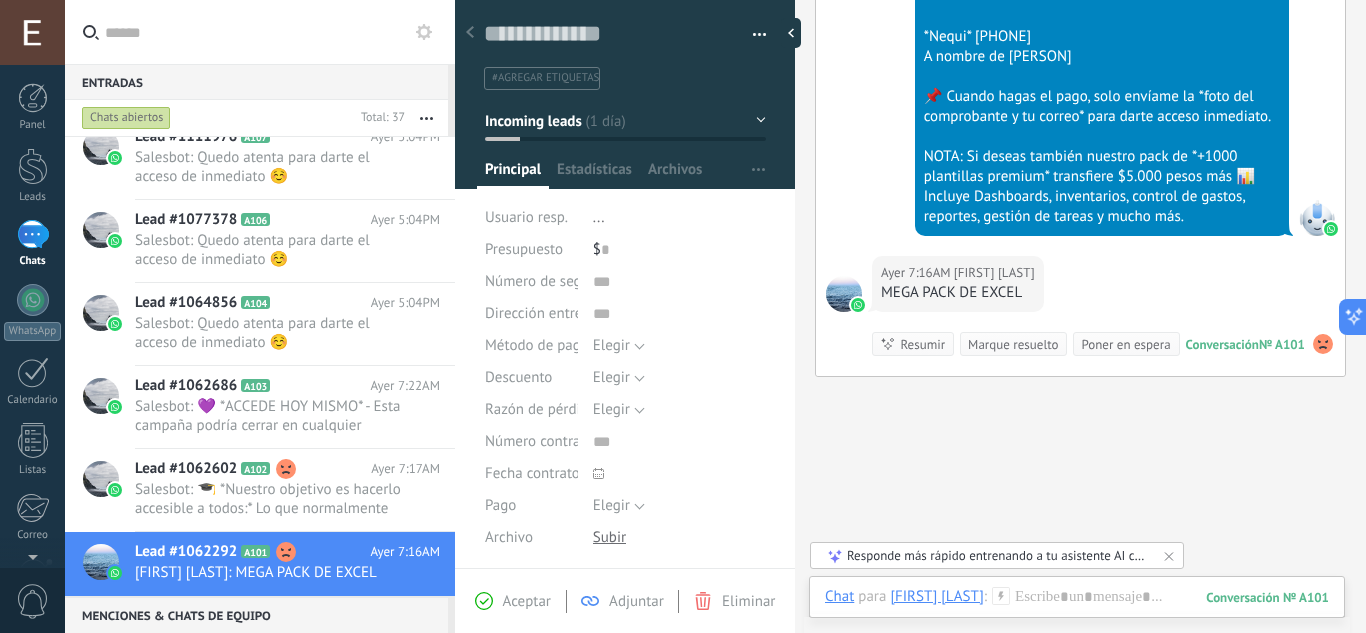 click 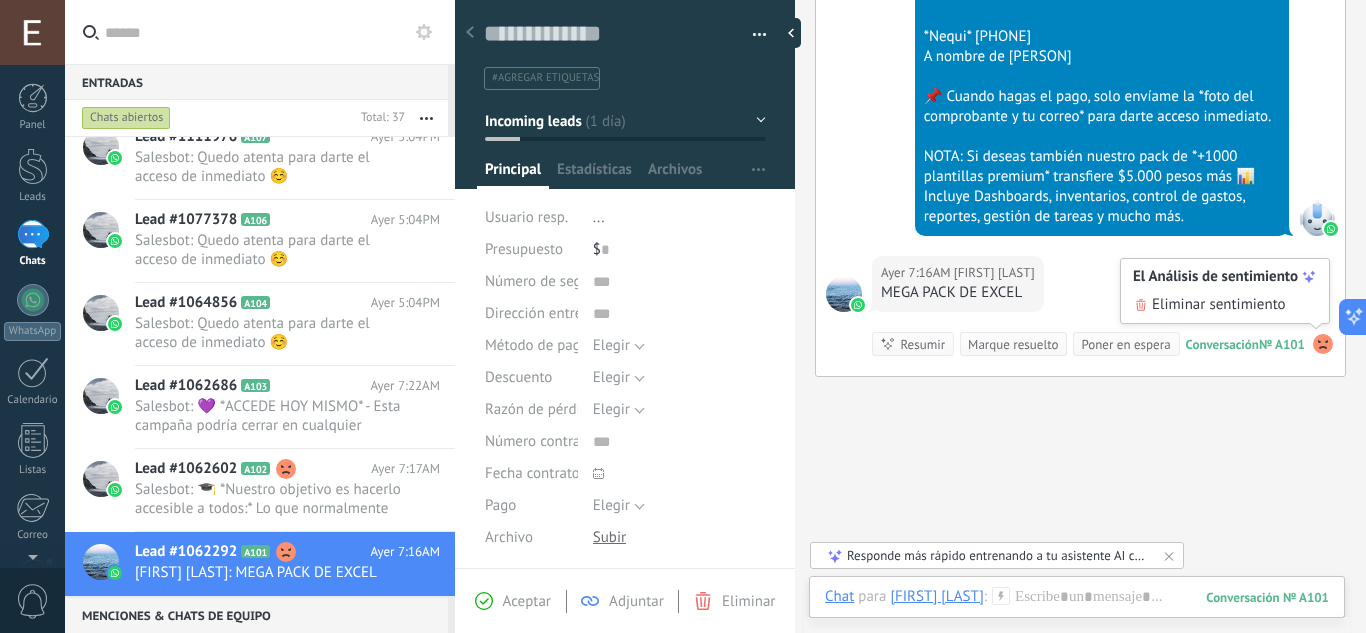 click on "Buscar Carga más Ayer Ayer Creación: 2 eventos Expandir Ayer 7:13AM Paula Romero MEGA PACK DE EXCEL Conversación № A101 Conversación № A101 Ayer 7:13AM Robot El valor del campo «Teléfono» se establece en «+573227860754» Paula Romero Paula Romero Ayer 7:13AM SalesBot (Salesbot #3) Entregado ¡Hola! Soy Paula de *Ekomo,* encantada de atenderte 😊 Ayer 7:13AM SalesBot (Salesbot #3) Entregado *¿Te gustaría aprender Excel desde cero y mejorar tus habilidades productivas y laborales?* 💰 Tenemos algo increíble para ti: el *MEGA PACK DE EXCEL*, que incluye *8 cursos en 1,* (desde lo más básico hasta herramientas avanzadas como Power BI y Macros), por solo *$10.000 pesos colombianos* 😱 No necesitas experiencia, todo es práctico, descargable y con soporte 24/7 👩🏻‍💻 100% virtual, con videos paso a paso, archivos de práctica y acceso de por vida. 🎁 Y eso no es todo… Solo por hoy recibirás *5 BONOS ADICIONALES* completamente gratis 👇🏻" at bounding box center [1080, -720] 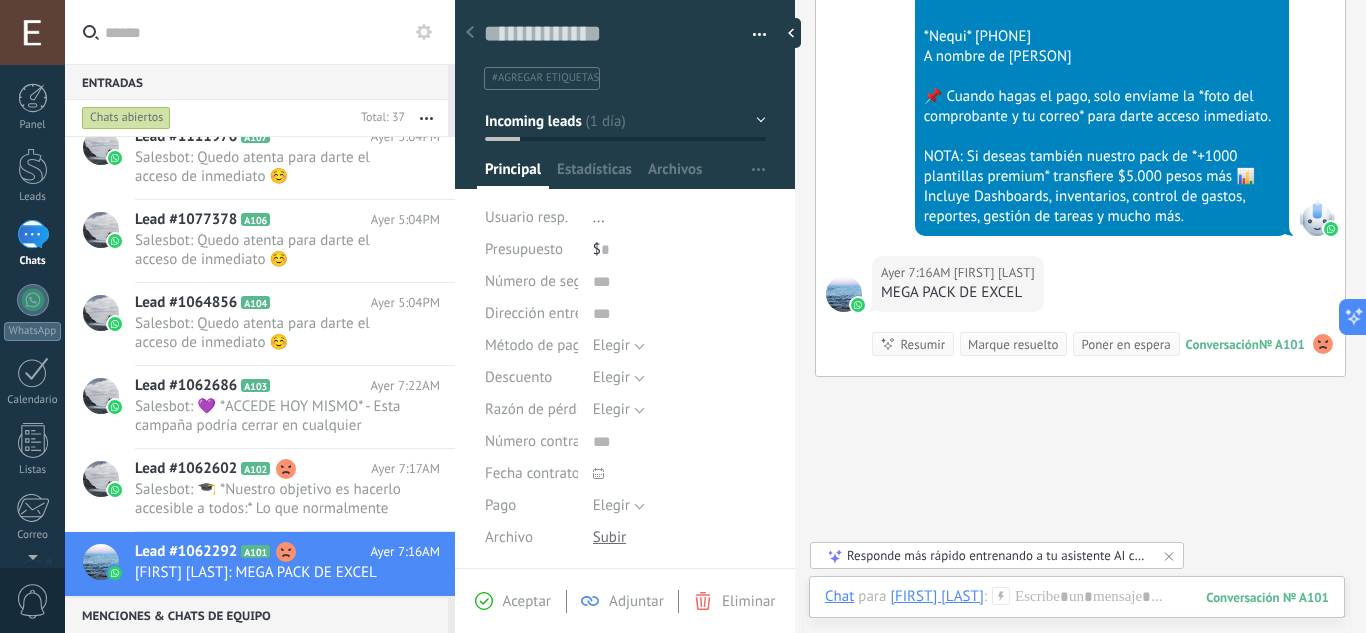 click at bounding box center (455, 316) 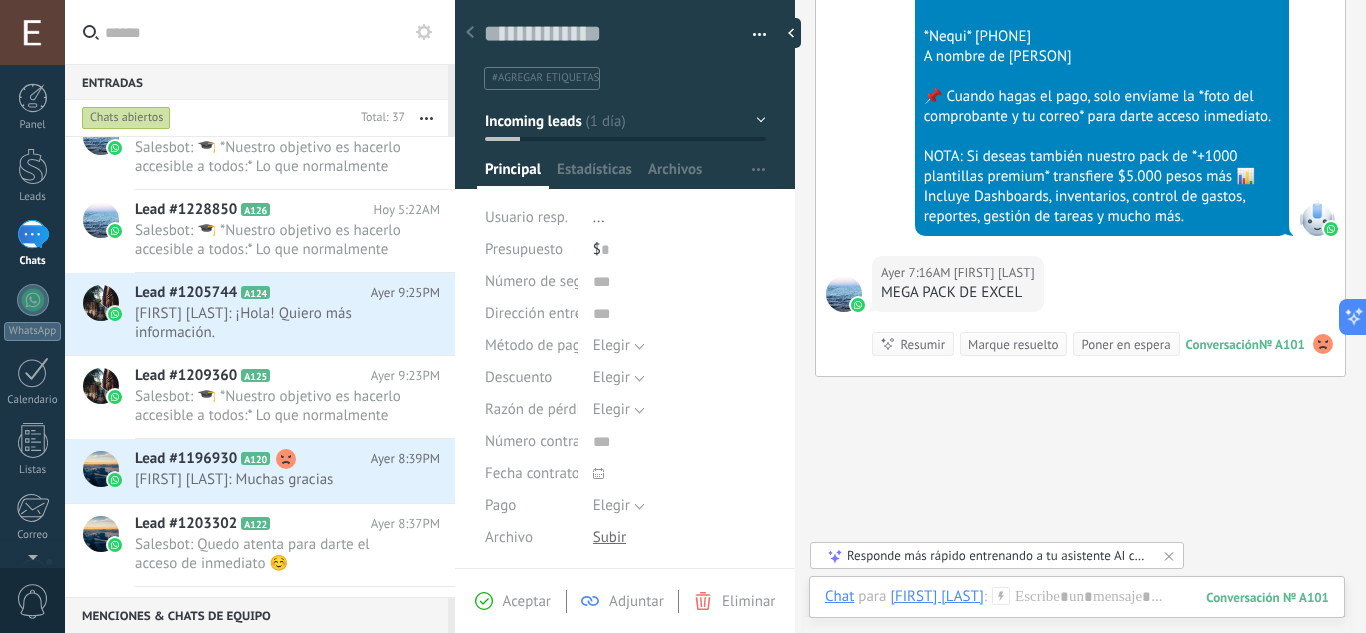 scroll, scrollTop: 0, scrollLeft: 0, axis: both 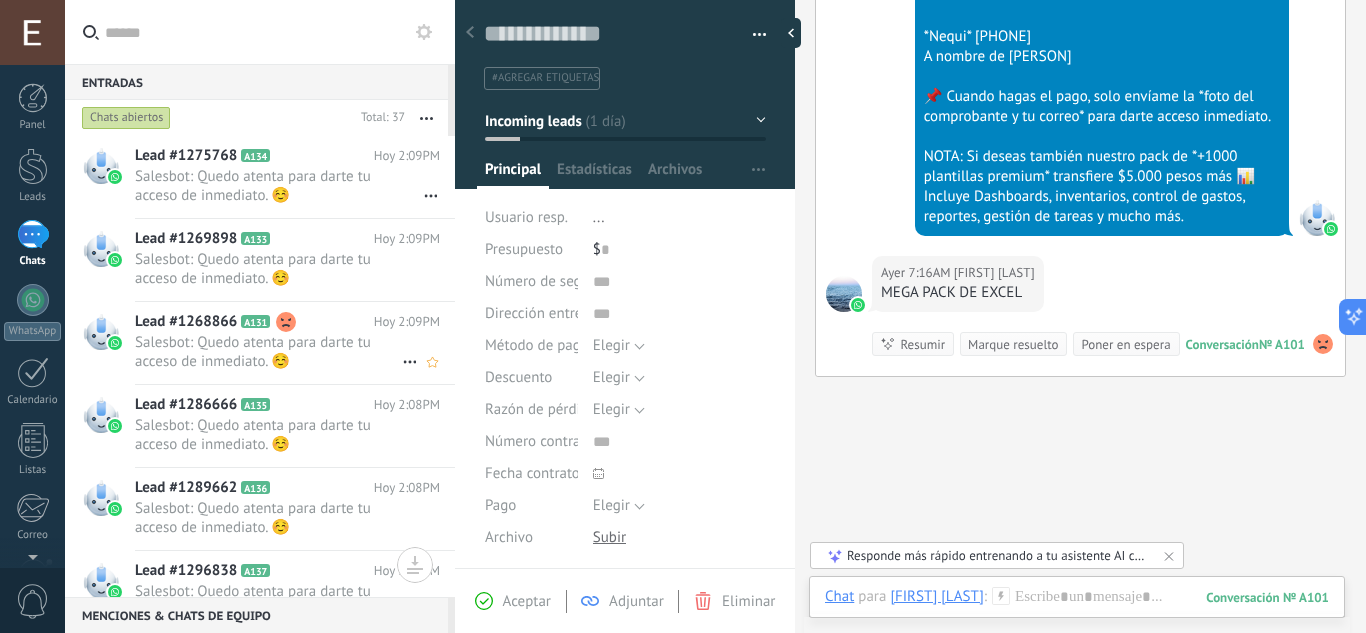 click 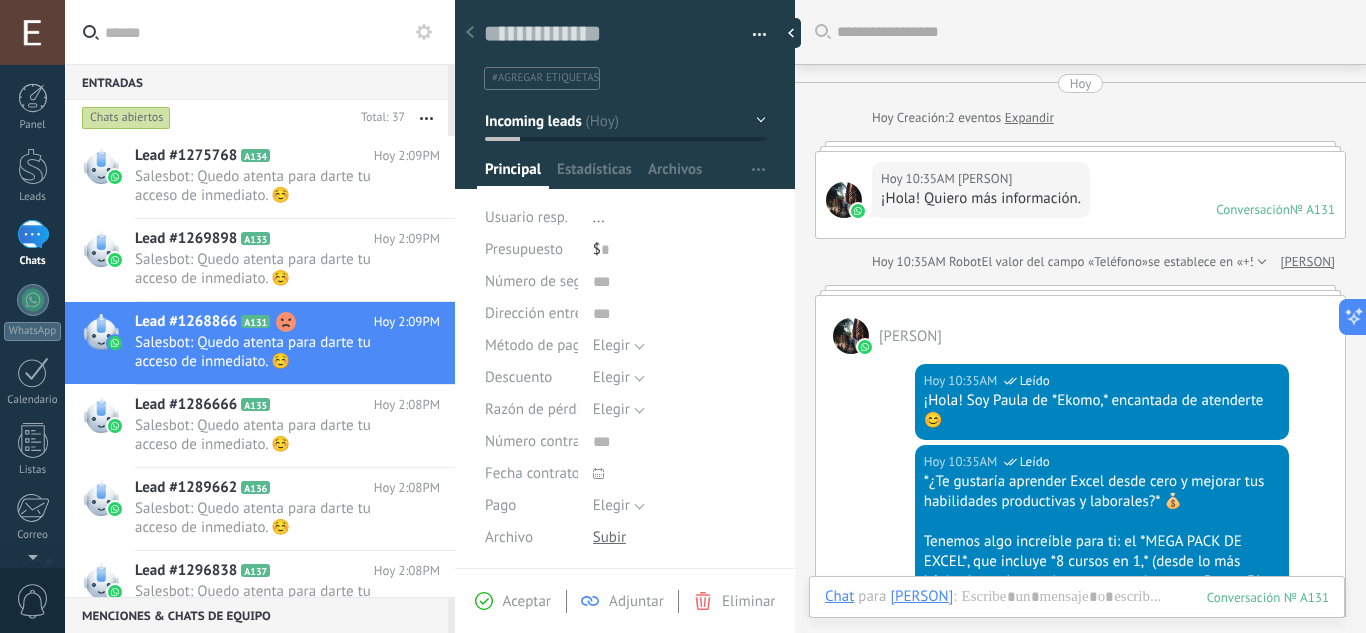 scroll, scrollTop: 30, scrollLeft: 0, axis: vertical 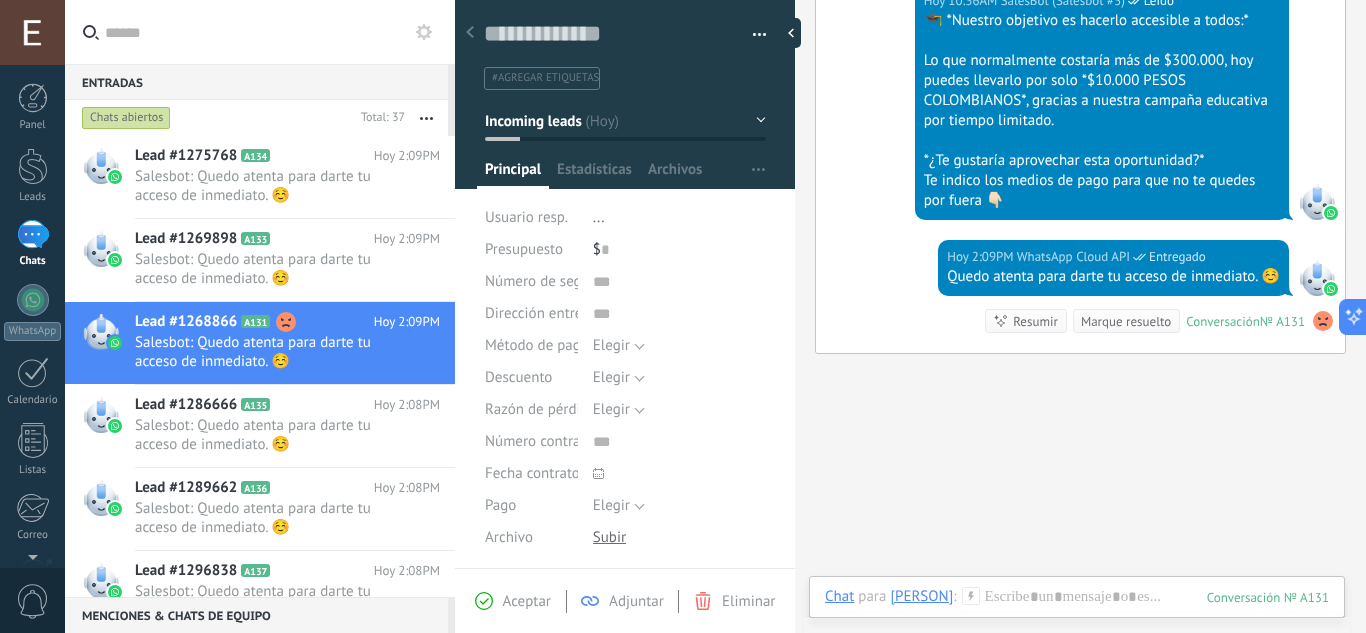 click 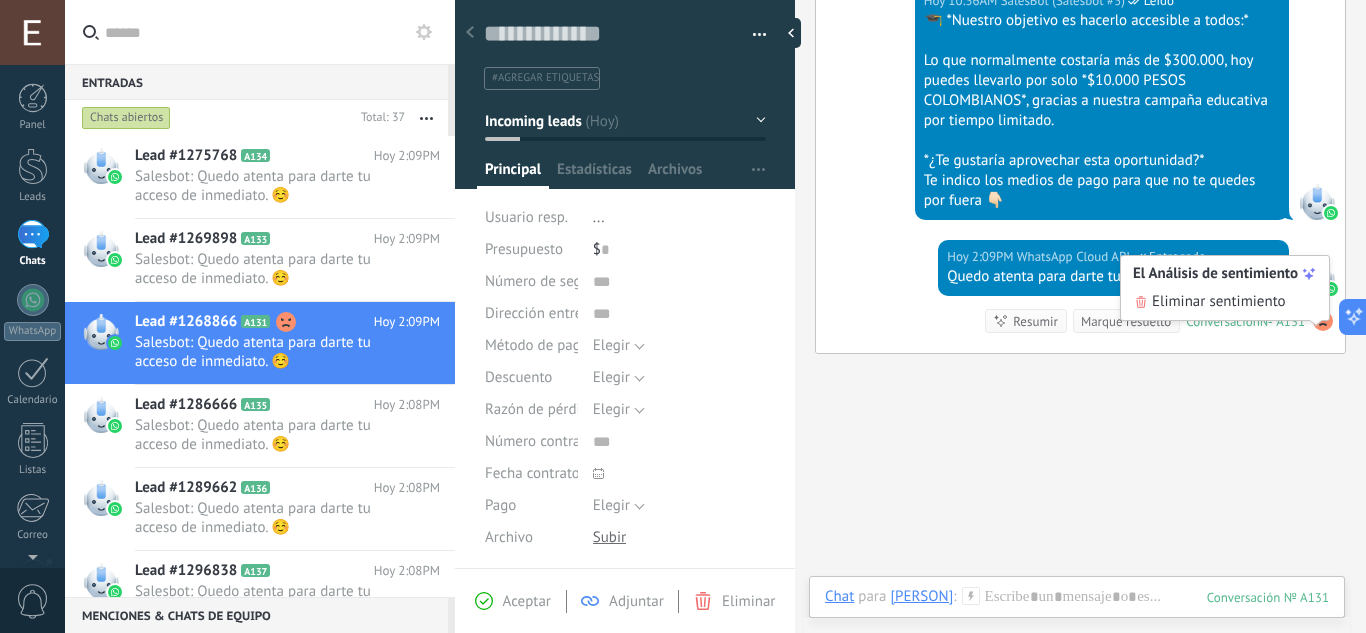 click on "Eliminar sentimiento" at bounding box center (1219, 302) 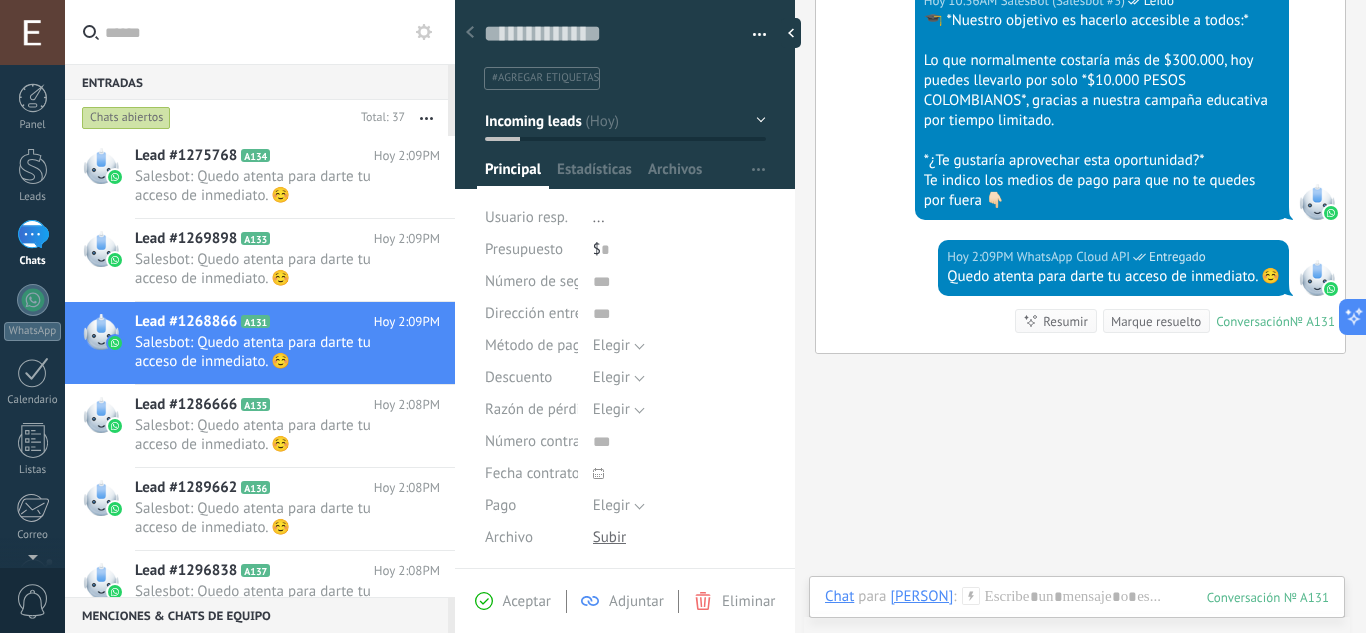 click on "Hoy 10:35AM San Miguel Arcangel ¡Hola! Quiero más información. Conversación № A131 Conversación № A131 Hoy 10:35AM Robot El valor del campo «Teléfono» se establece en «+573175514429» San Miguel Arcangel San Miguel Arcangel Hoy 10:35AM SalesBot (Salesbot #3) Leído ¡Hola! Soy Paula de *Ekomo,* encantada de atenderte 😊 Hoy 10:35AM SalesBot (Salesbot #3) Leído *¿Te gustaría aprender Excel desde cero y mejorar tus habilidades productivas y laborales?* 💰 Tenemos algo increíble para ti: el *MEGA PACK DE EXCEL*, que incluye *8 cursos en 1,* (desde lo más básico hasta herramientas avanzadas como Power BI y Macros), por solo *$10.000 pesos colombianos* 😱 No necesitas experiencia, todo es práctico, descargable y con soporte 24/7 👩🏻‍💻 100% virtual, con videos paso a paso, archivos de práctica y acceso de por vida. 🎁 Y eso no es todo… Hoy 10:35AM SalesBot (Salesbot #3) Leído Descargar" at bounding box center (1080, -343) 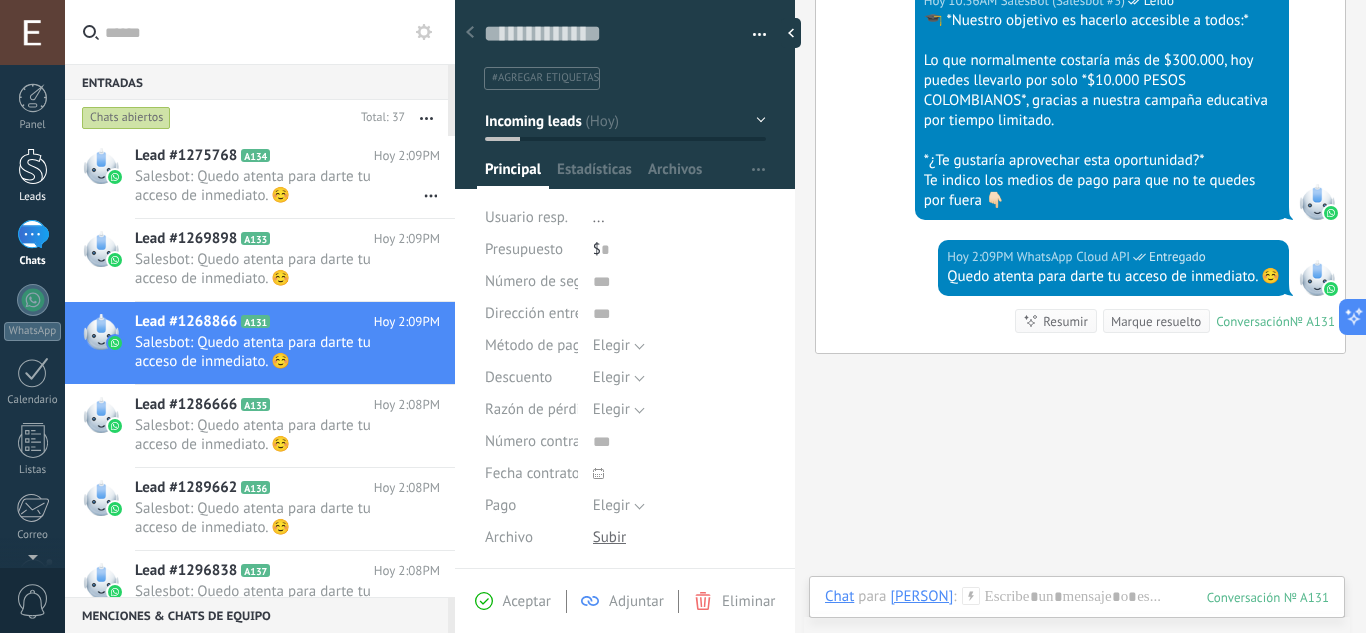 click at bounding box center [33, 166] 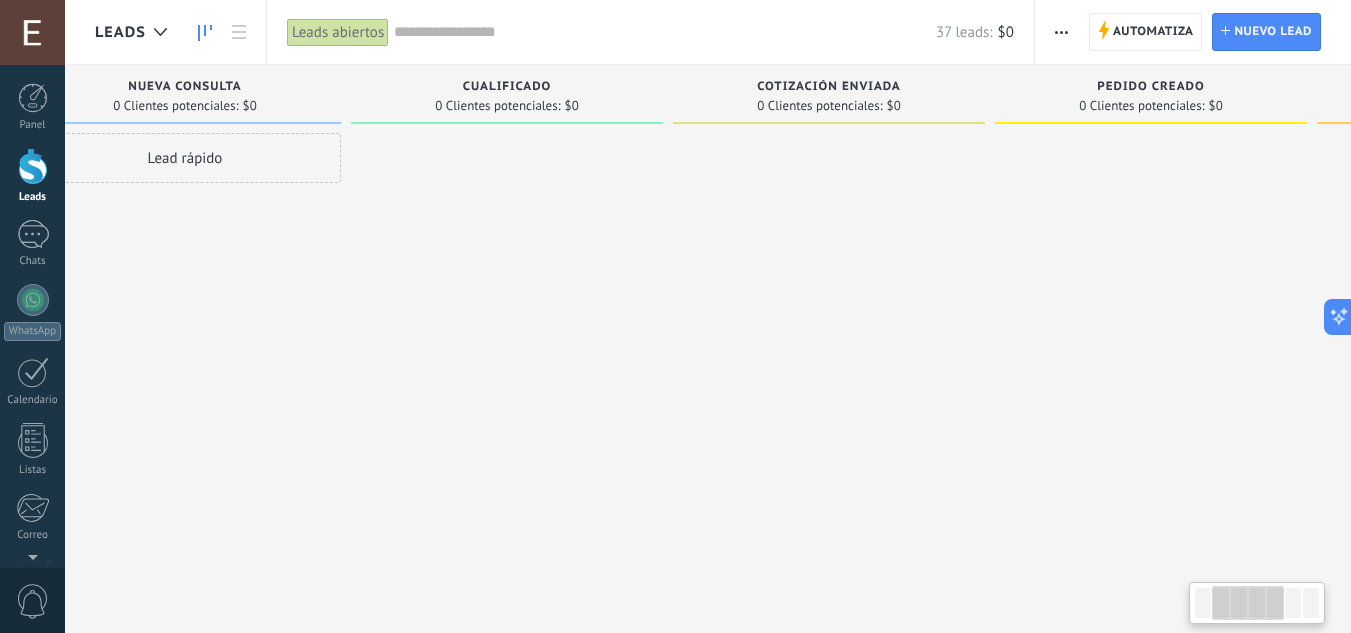 drag, startPoint x: 1023, startPoint y: 322, endPoint x: 619, endPoint y: 282, distance: 405.97537 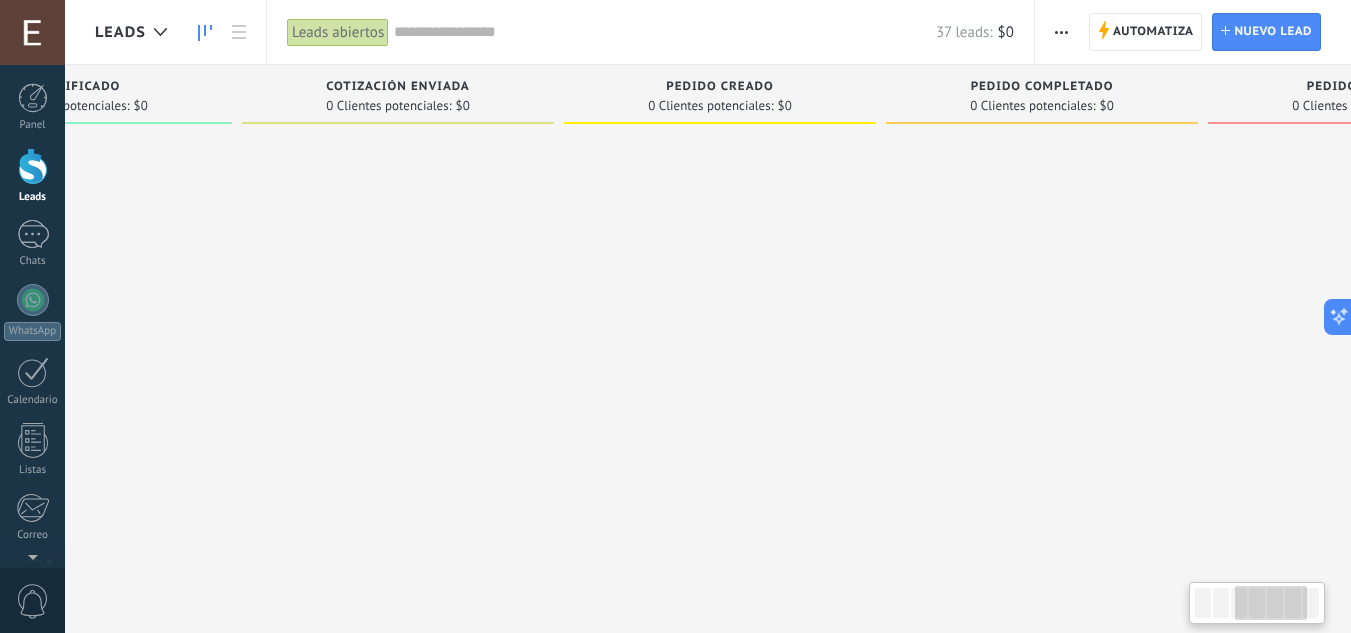 drag, startPoint x: 1132, startPoint y: 186, endPoint x: 702, endPoint y: 208, distance: 430.5624 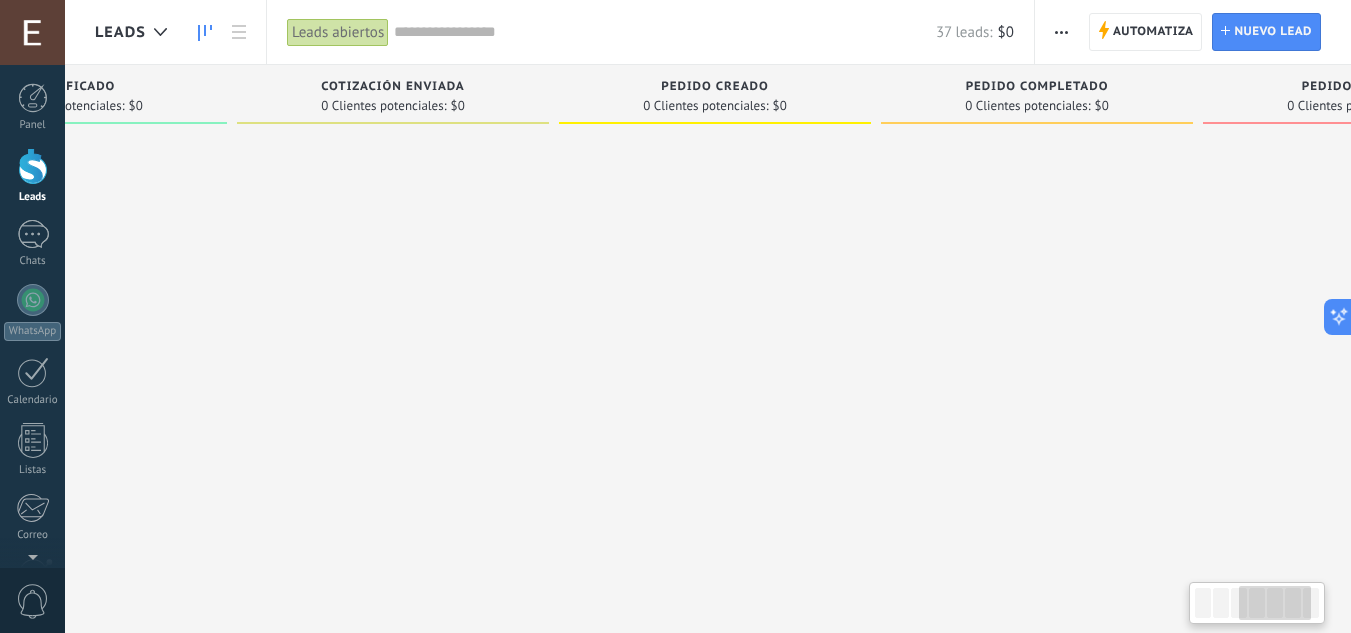 scroll, scrollTop: 0, scrollLeft: 1028, axis: horizontal 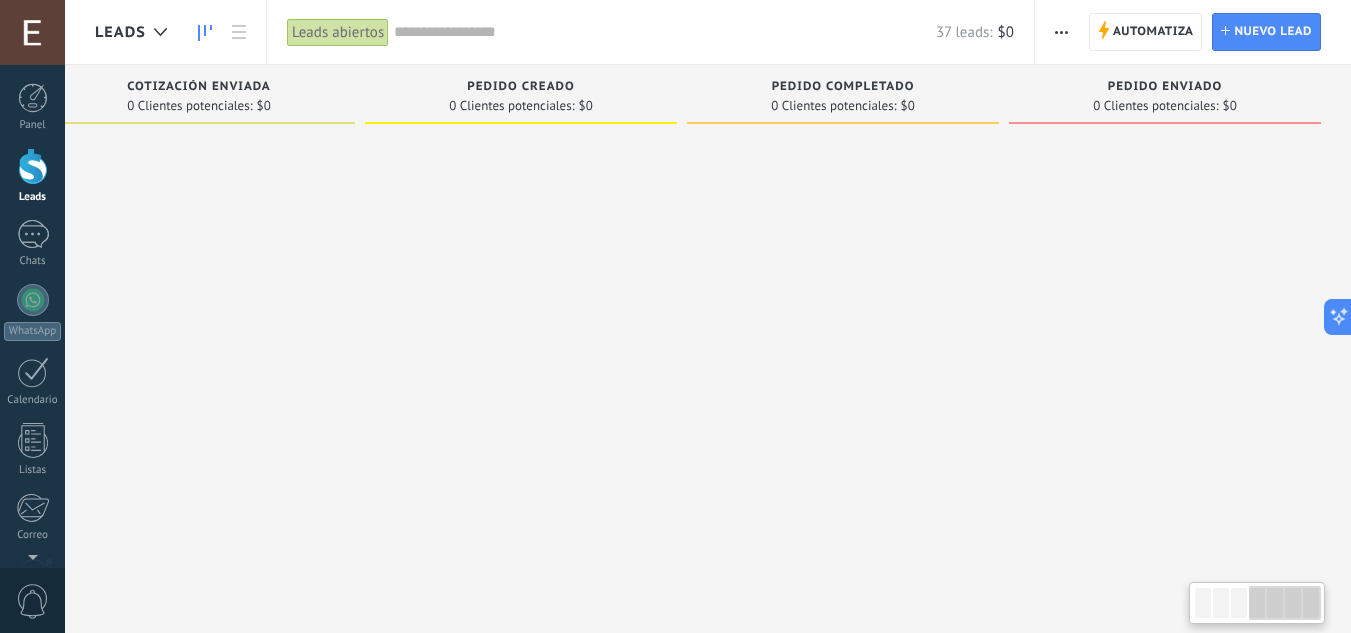 drag, startPoint x: 1136, startPoint y: 181, endPoint x: 685, endPoint y: 227, distance: 453.3398 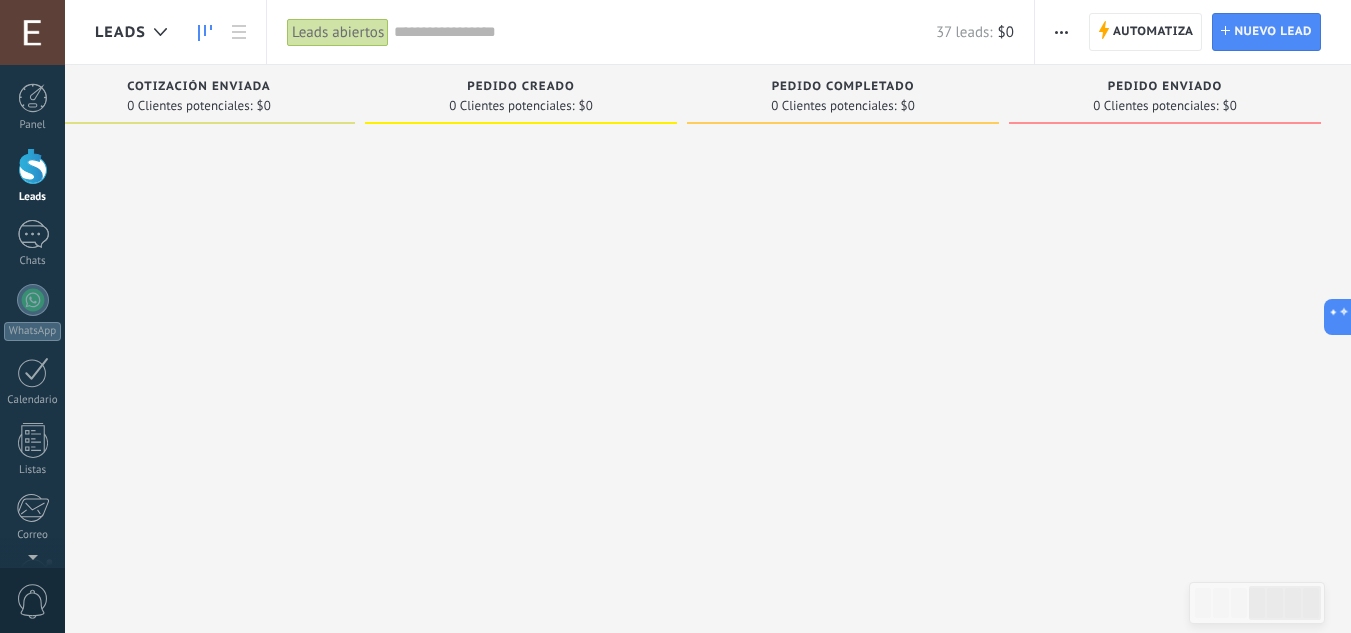 drag, startPoint x: 951, startPoint y: 254, endPoint x: 695, endPoint y: 257, distance: 256.01758 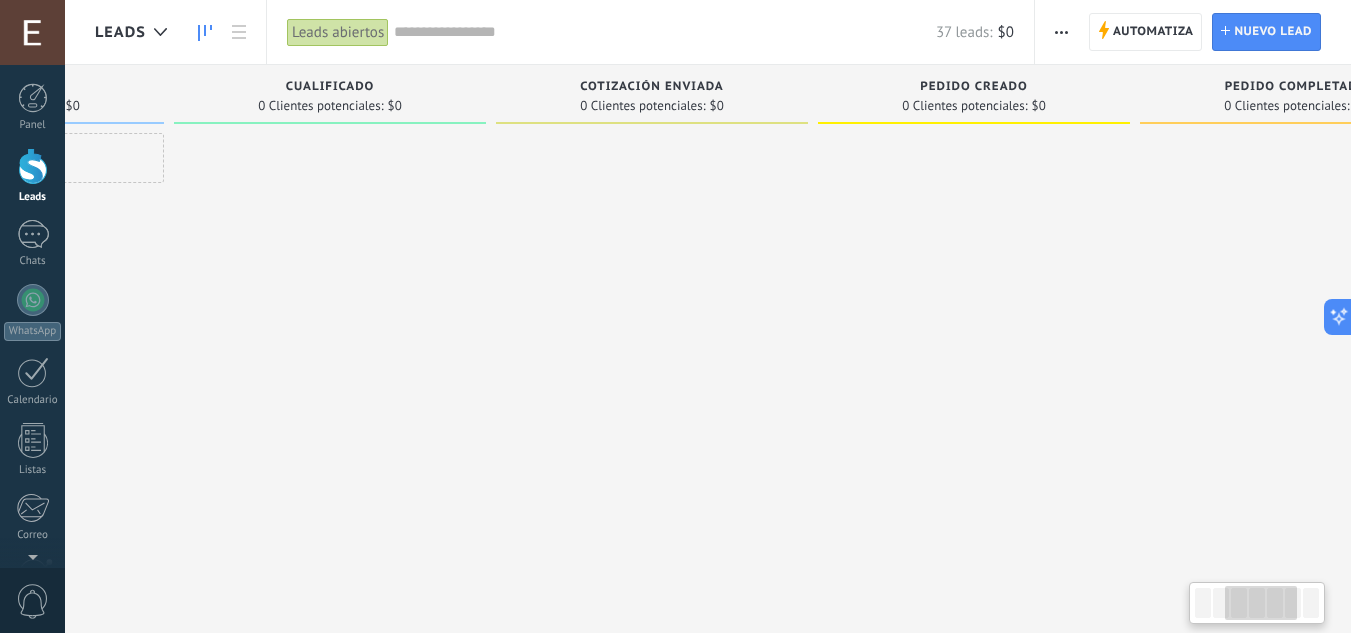 drag, startPoint x: 488, startPoint y: 268, endPoint x: 941, endPoint y: 277, distance: 453.0894 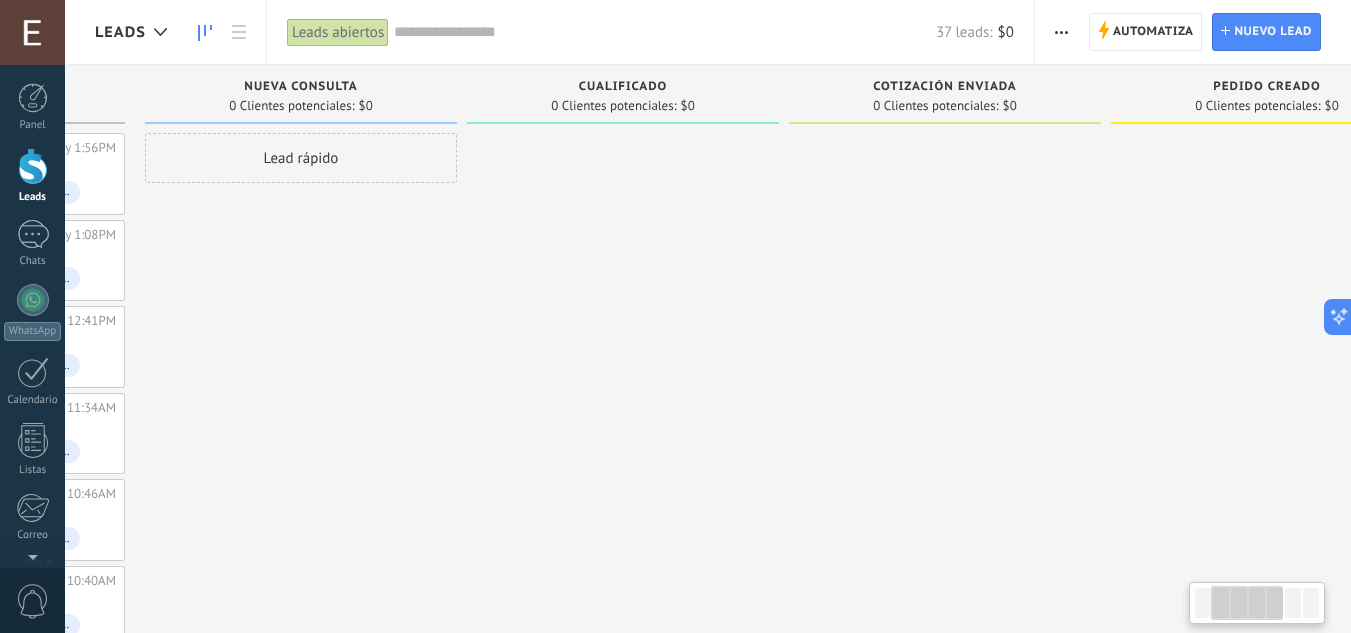 scroll, scrollTop: 0, scrollLeft: 279, axis: horizontal 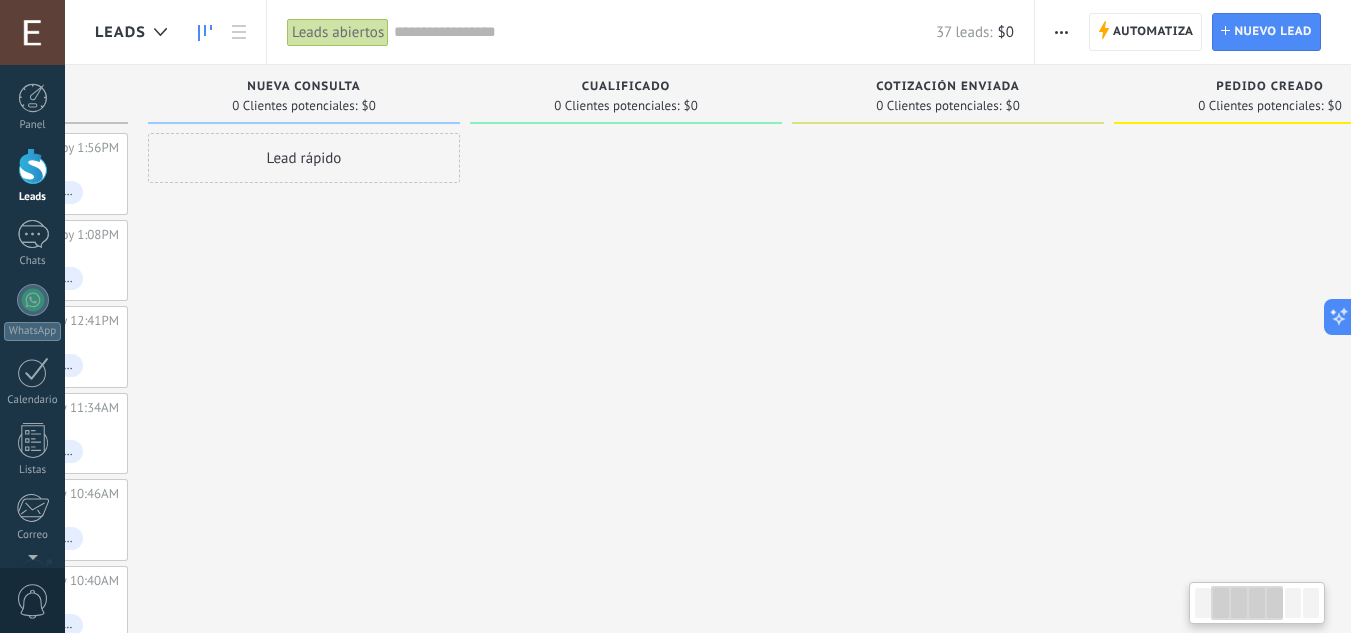 drag, startPoint x: 588, startPoint y: 283, endPoint x: 884, endPoint y: 293, distance: 296.16888 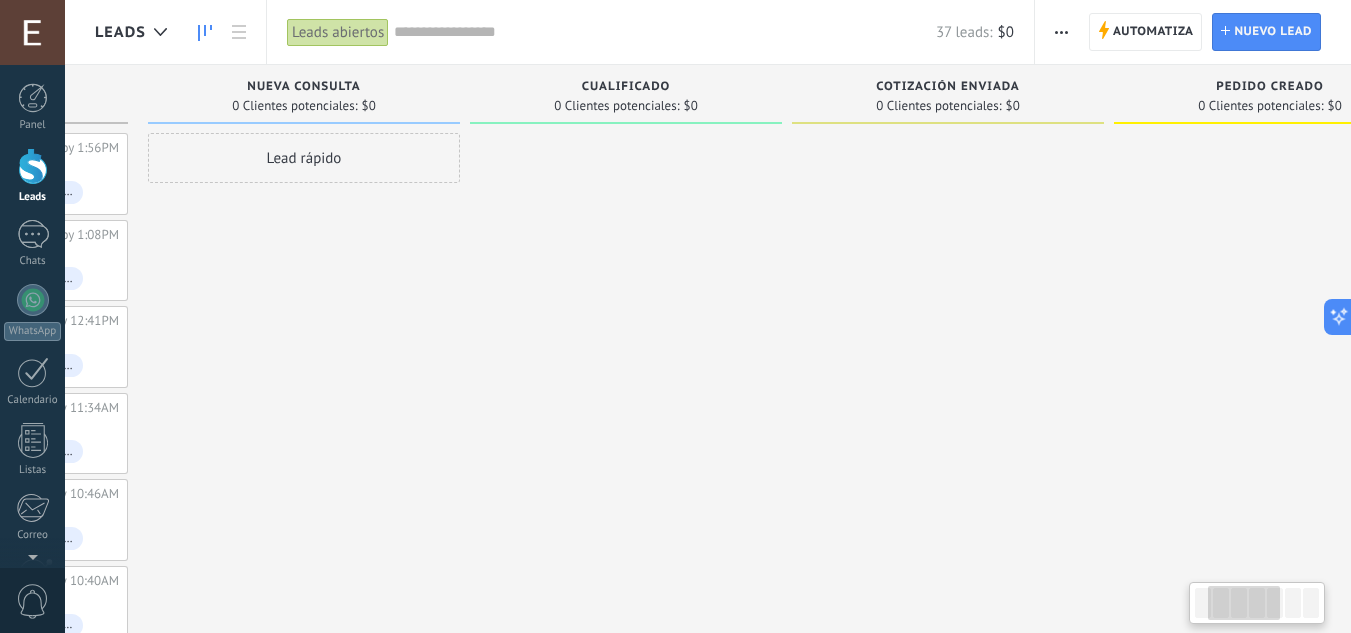 scroll, scrollTop: 0, scrollLeft: 0, axis: both 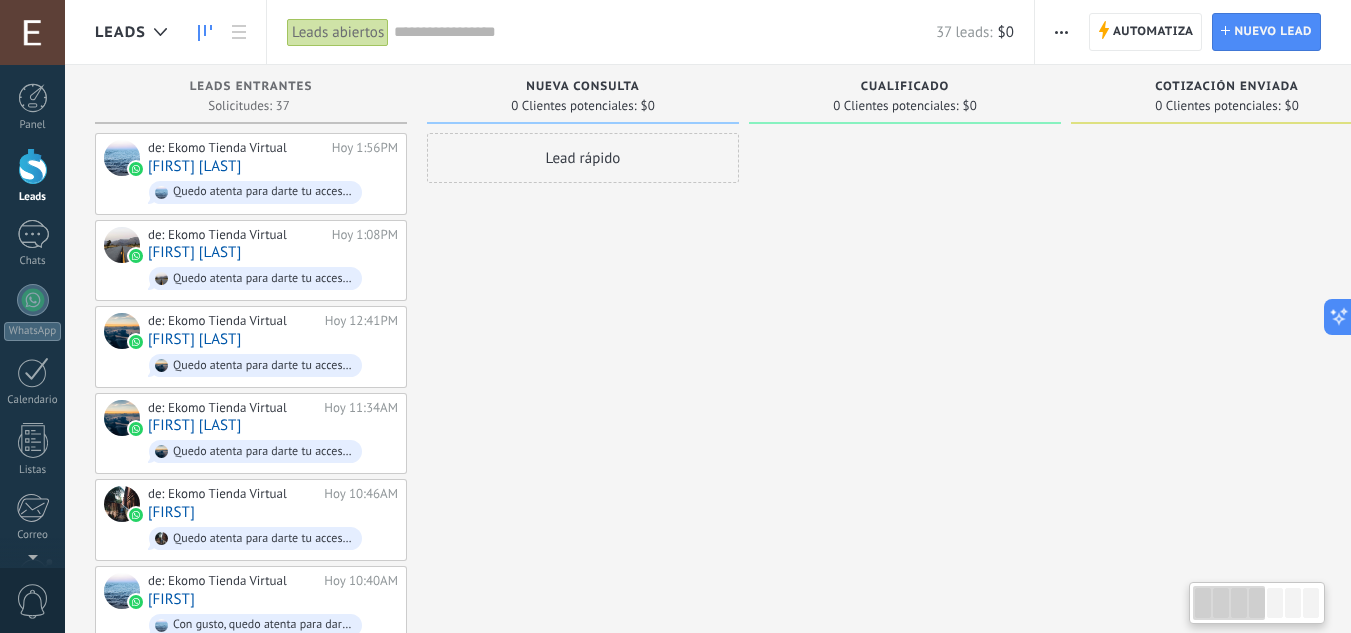 drag, startPoint x: 570, startPoint y: 287, endPoint x: 981, endPoint y: 367, distance: 418.7135 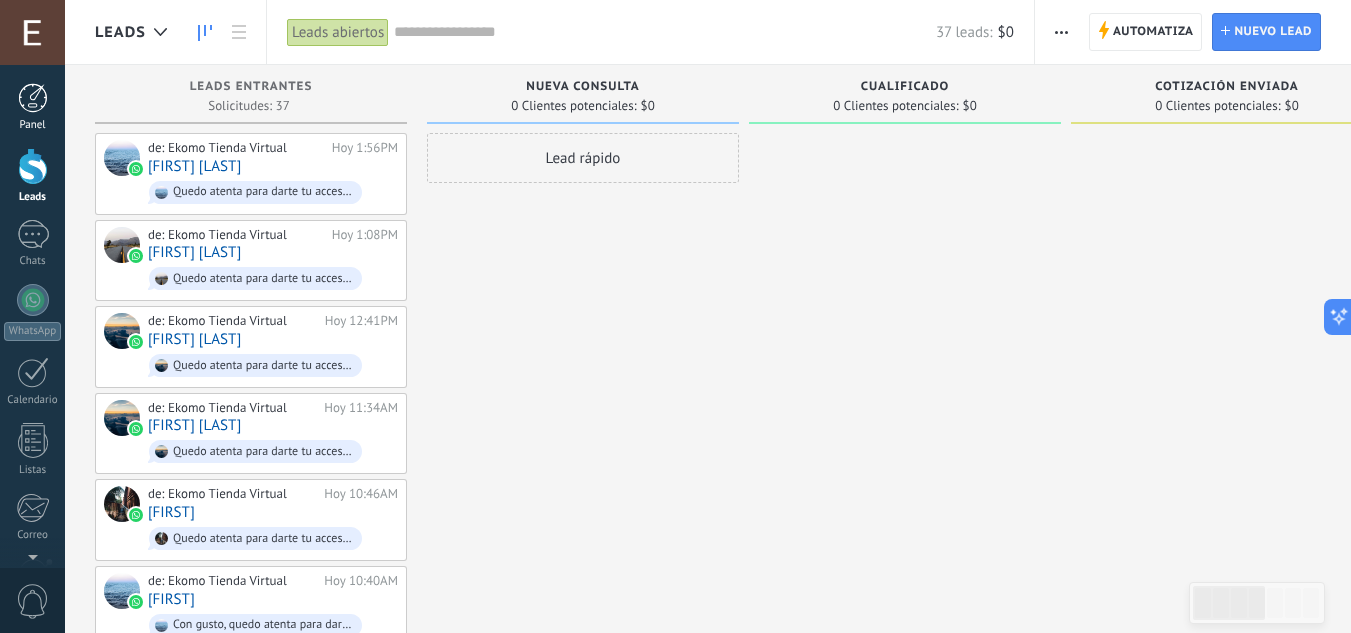 click on "Panel" at bounding box center [33, 125] 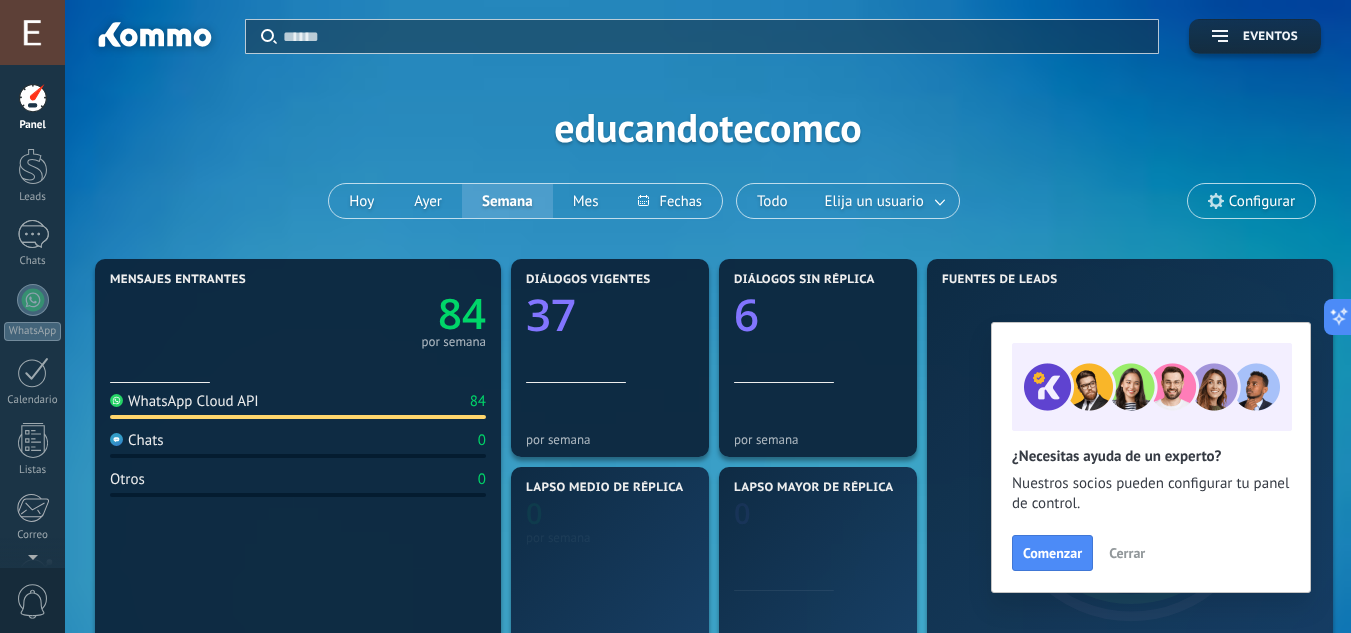 click on "Panel" at bounding box center [33, 125] 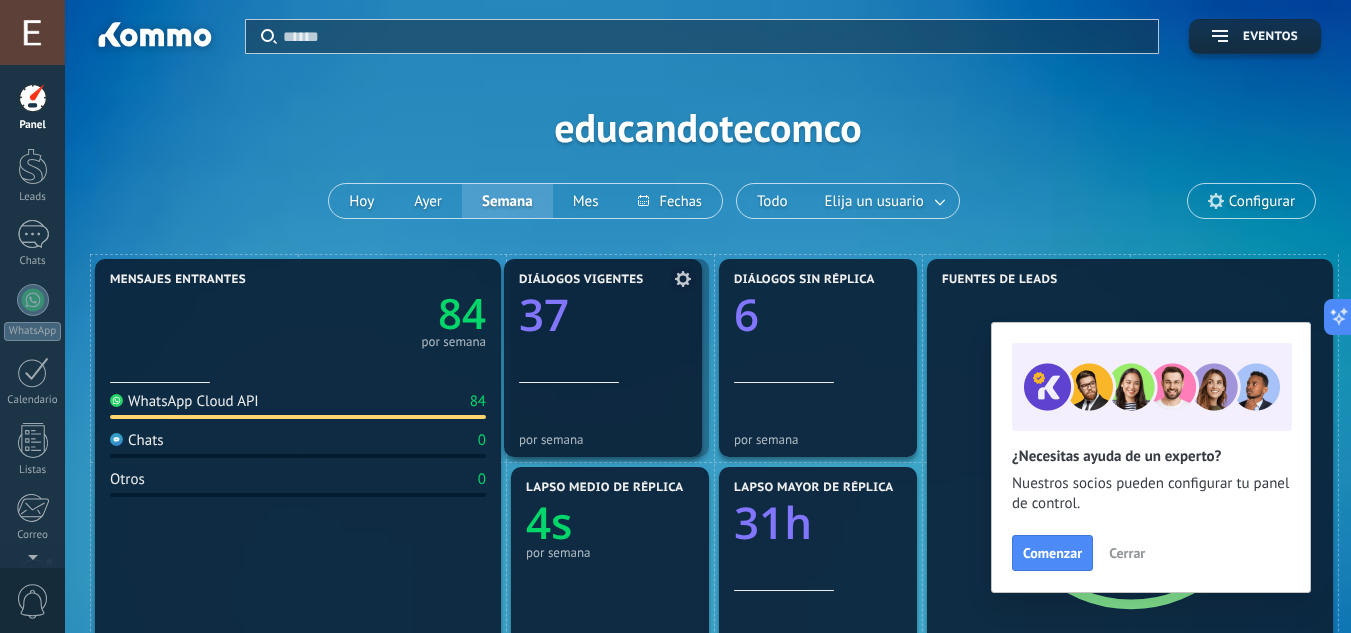drag, startPoint x: 633, startPoint y: 396, endPoint x: 613, endPoint y: 334, distance: 65.14599 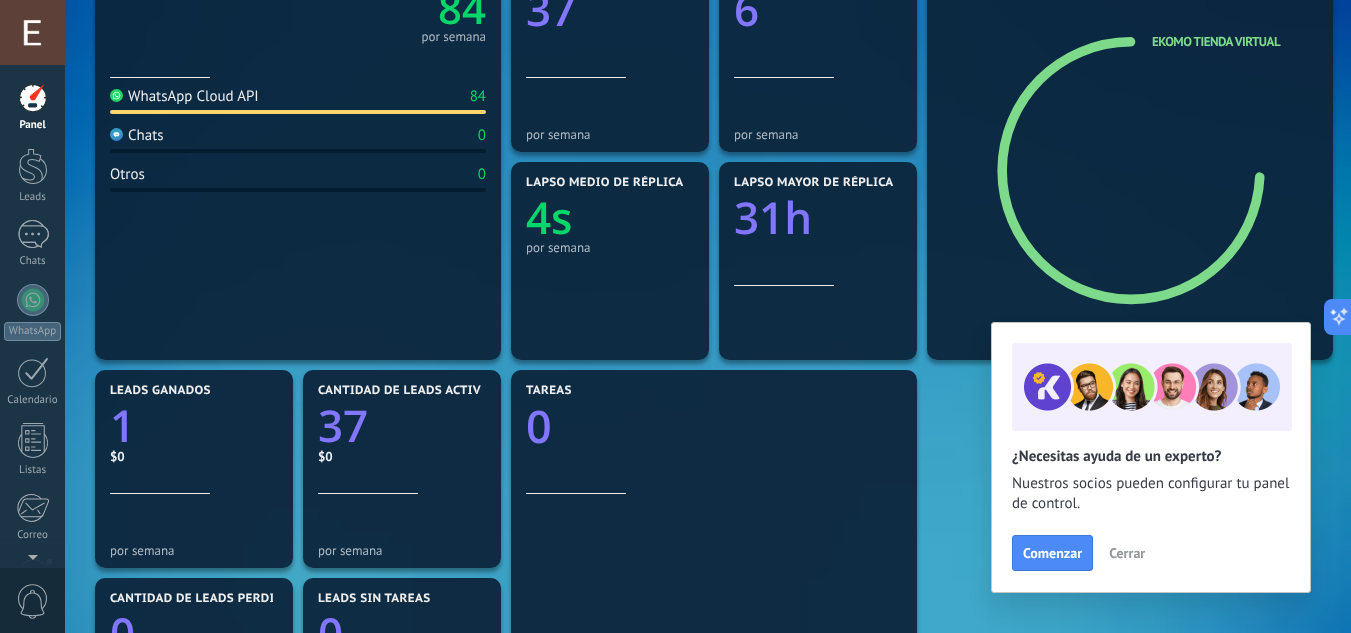 scroll, scrollTop: 407, scrollLeft: 0, axis: vertical 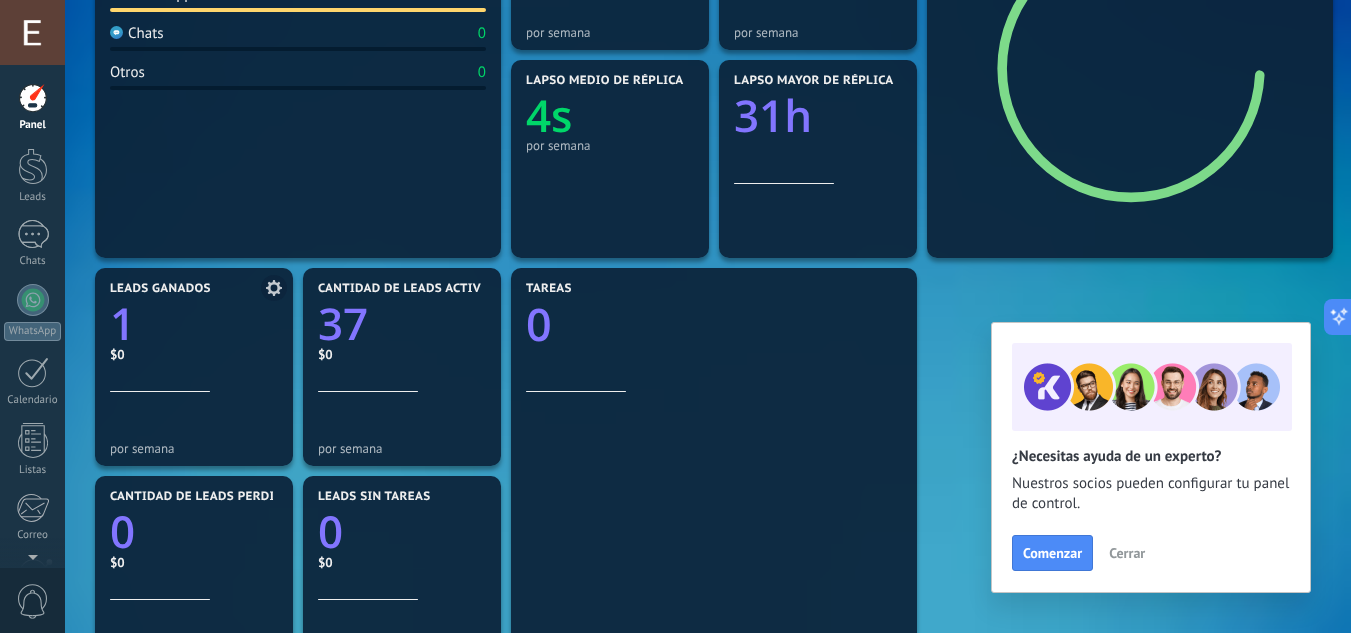 click on "$0" at bounding box center [194, 354] 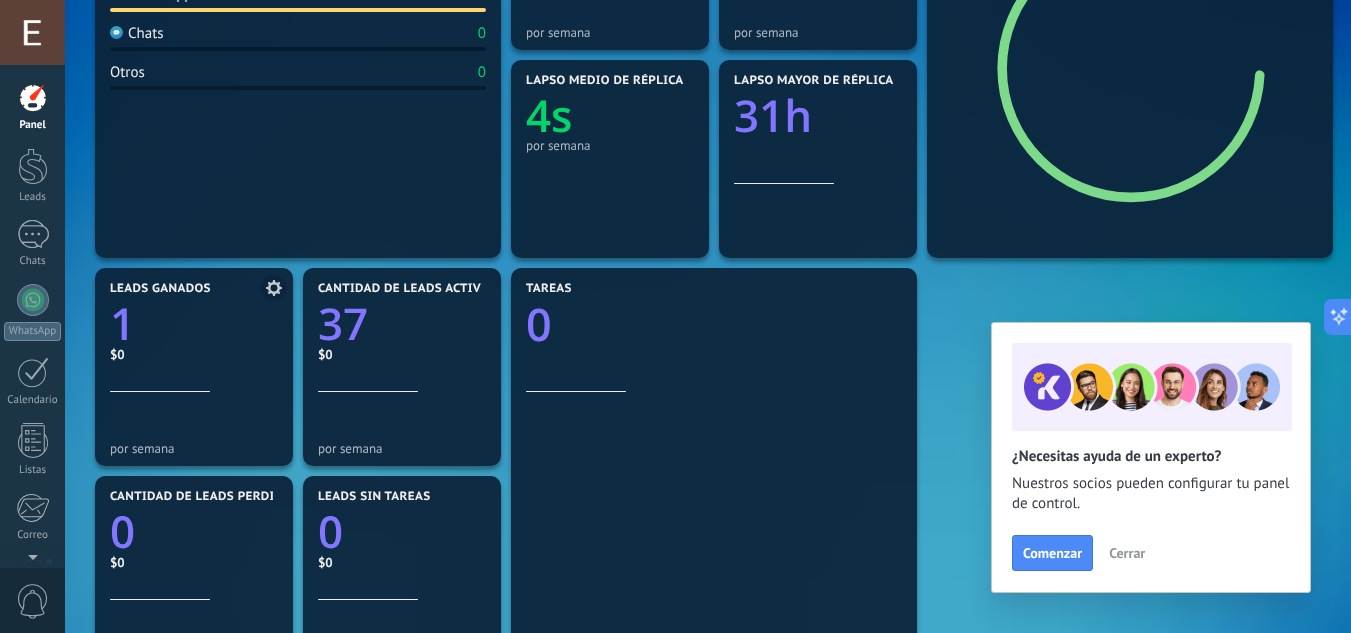 click 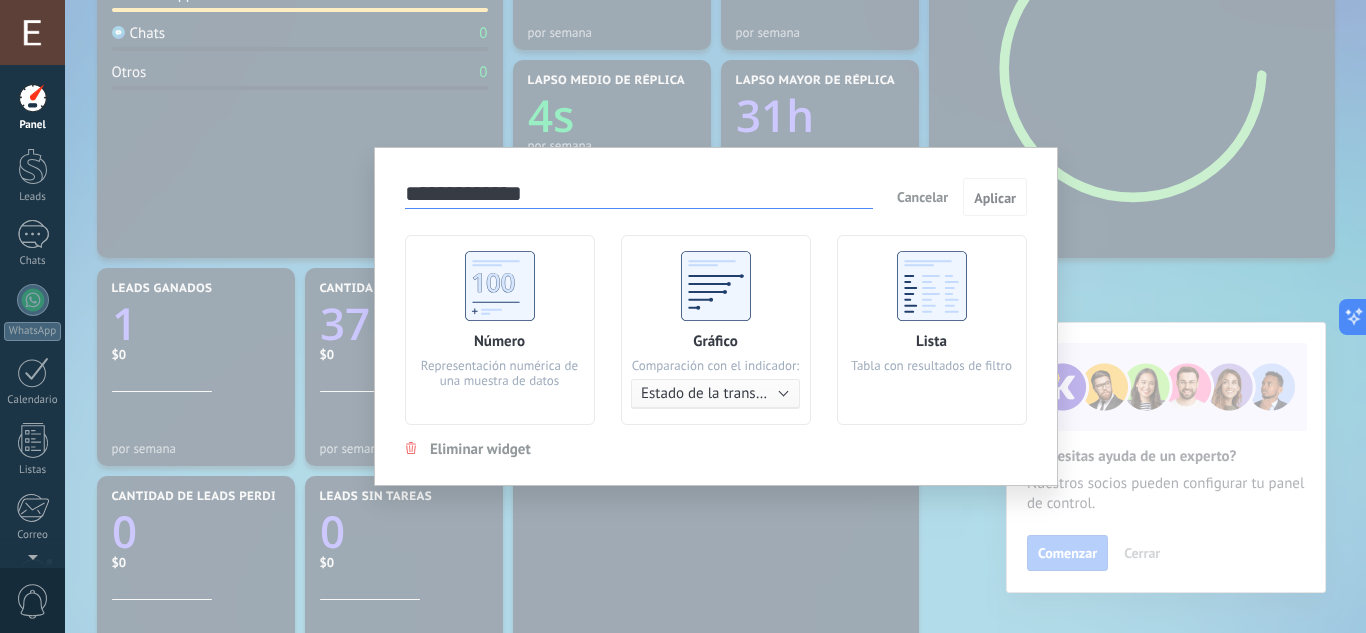 click on "Cancelar" at bounding box center [922, 197] 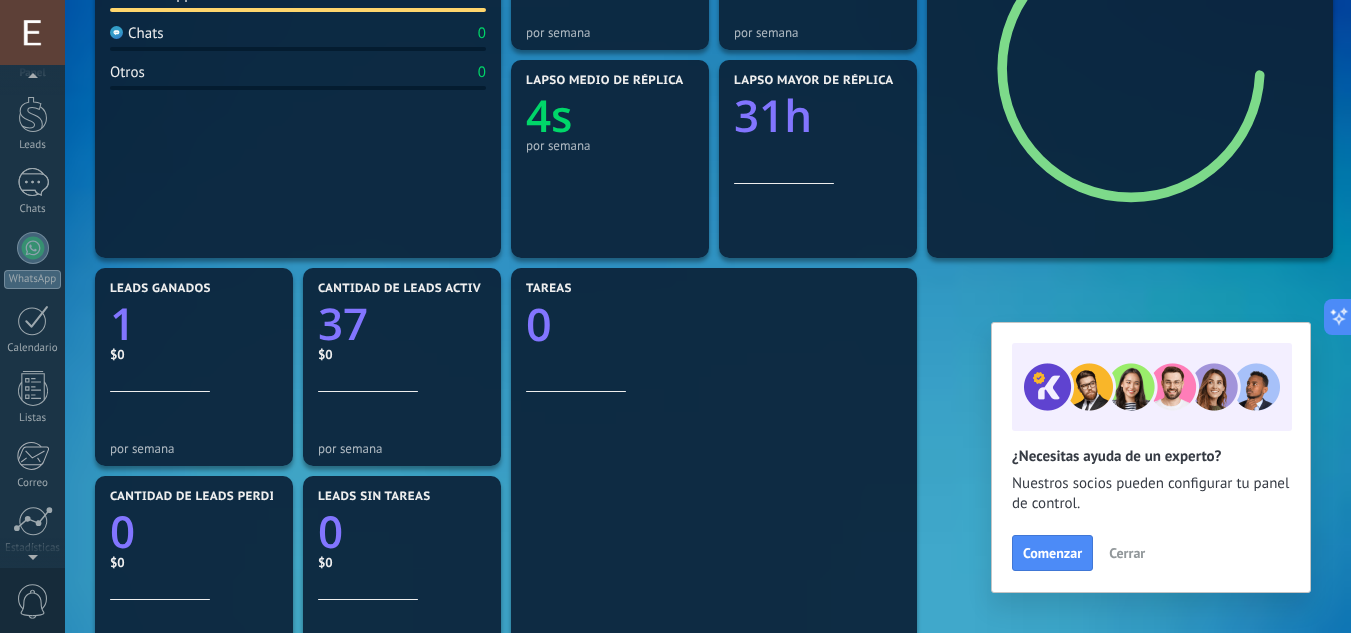 scroll, scrollTop: 37, scrollLeft: 0, axis: vertical 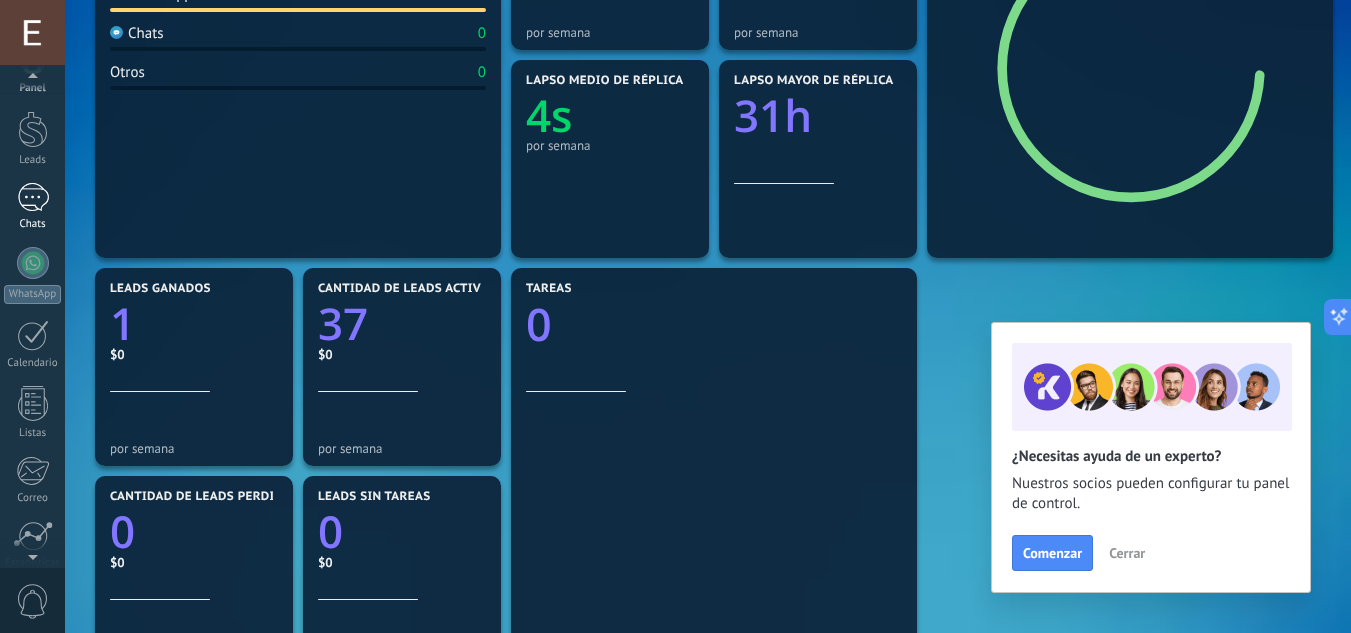 click on "Chats" at bounding box center [32, 207] 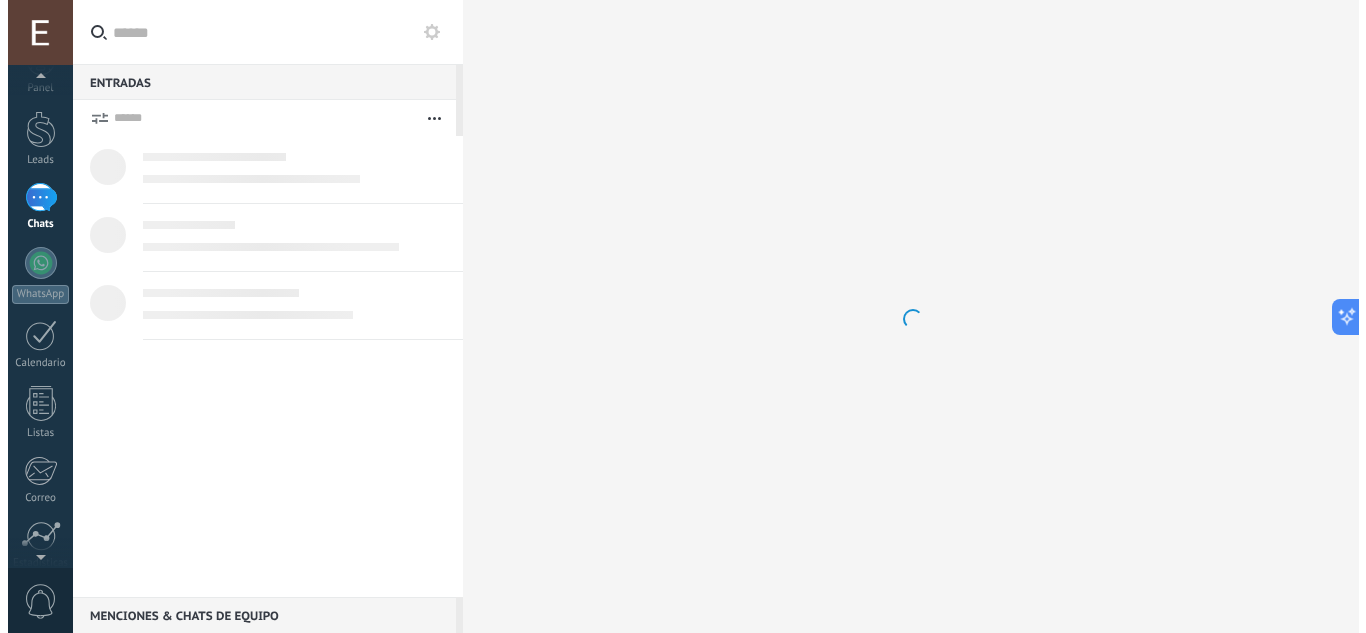 scroll, scrollTop: 0, scrollLeft: 0, axis: both 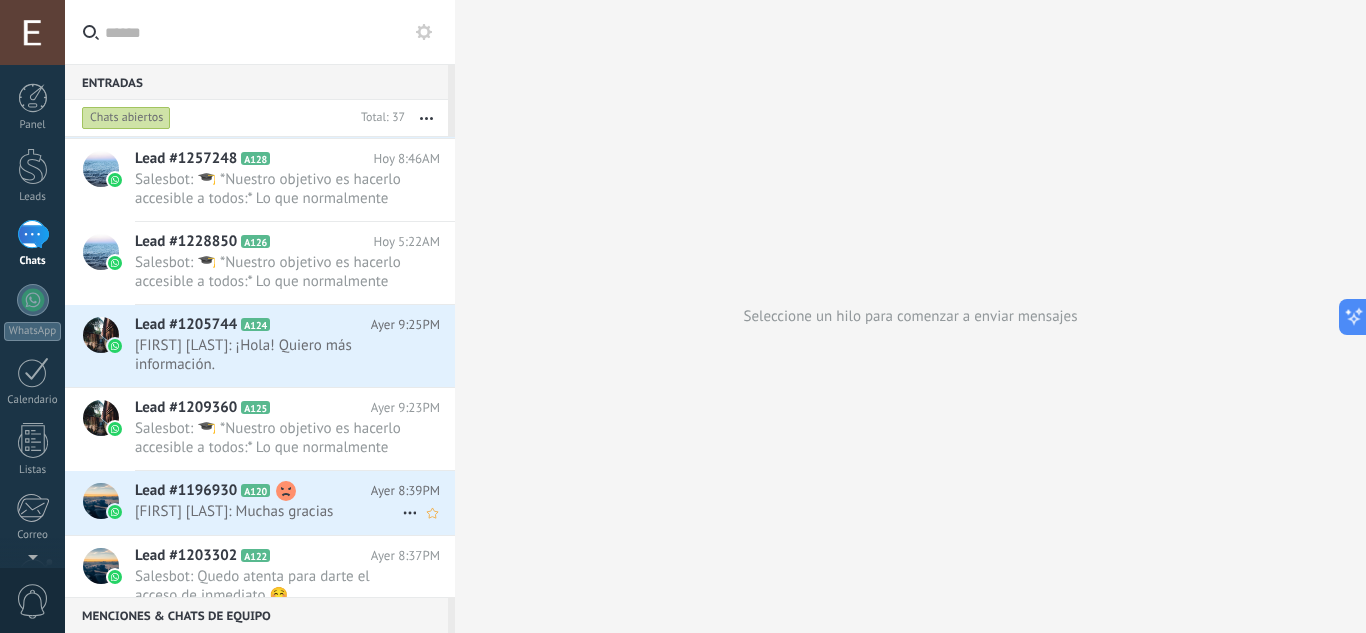 click on "[FIRST] [LAST]: Muchas gracias" at bounding box center (268, 511) 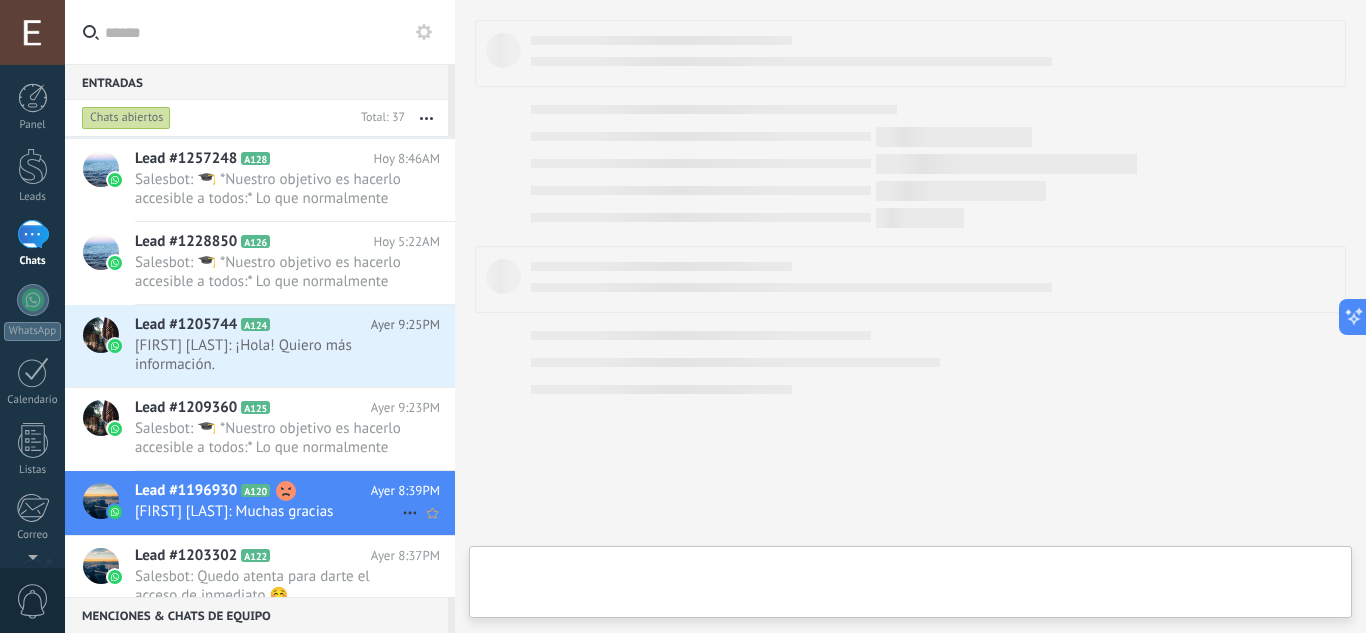 type on "**********" 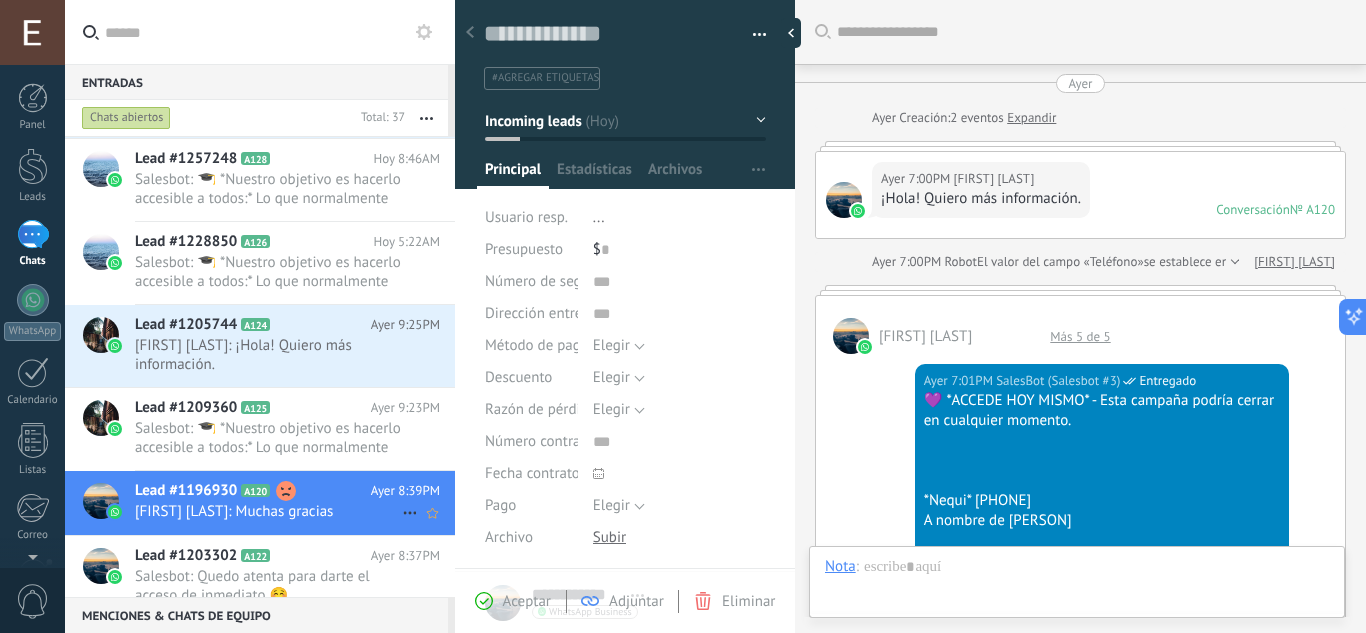 scroll, scrollTop: 30, scrollLeft: 0, axis: vertical 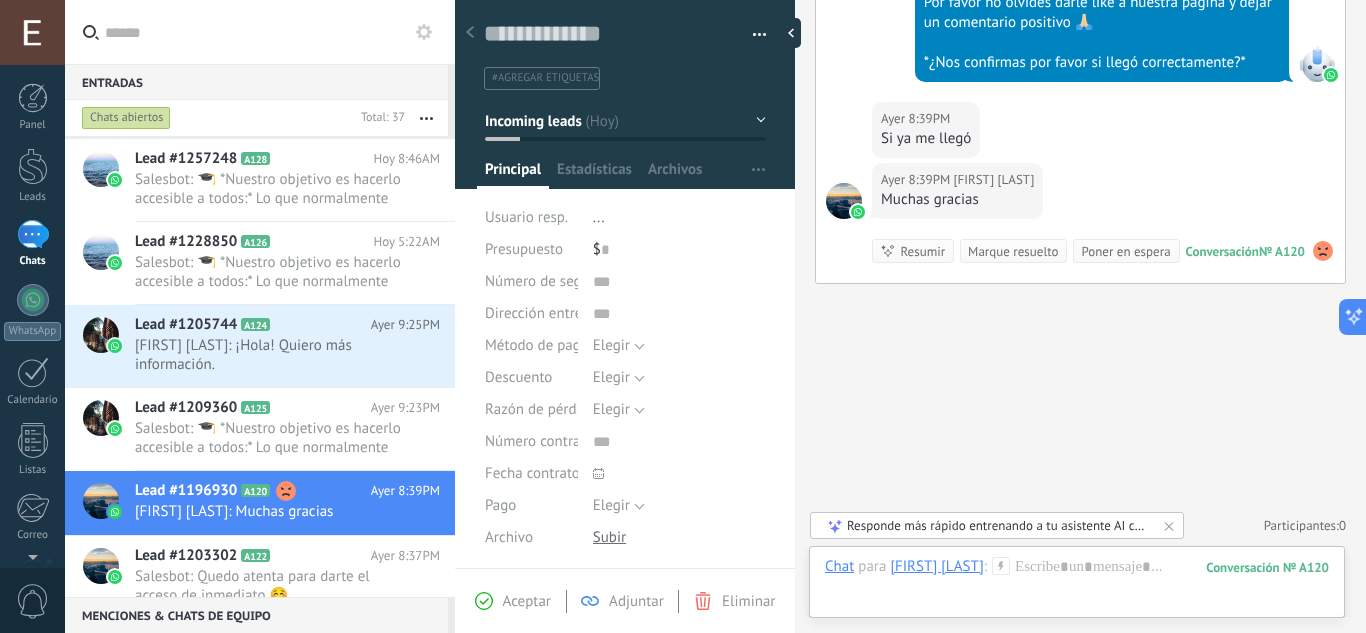 click at bounding box center [625, 88] 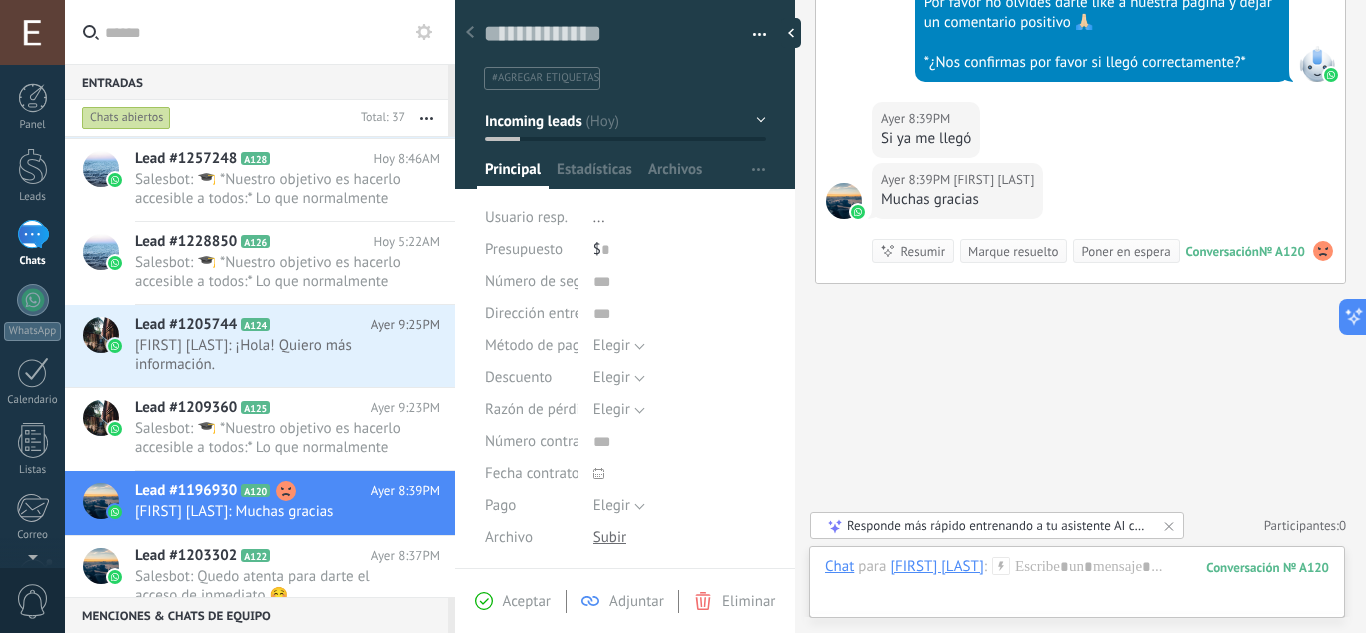 click on "Incoming leads" at bounding box center (533, 120) 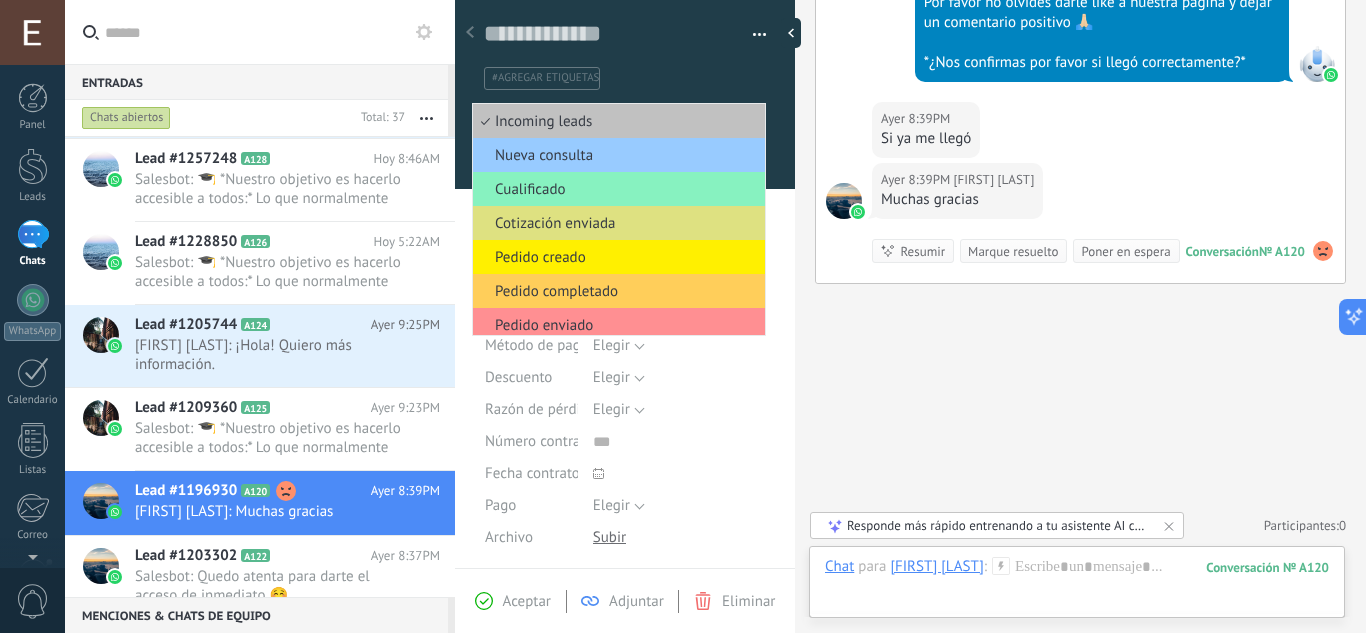 scroll, scrollTop: 75, scrollLeft: 0, axis: vertical 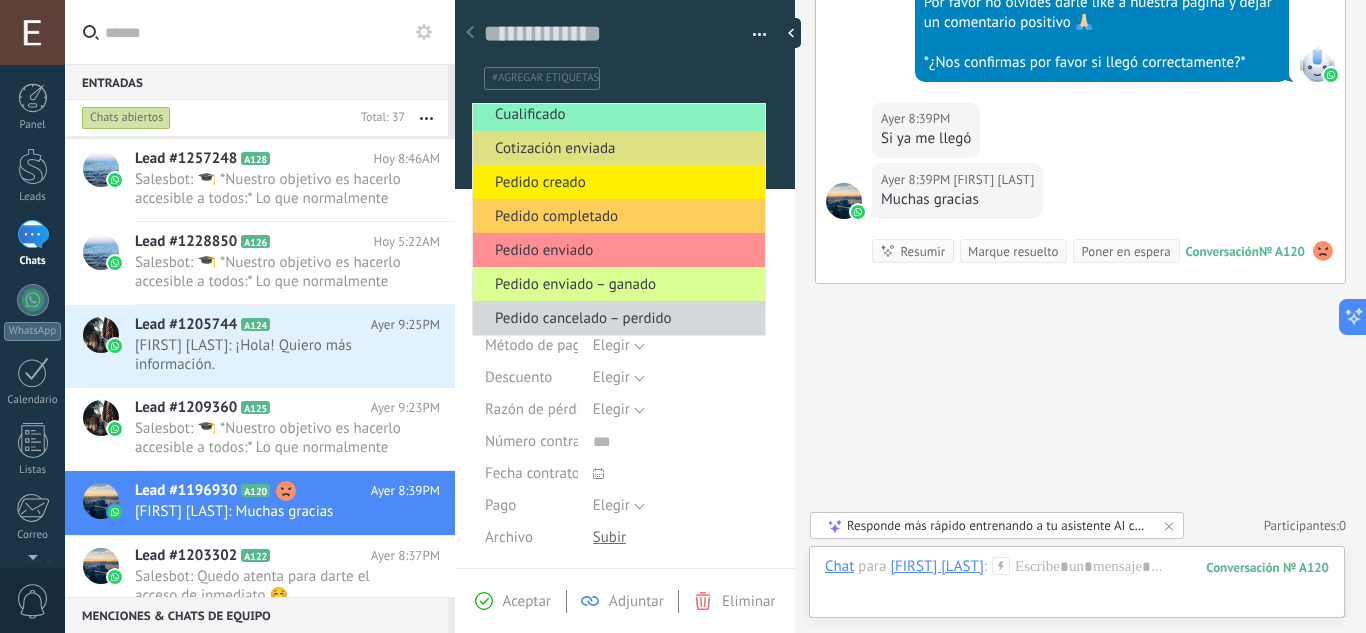 click on "Pedido enviado – ganado" at bounding box center (616, 284) 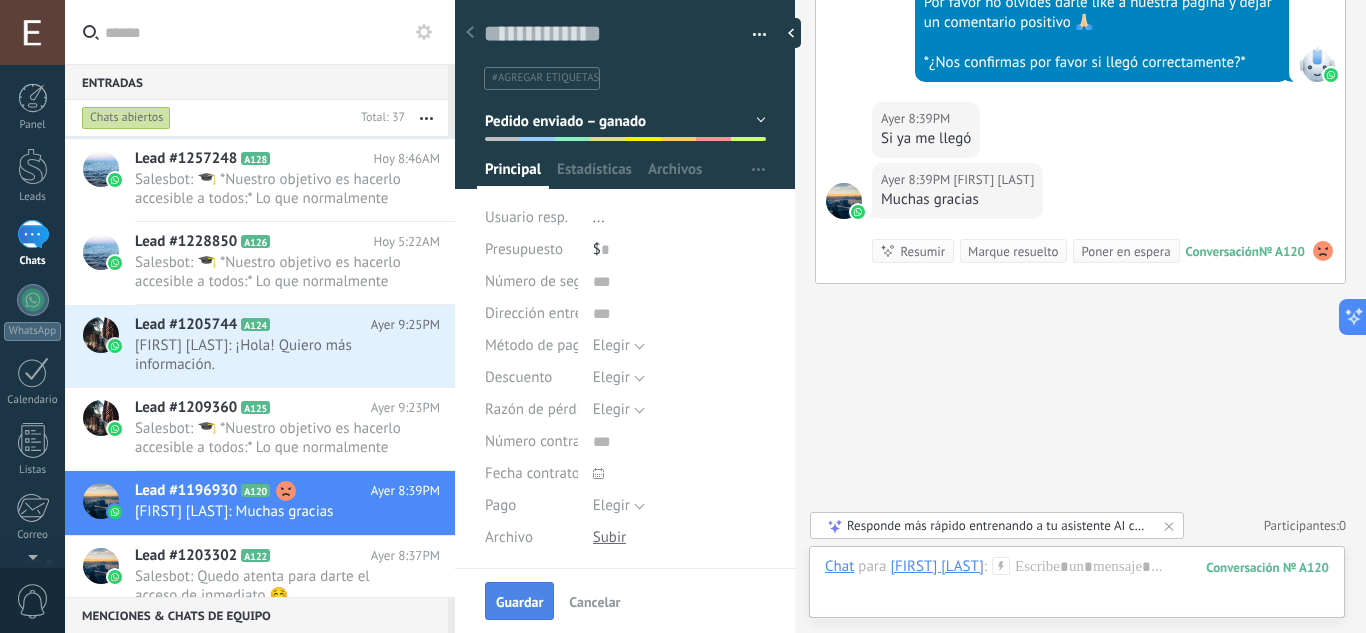 click on "Guardar" at bounding box center (519, 602) 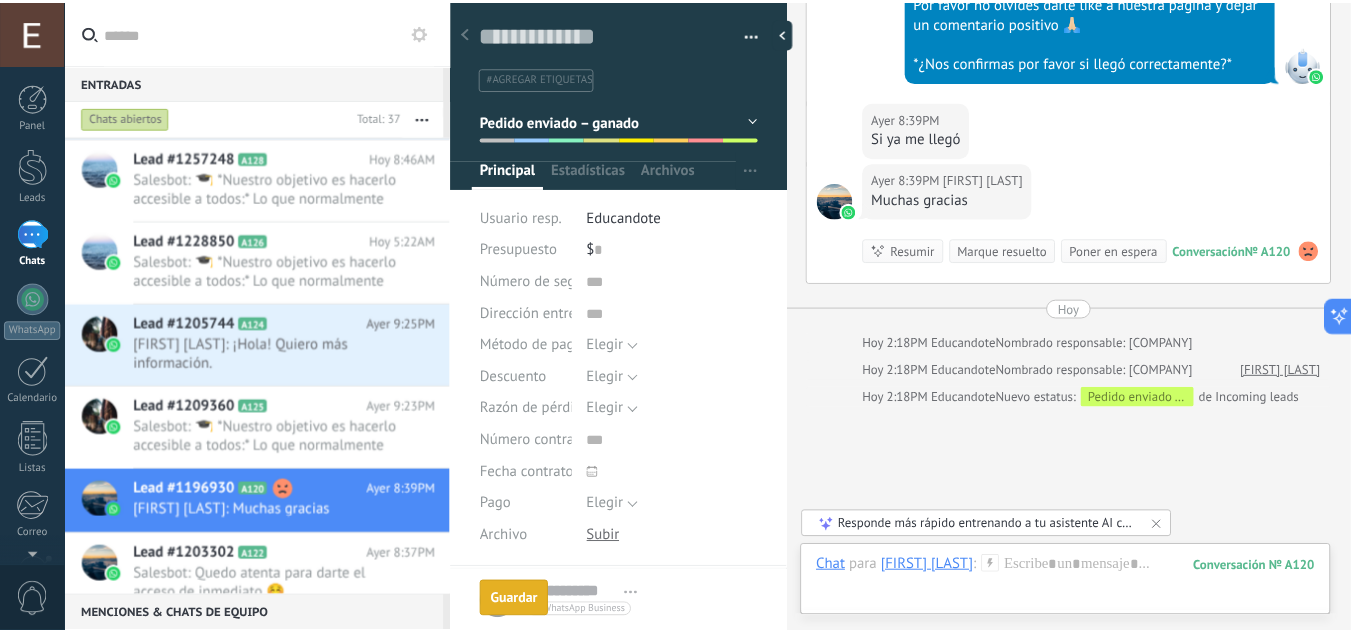 scroll, scrollTop: 1577, scrollLeft: 0, axis: vertical 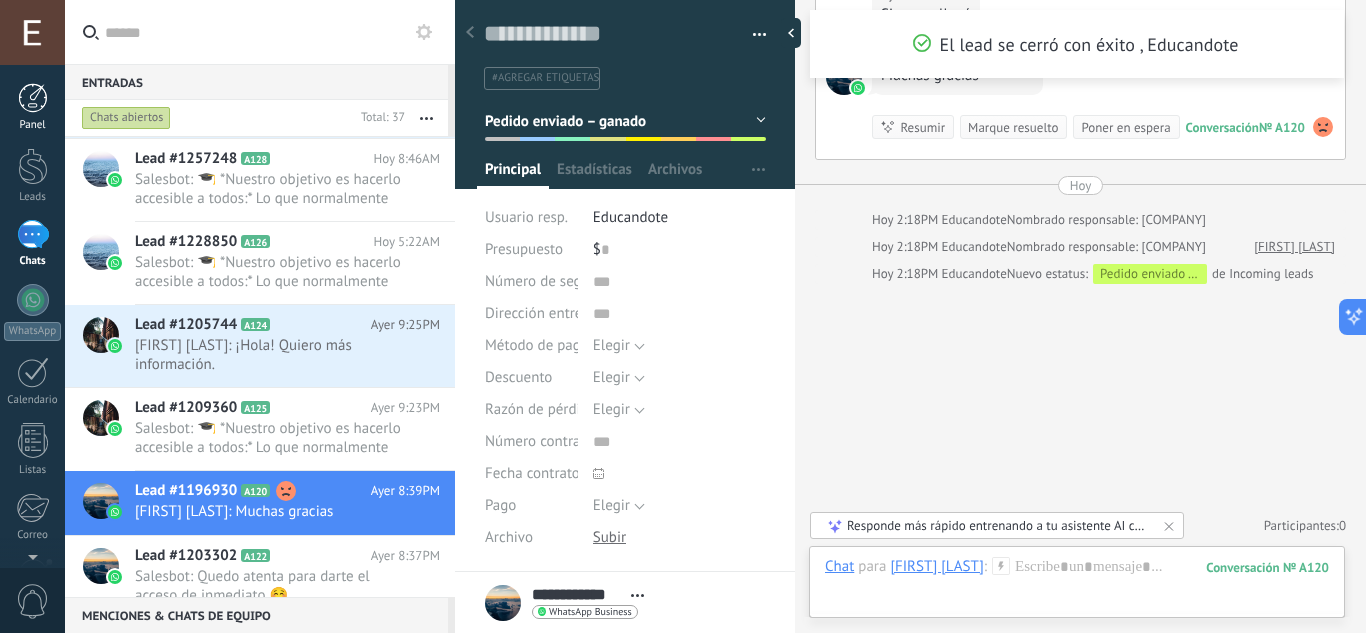 click on "Panel" at bounding box center (33, 125) 